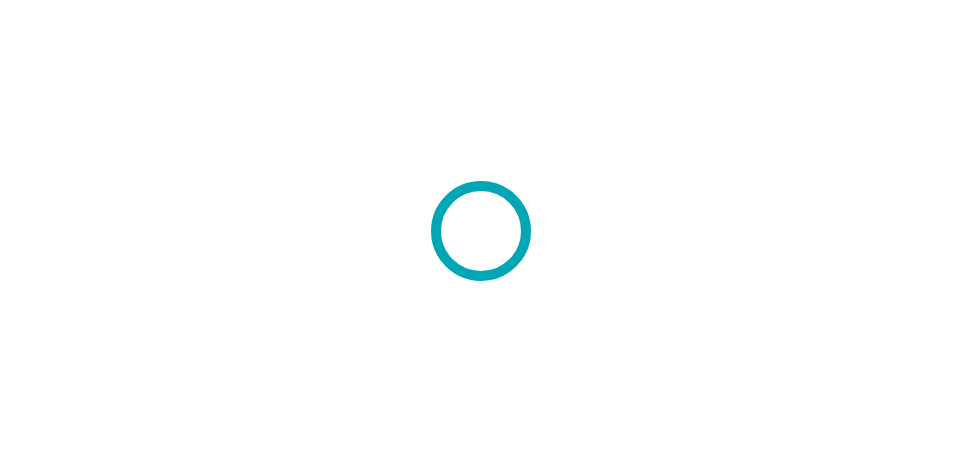 scroll, scrollTop: 0, scrollLeft: 0, axis: both 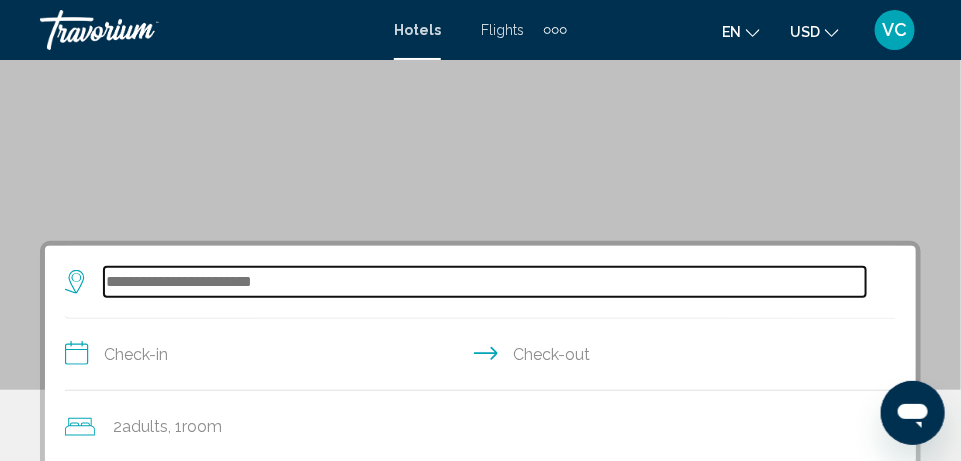 click at bounding box center [485, 282] 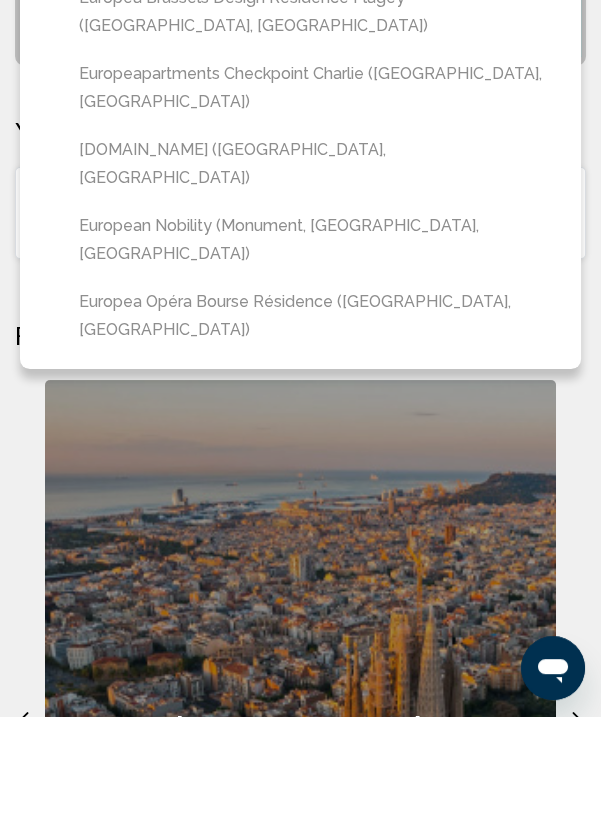 scroll, scrollTop: 204, scrollLeft: 0, axis: vertical 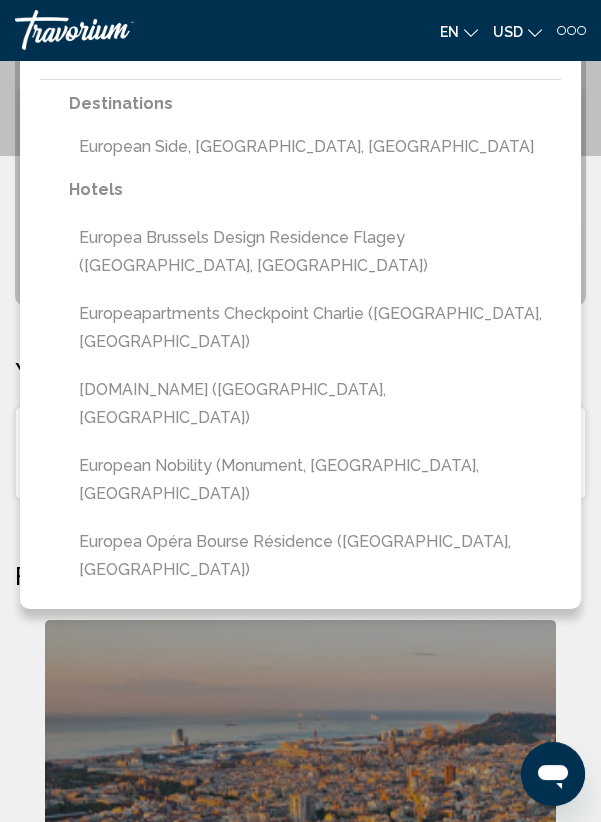 click on "European Side, [GEOGRAPHIC_DATA], [GEOGRAPHIC_DATA]" at bounding box center (315, 147) 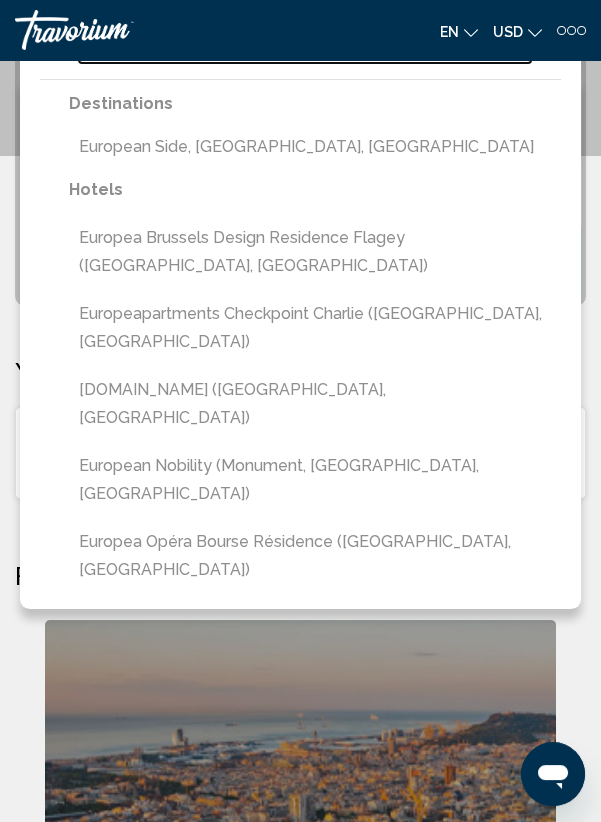 type on "**********" 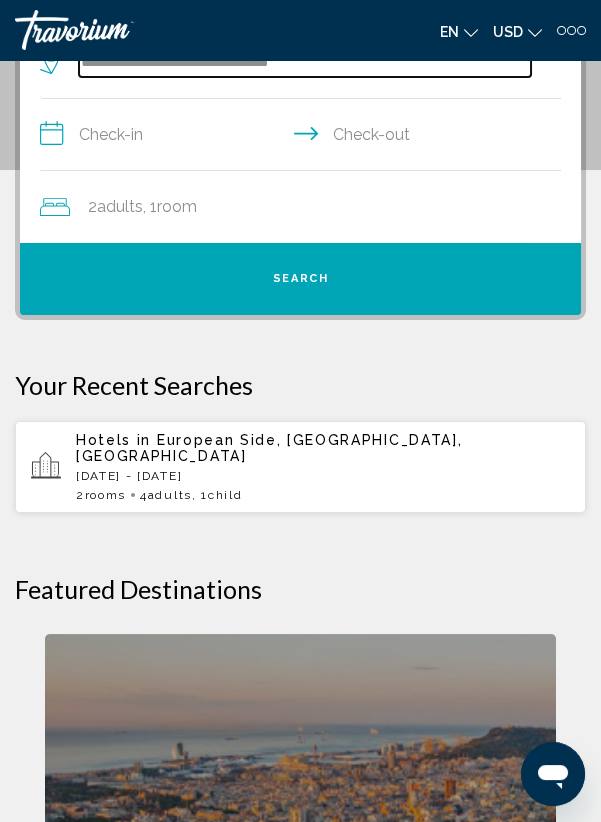 scroll, scrollTop: 145, scrollLeft: 0, axis: vertical 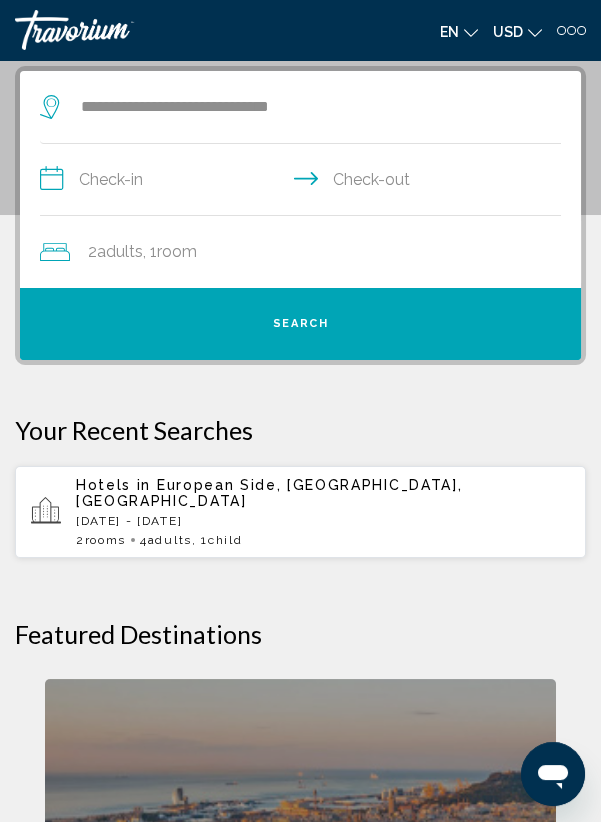 click on "**********" at bounding box center [304, 182] 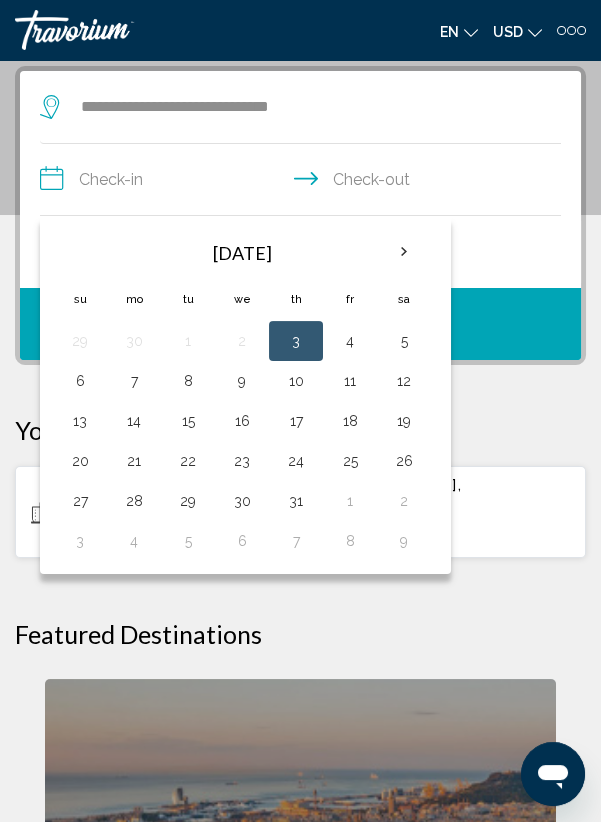 click on "17" at bounding box center (296, 421) 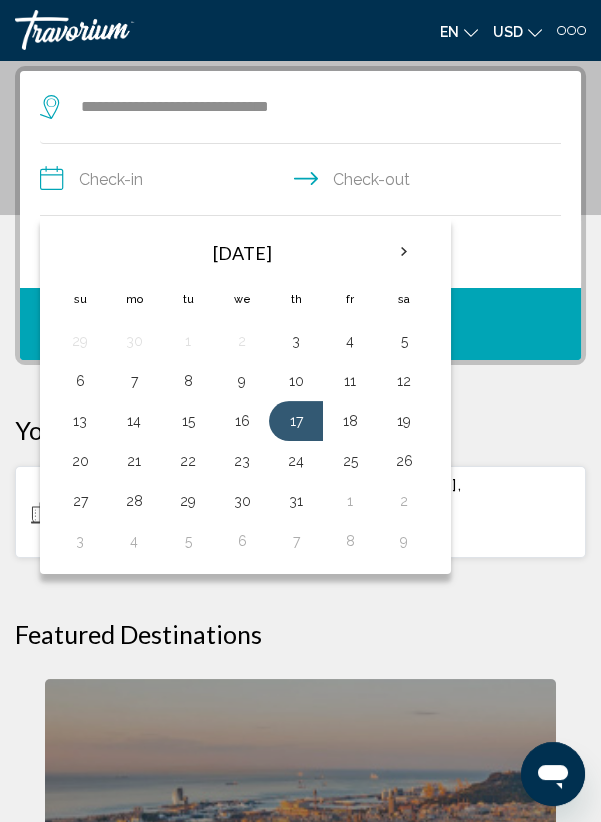 click on "20" at bounding box center [80, 461] 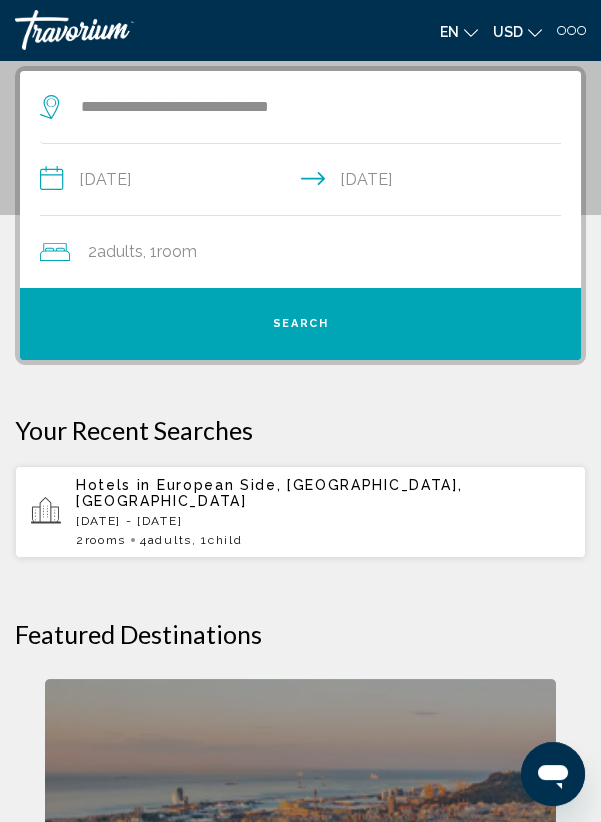 click on "Room" 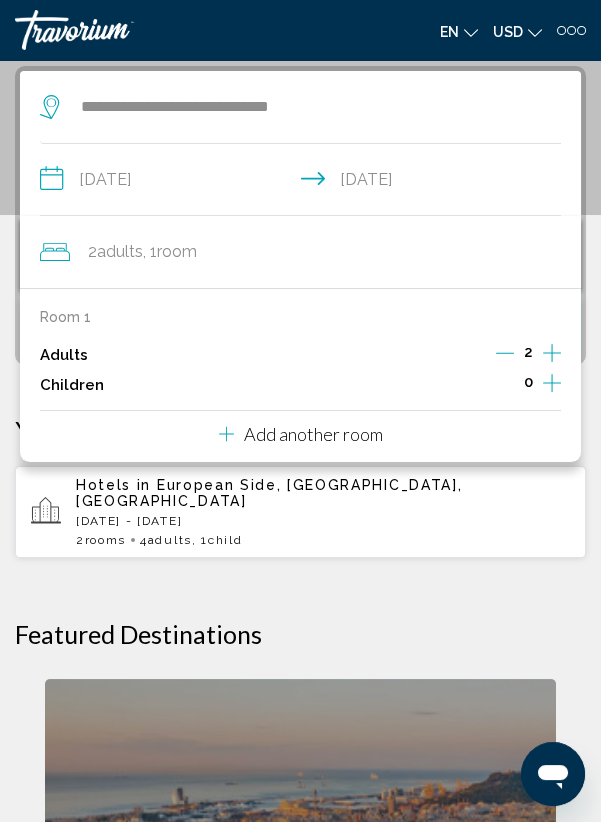 click on "Add another room" at bounding box center (313, 434) 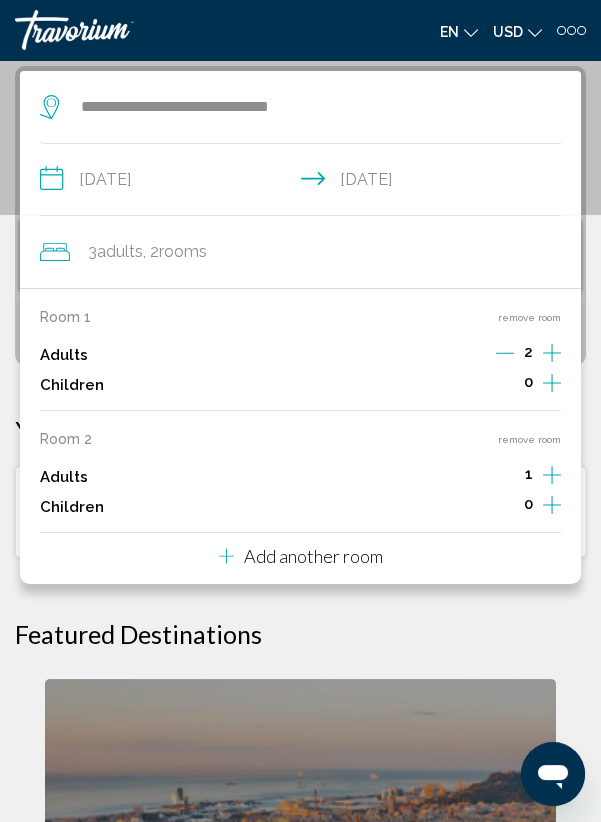 click 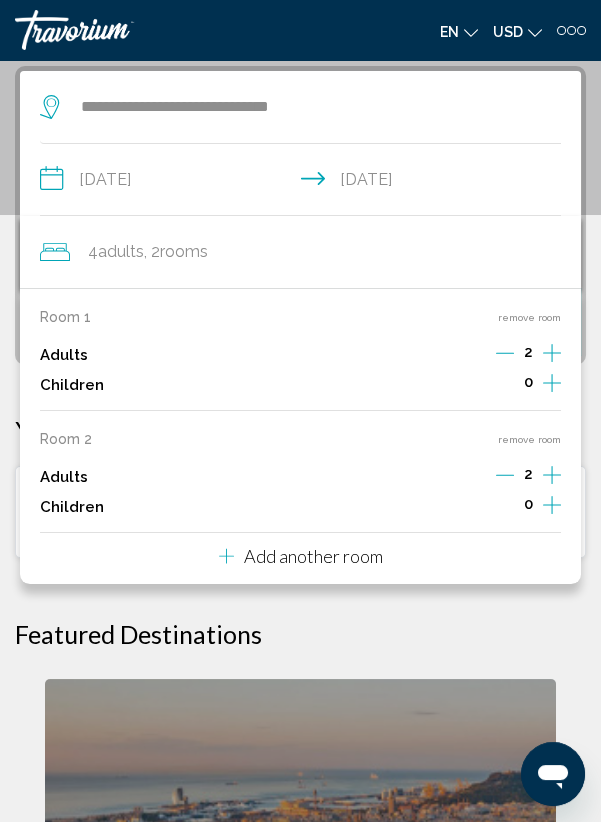 click 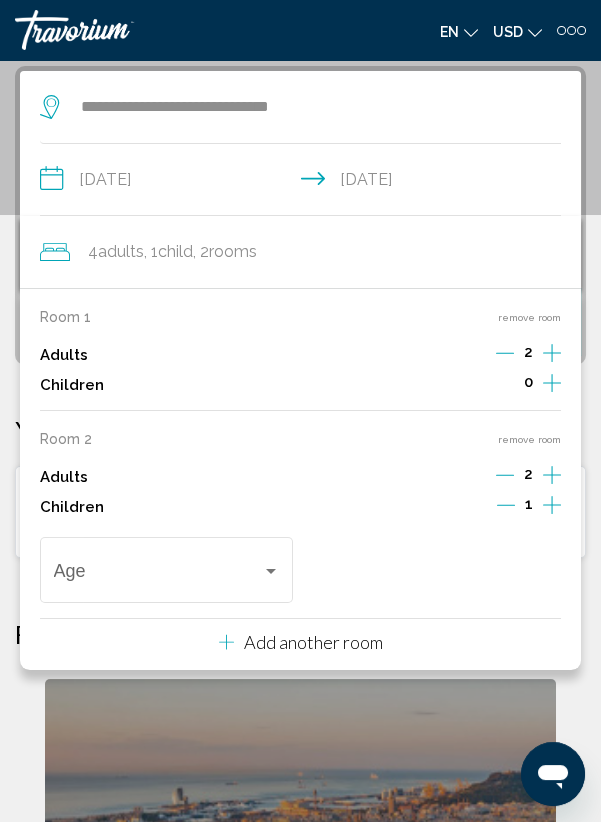 click at bounding box center [271, 571] 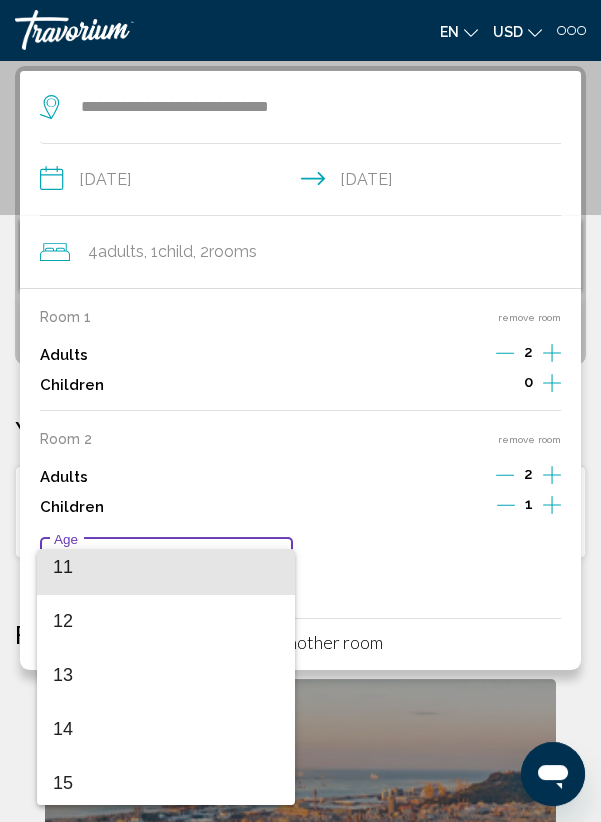 scroll, scrollTop: 605, scrollLeft: 0, axis: vertical 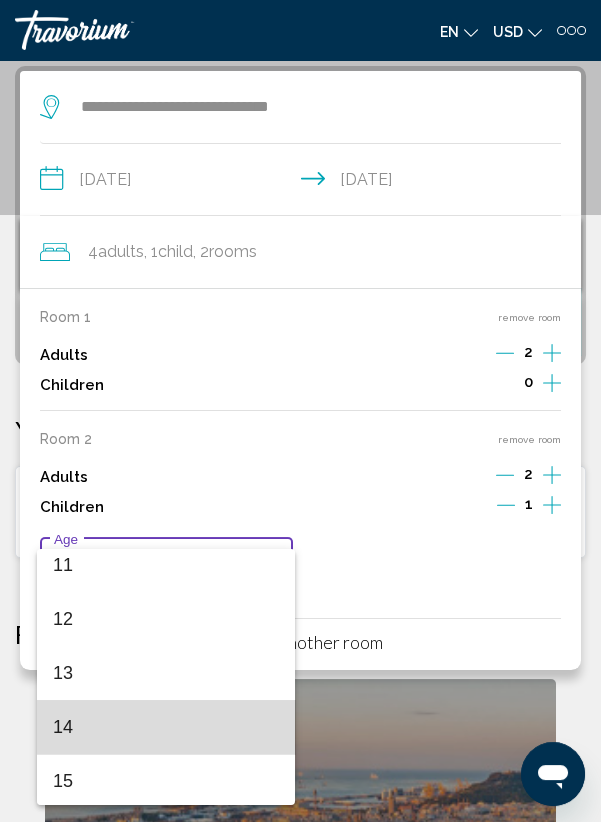 click on "14" at bounding box center [166, 727] 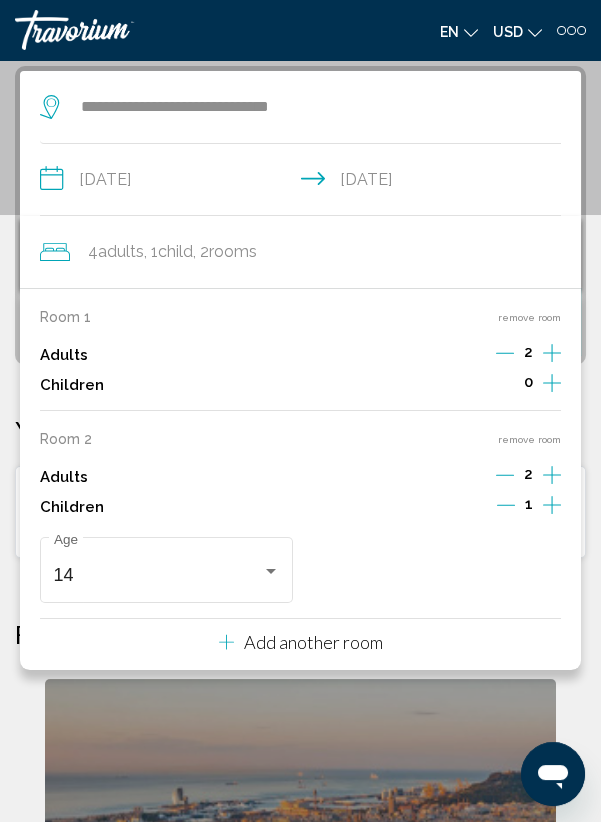 click on "**********" at bounding box center [304, 182] 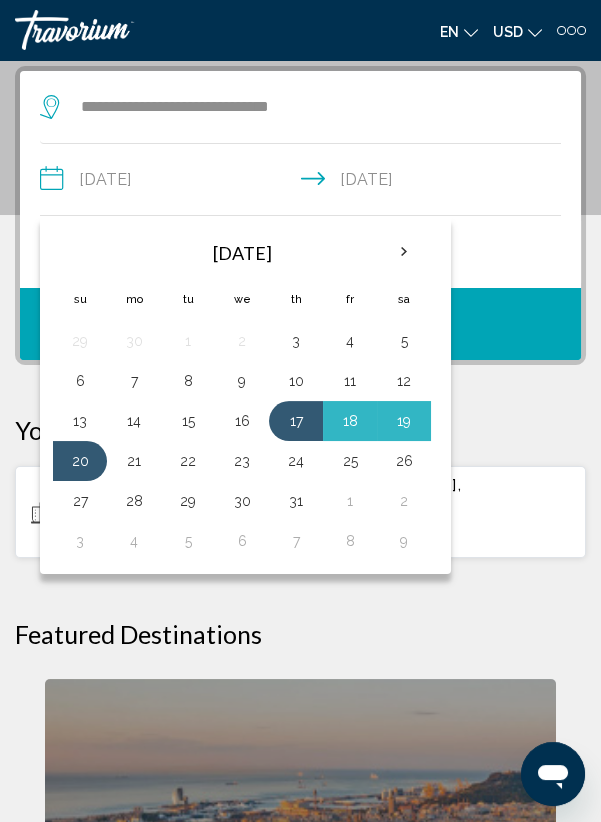 click on "**********" at bounding box center [304, 182] 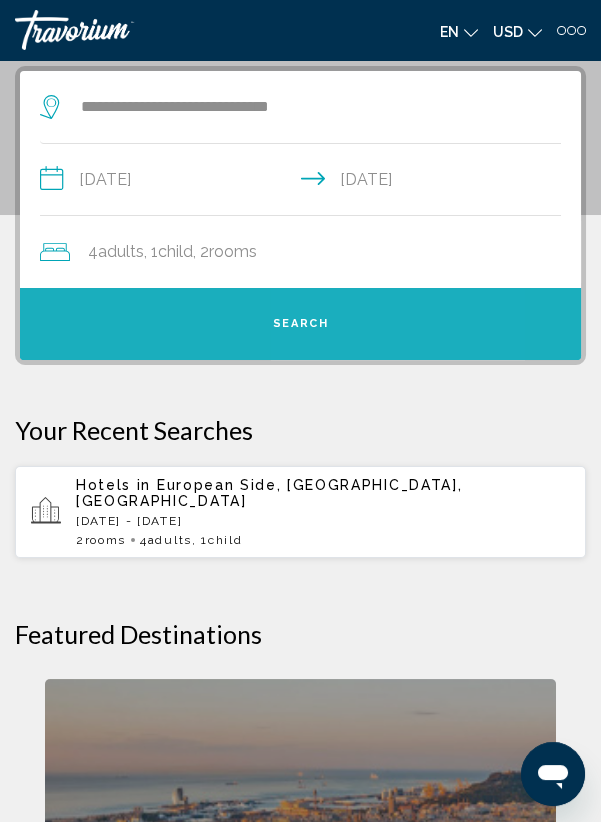 click on "Search" at bounding box center [300, 324] 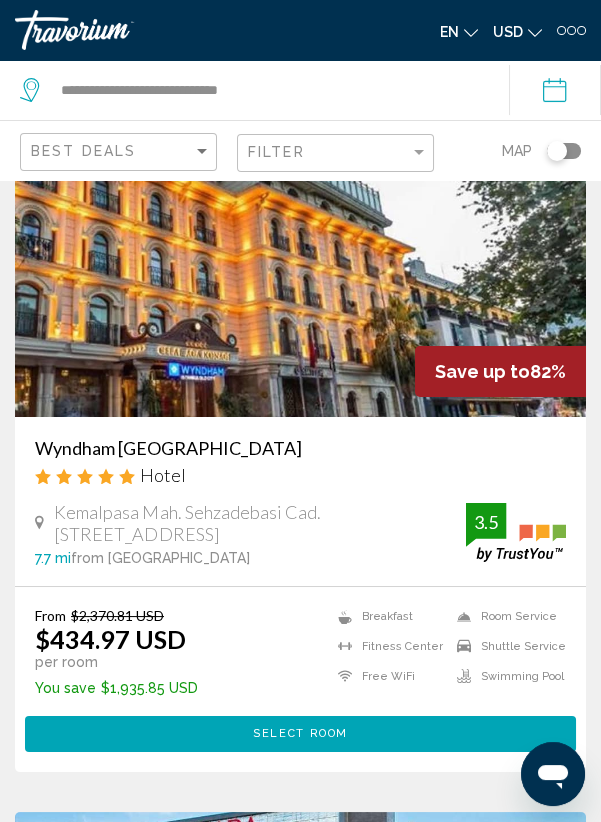 scroll, scrollTop: 0, scrollLeft: 0, axis: both 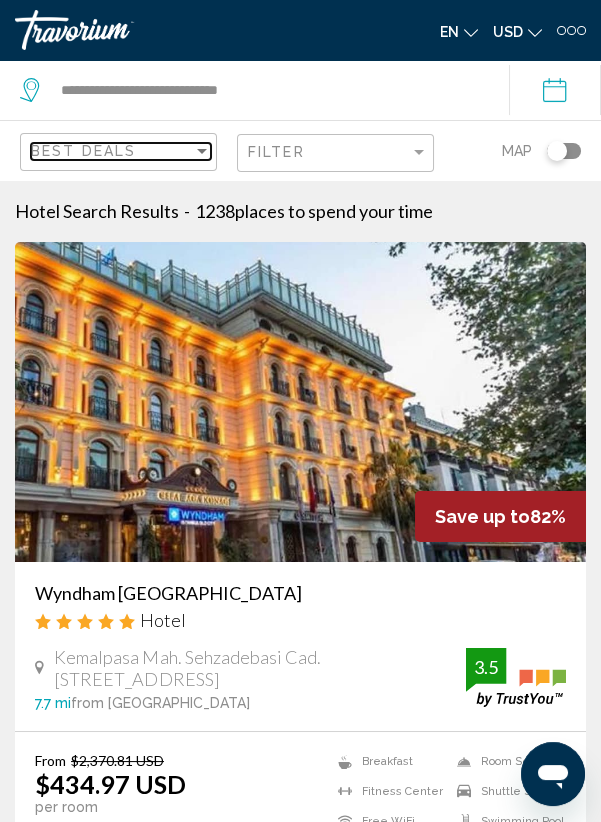 click on "Best Deals" at bounding box center [112, 151] 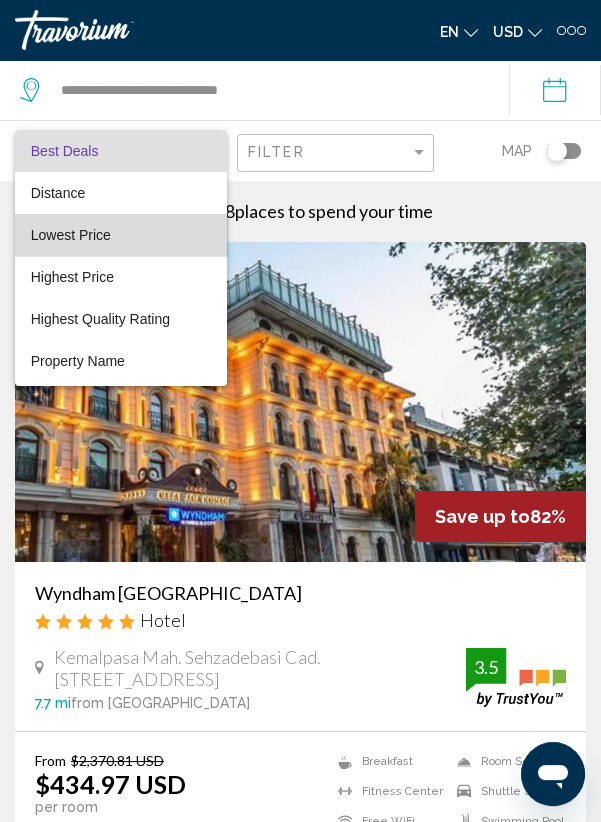 click on "Lowest Price" at bounding box center (121, 235) 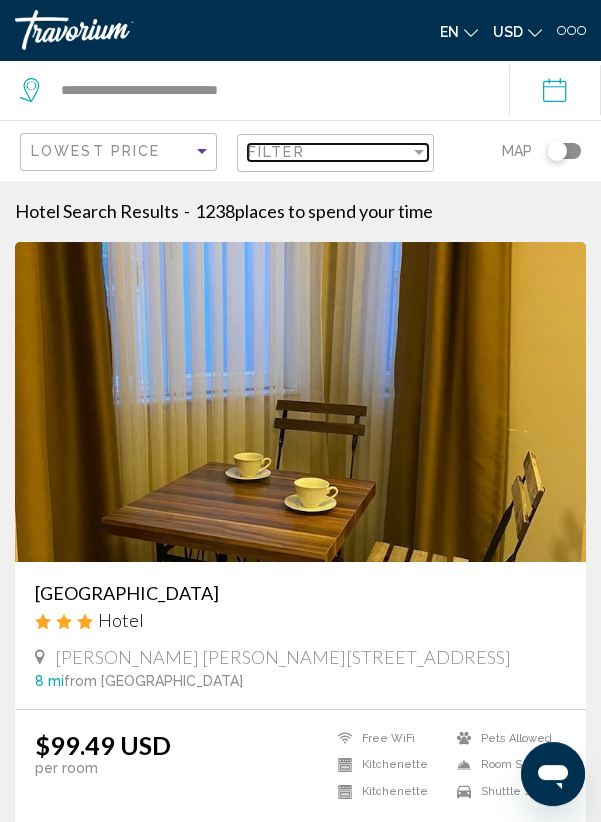 click on "Filter" at bounding box center (329, 152) 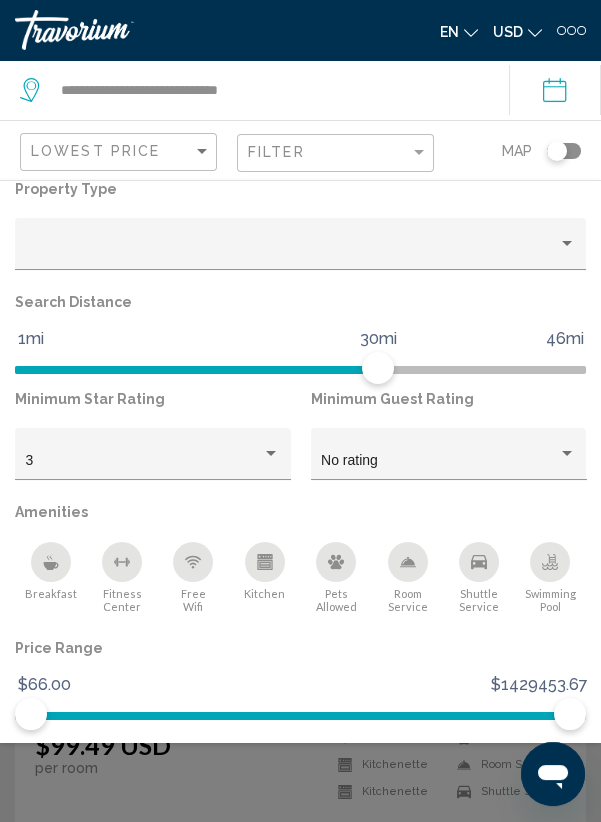scroll, scrollTop: 141, scrollLeft: 0, axis: vertical 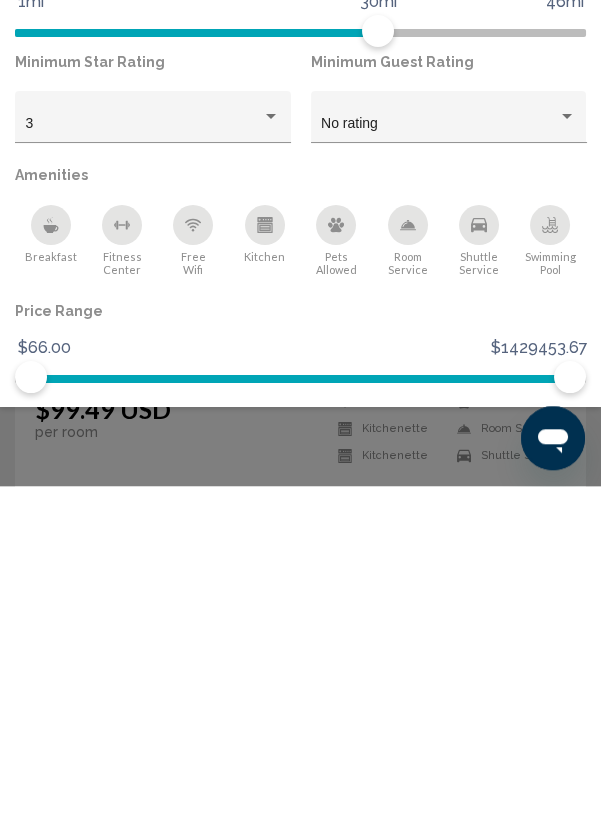 click 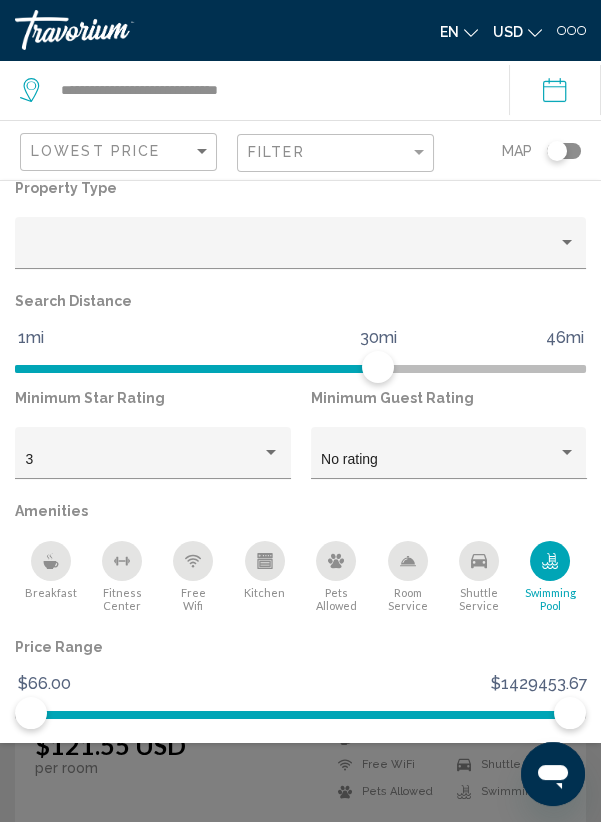 click 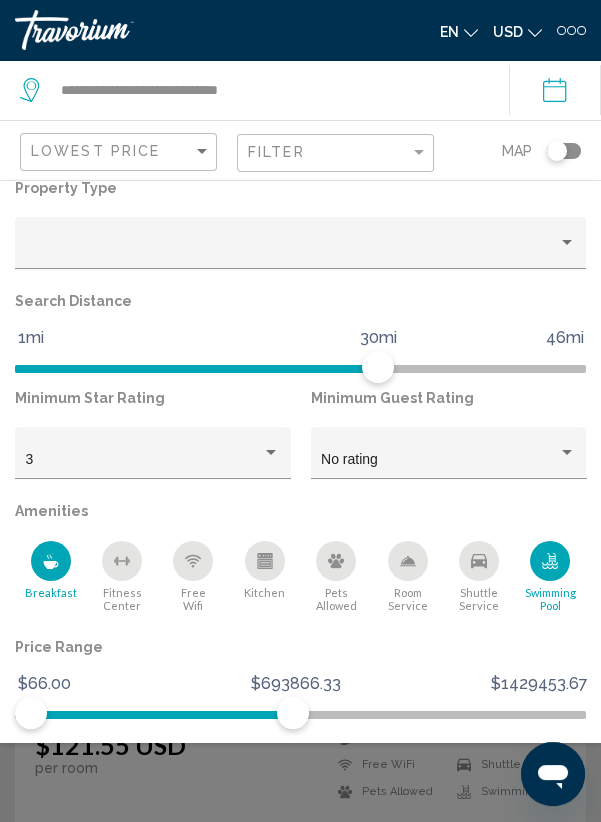 click 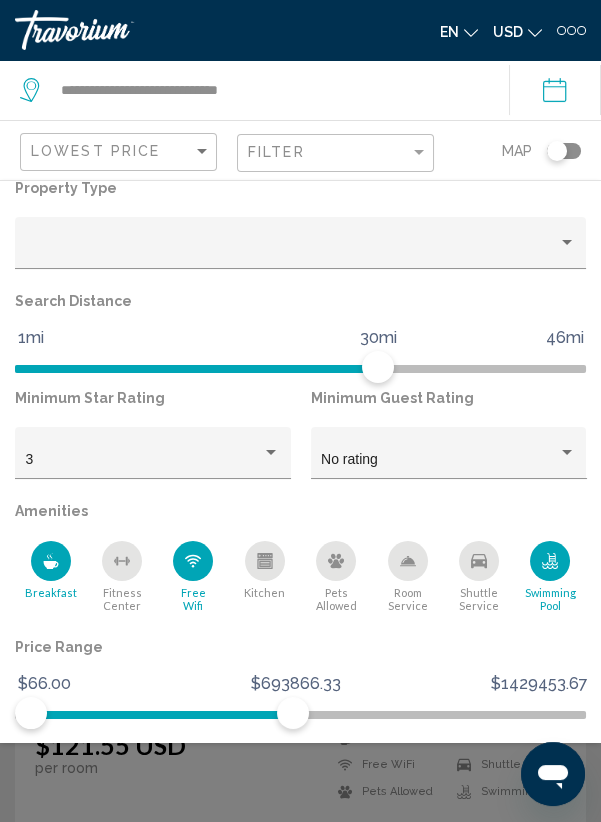 click on "Show Results" 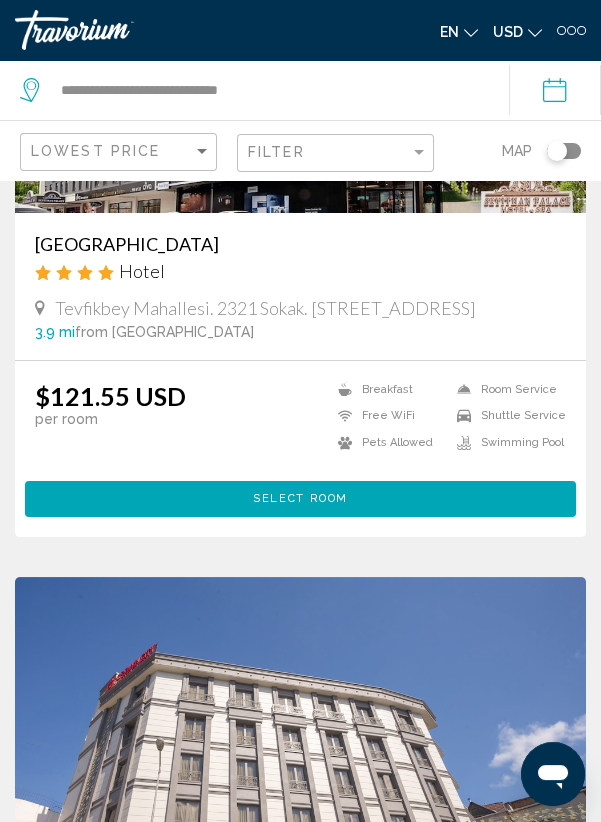 scroll, scrollTop: 341, scrollLeft: 0, axis: vertical 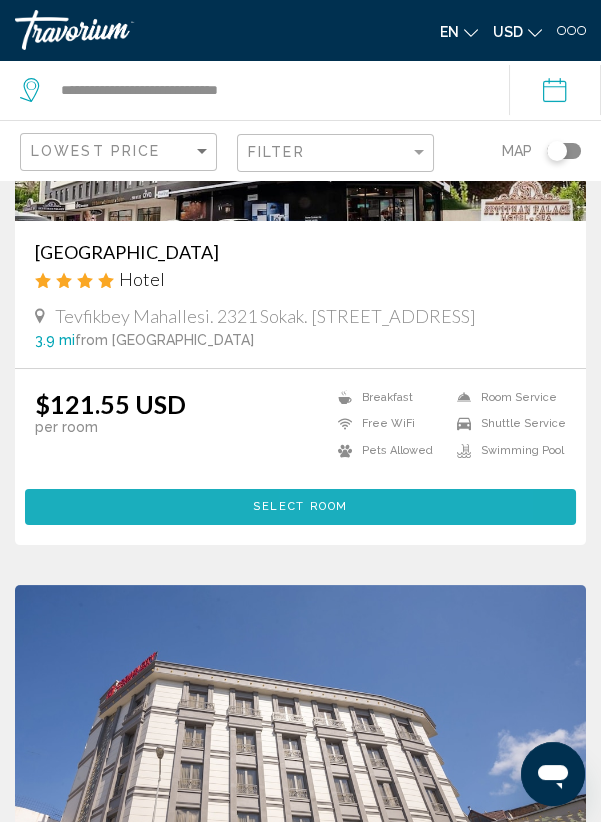 click on "Select Room" at bounding box center (300, 507) 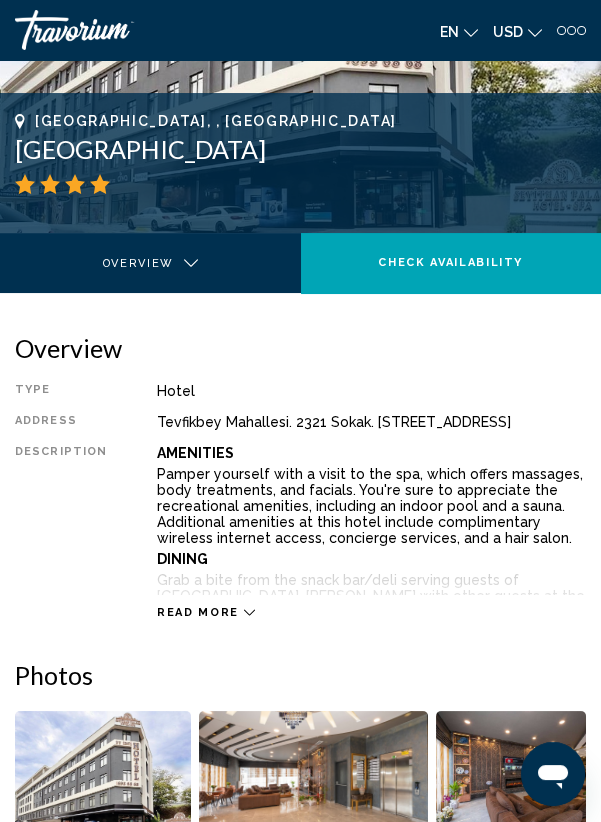 scroll, scrollTop: 256, scrollLeft: 0, axis: vertical 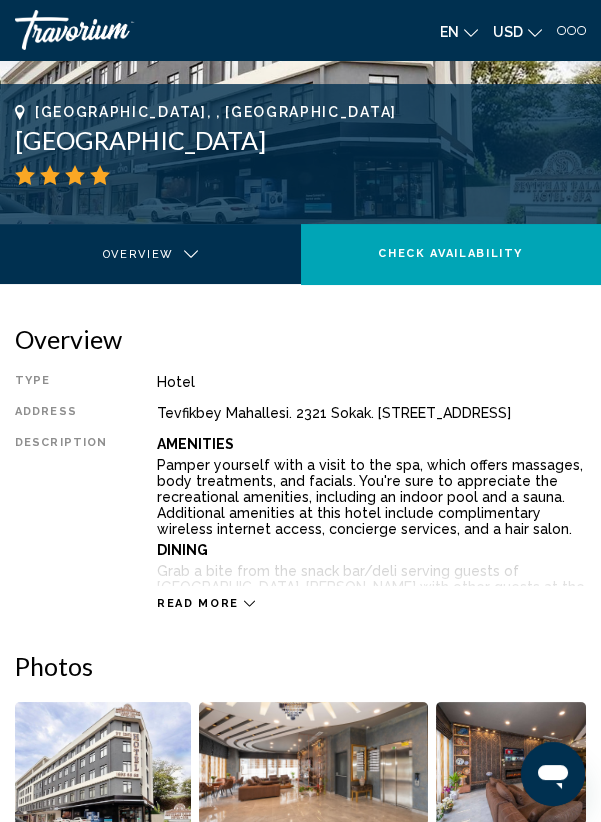 click on "Read more" at bounding box center (198, 603) 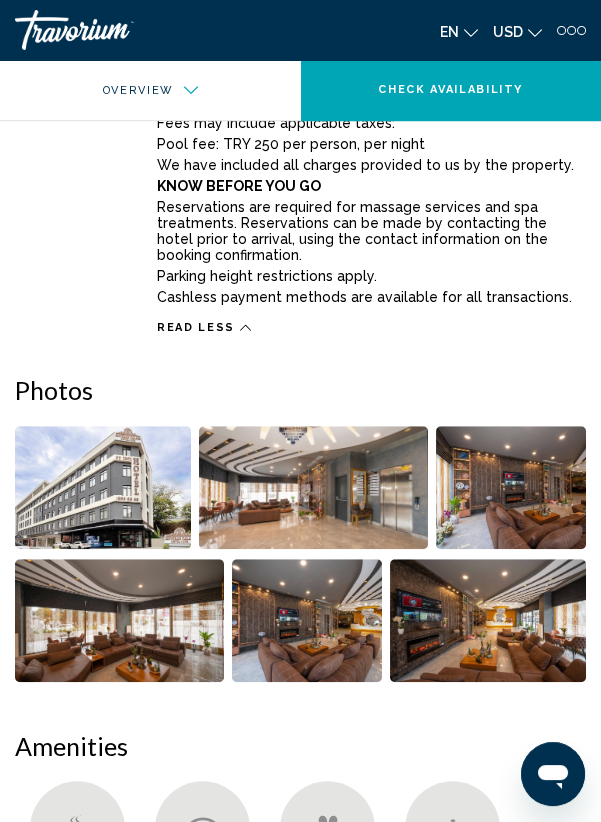 scroll, scrollTop: 1883, scrollLeft: 0, axis: vertical 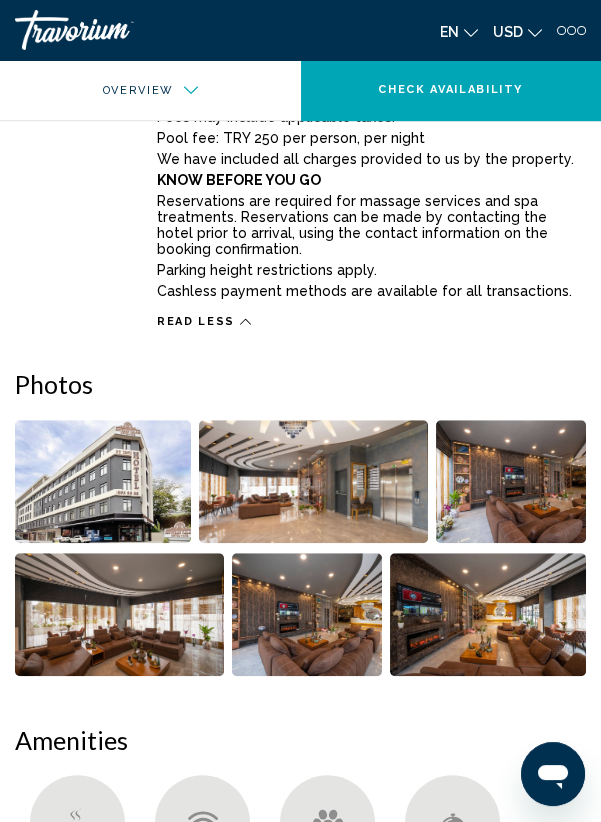 click at bounding box center (103, 481) 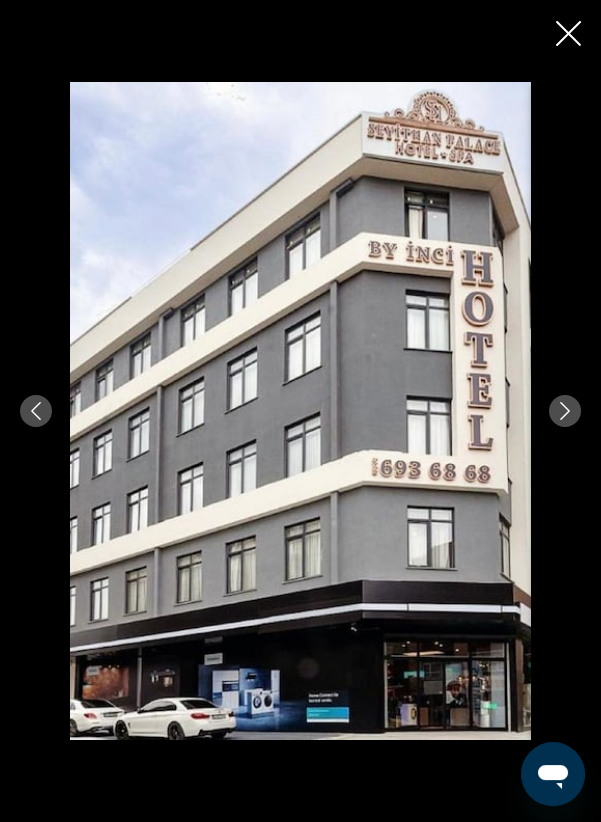 click at bounding box center [565, 411] 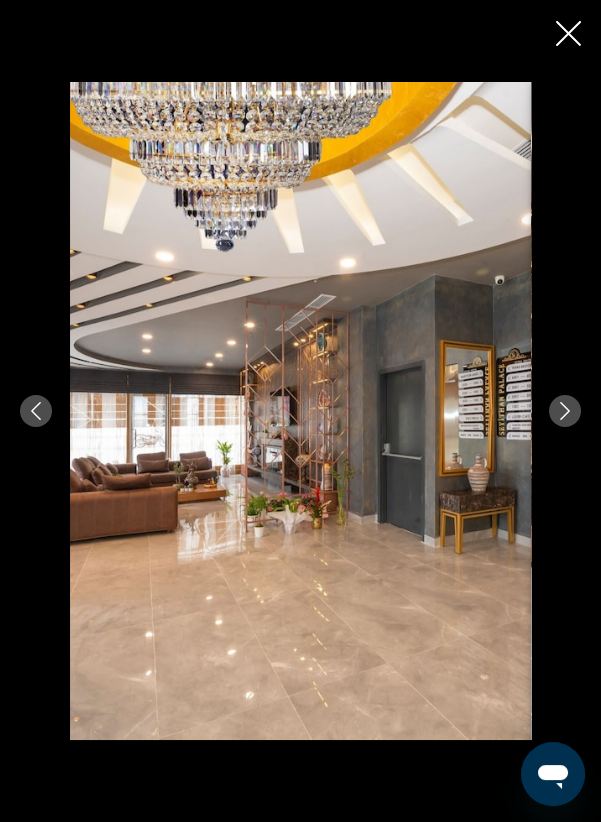 click at bounding box center [565, 411] 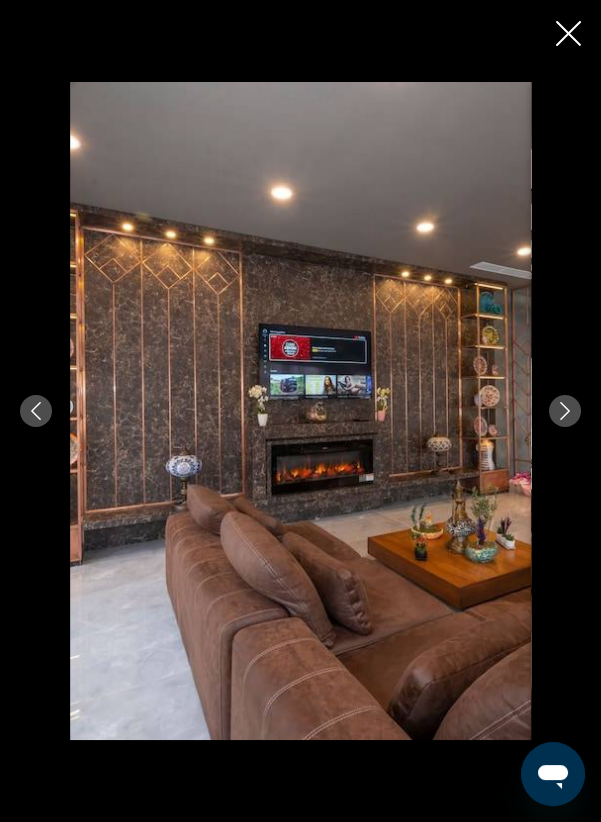 click at bounding box center (300, 411) 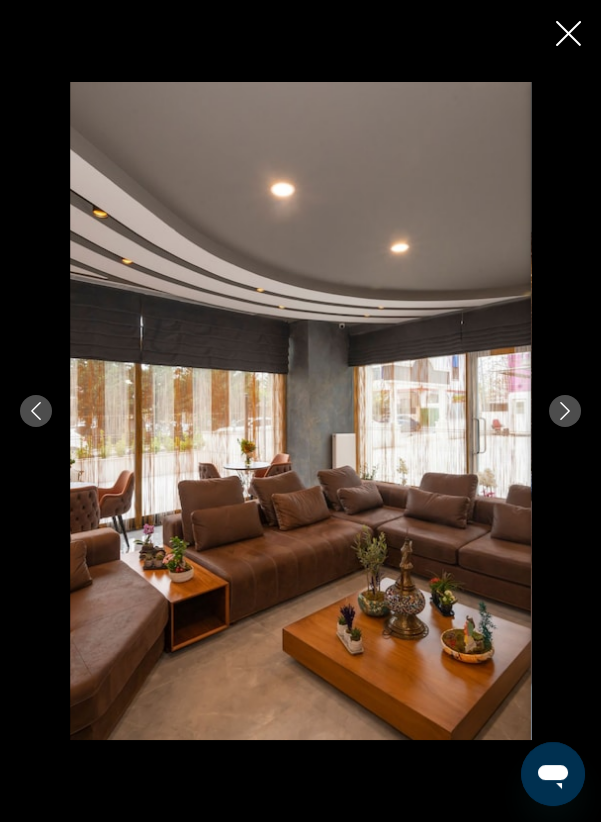 click 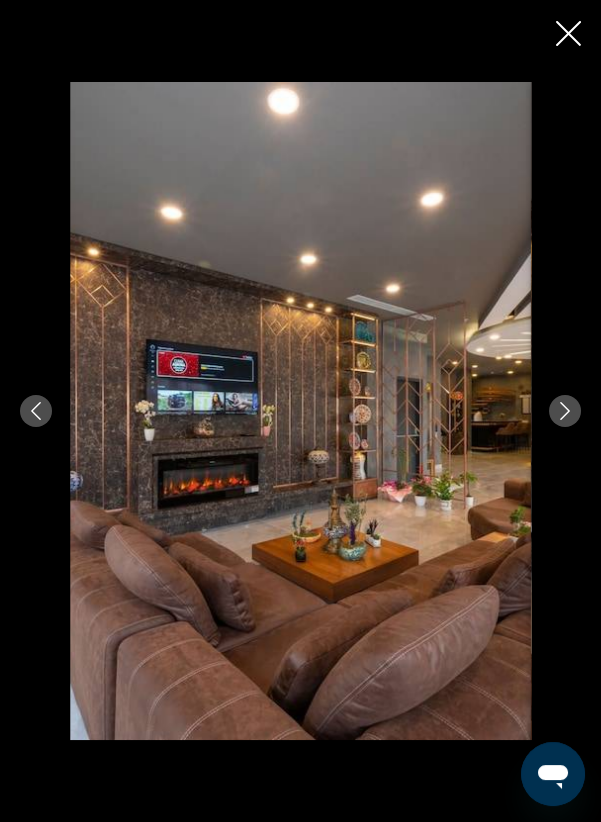 click at bounding box center [300, 411] 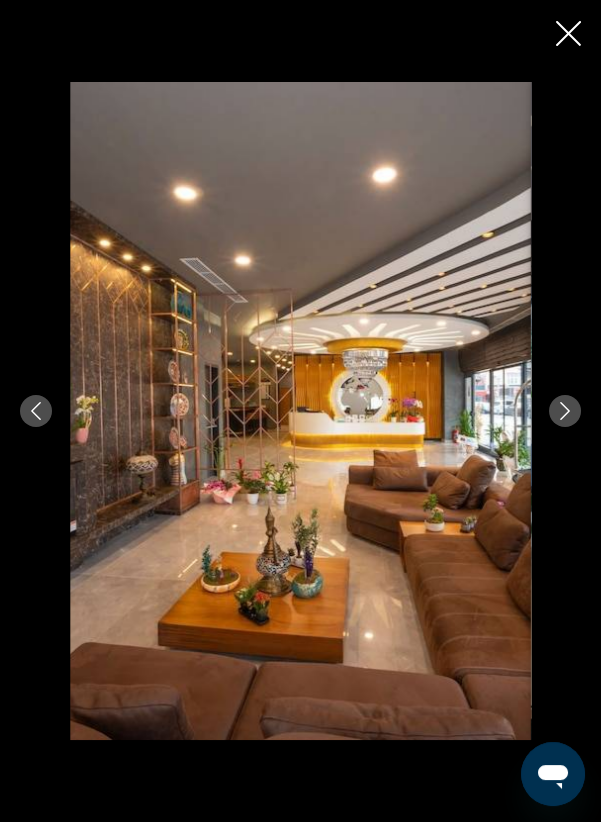click at bounding box center [565, 411] 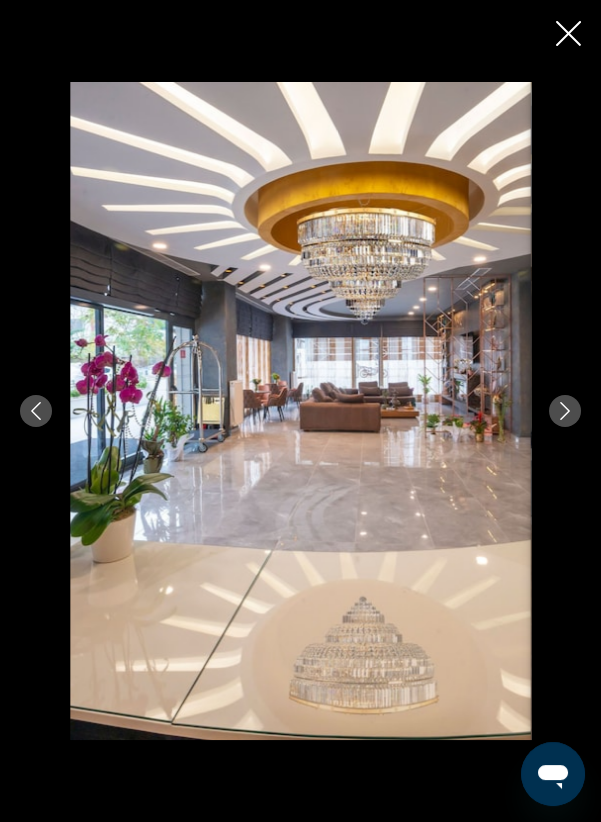 click at bounding box center [565, 411] 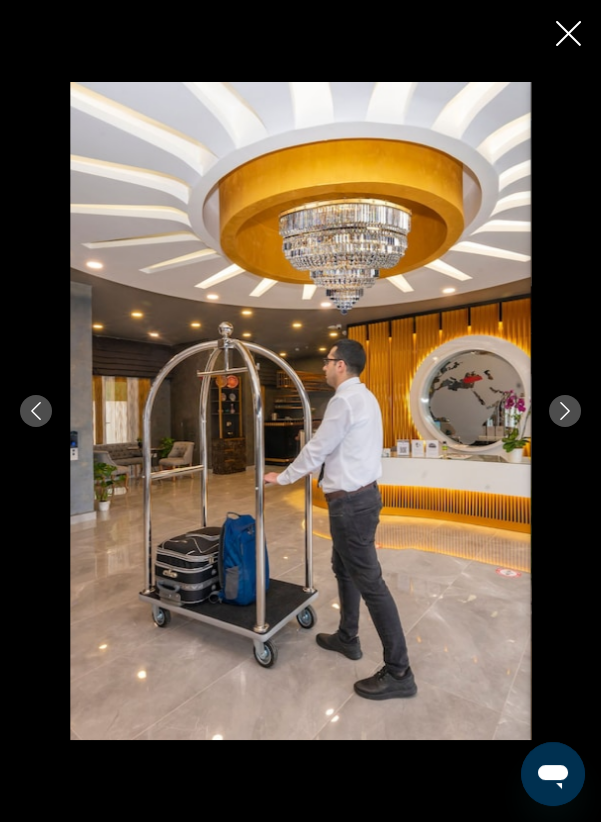 click at bounding box center [565, 411] 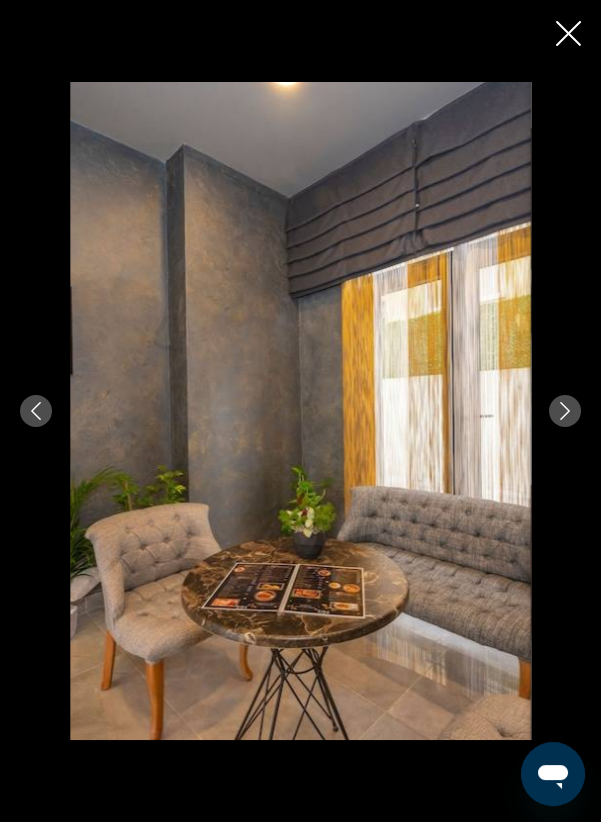 click at bounding box center [565, 411] 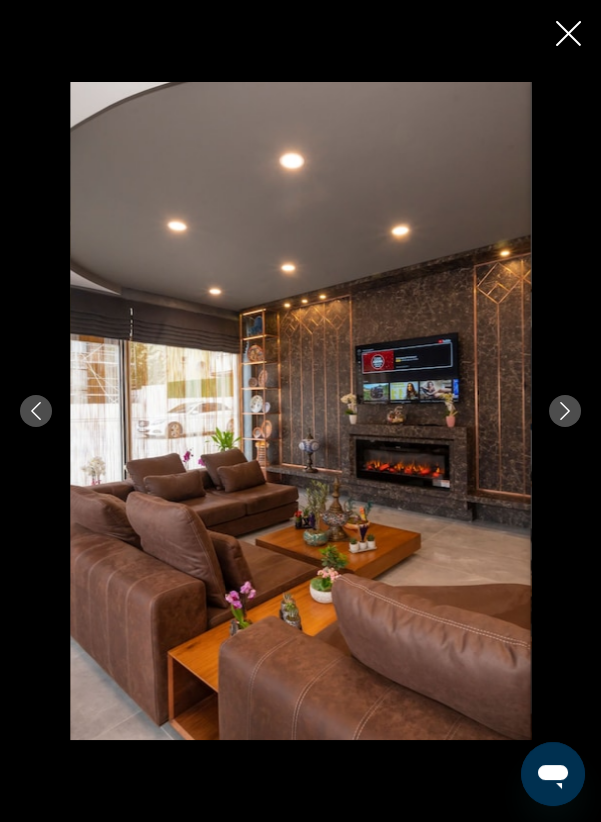 click at bounding box center [565, 411] 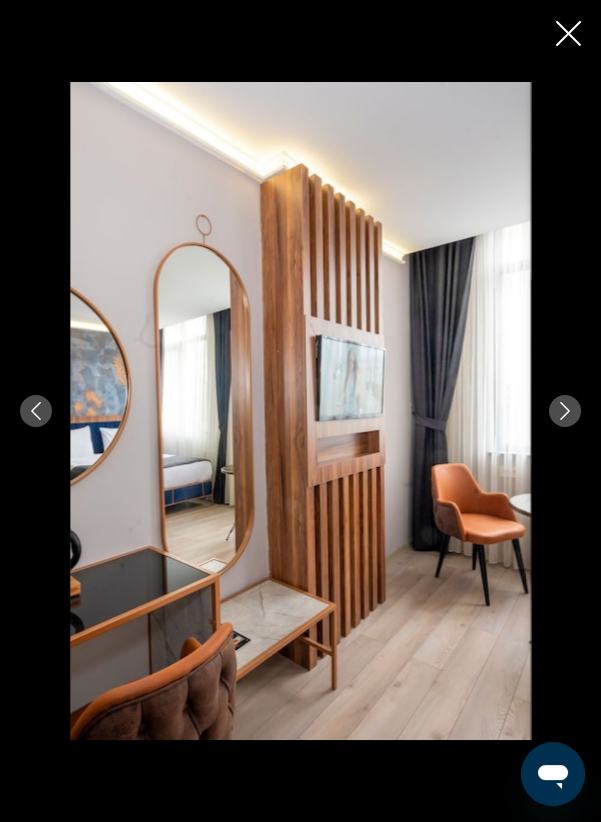click at bounding box center (565, 411) 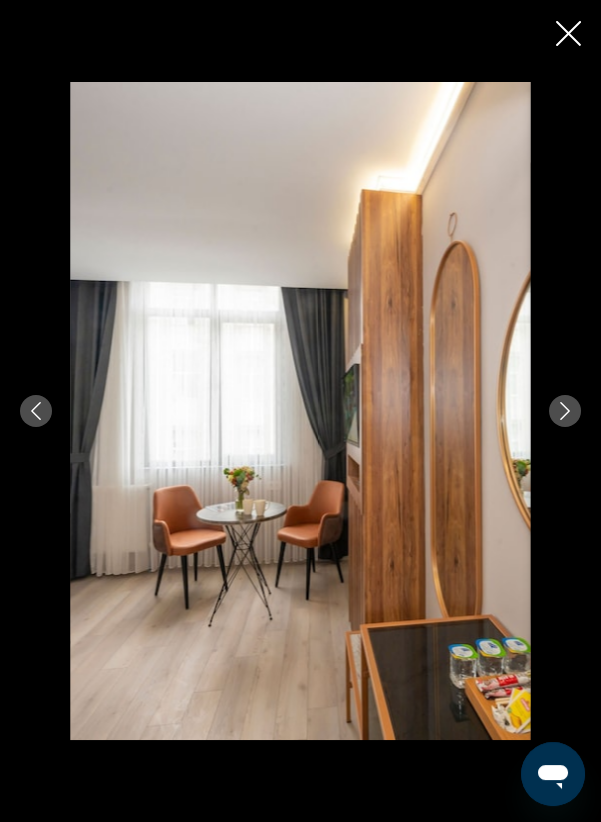 click at bounding box center [300, 411] 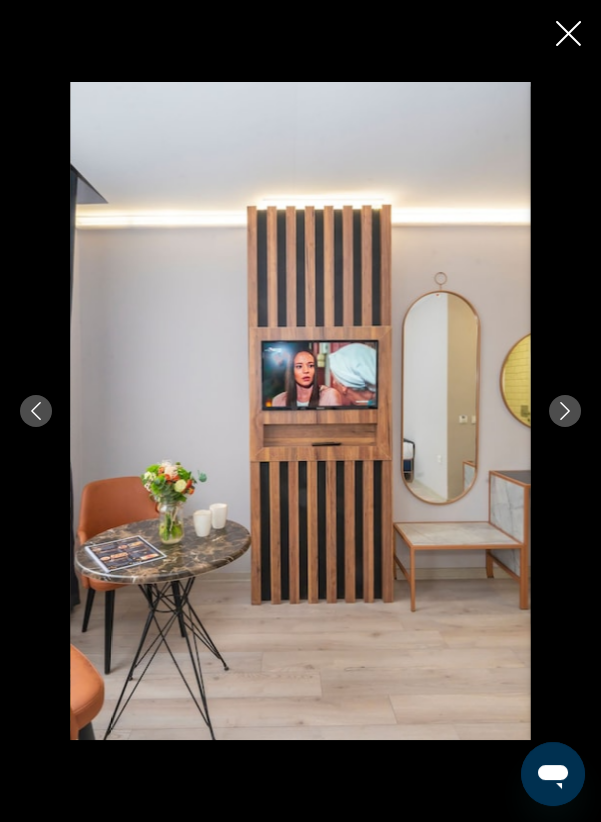 click at bounding box center (300, 411) 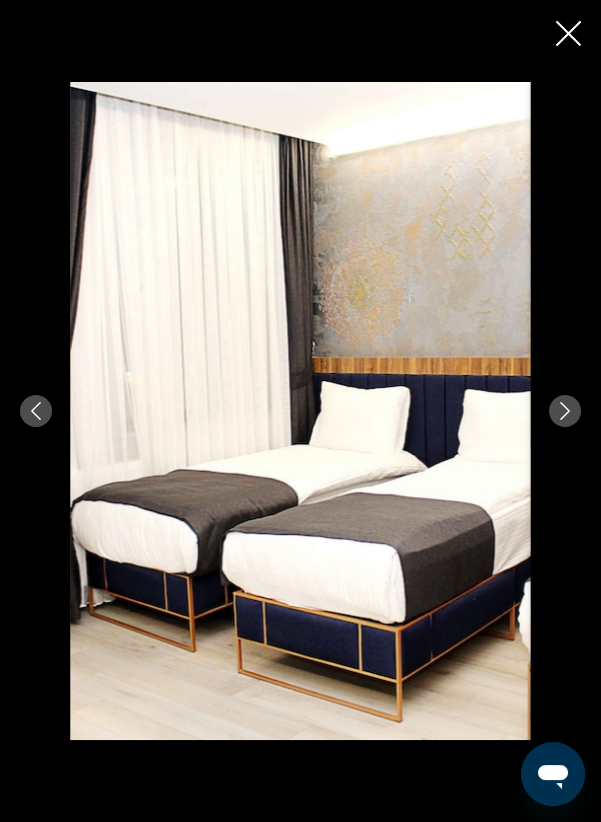 click at bounding box center (565, 411) 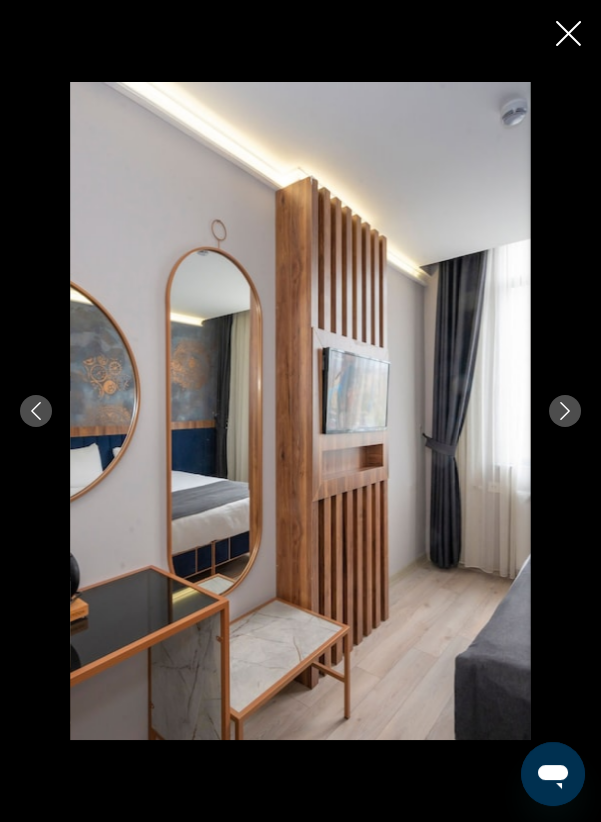 click at bounding box center (565, 411) 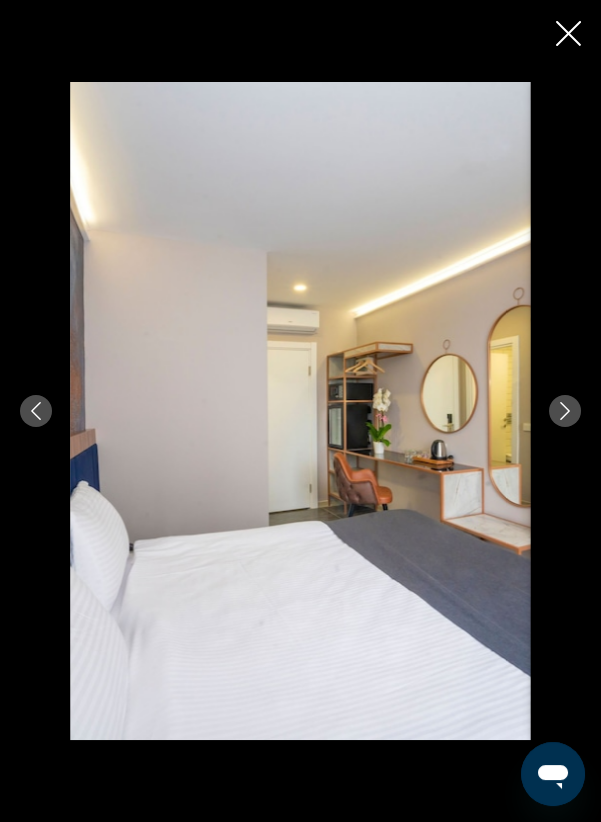 click at bounding box center (300, 411) 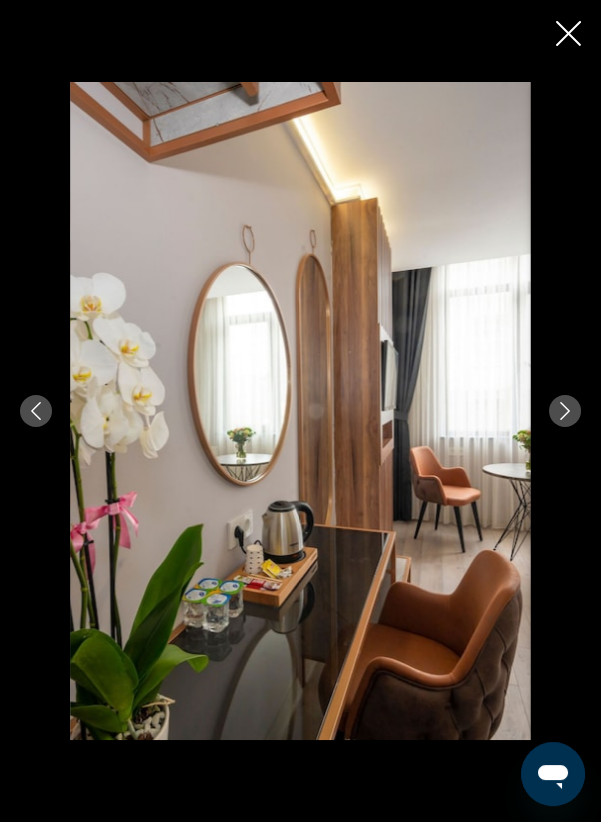 click at bounding box center [300, 411] 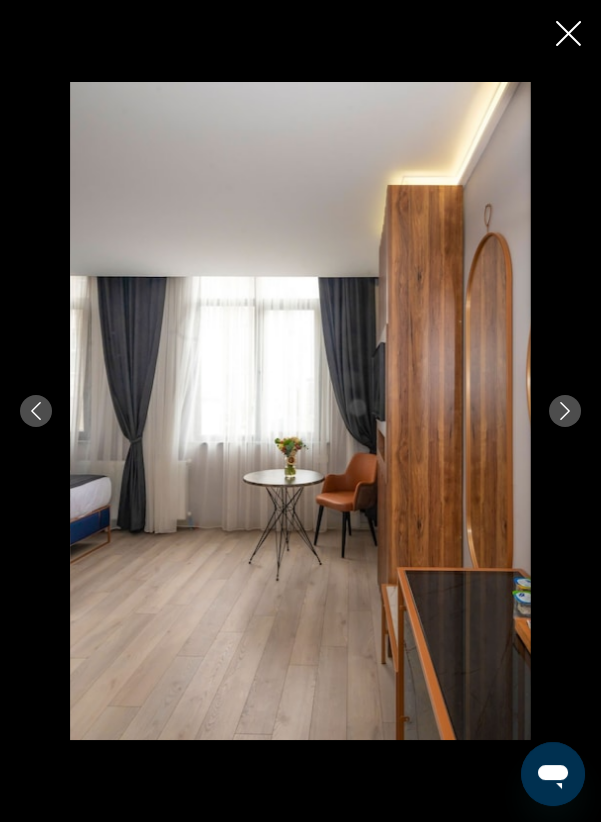 click at bounding box center (565, 411) 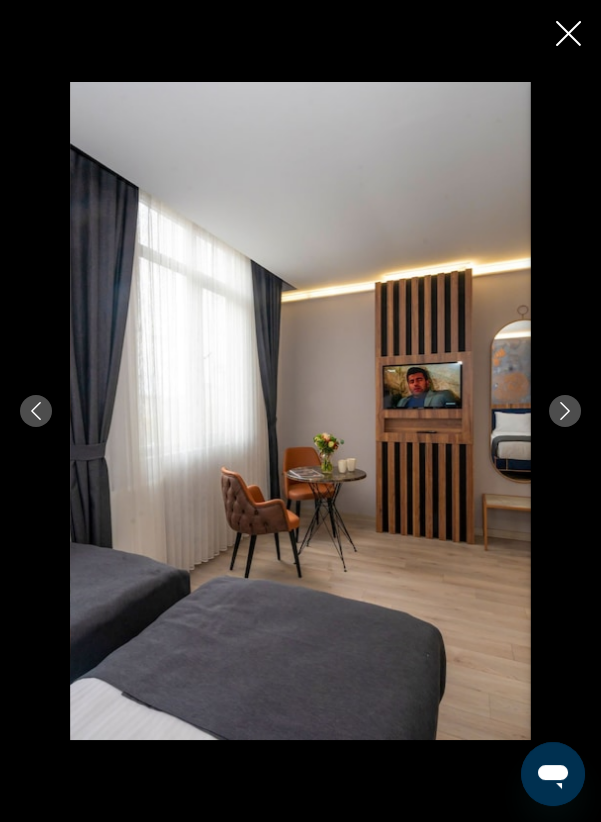 click at bounding box center [300, 411] 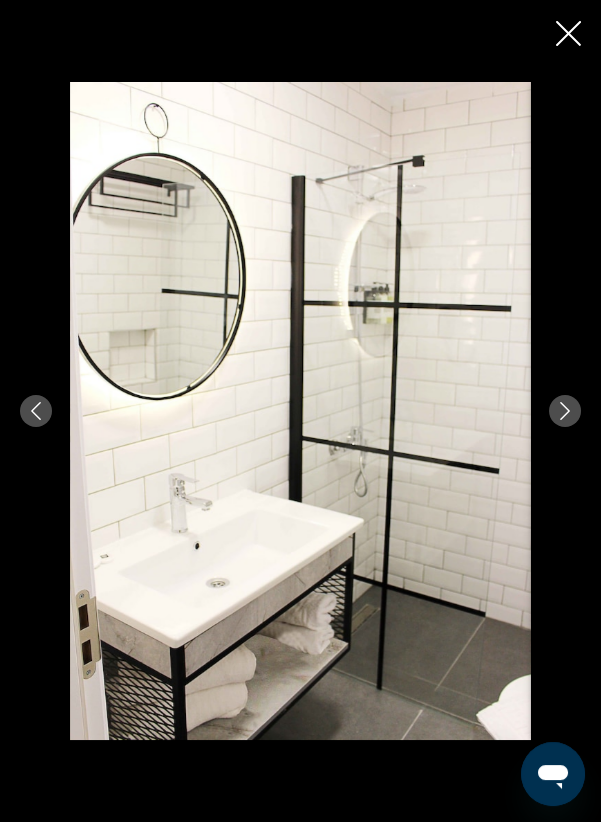 click at bounding box center [300, 411] 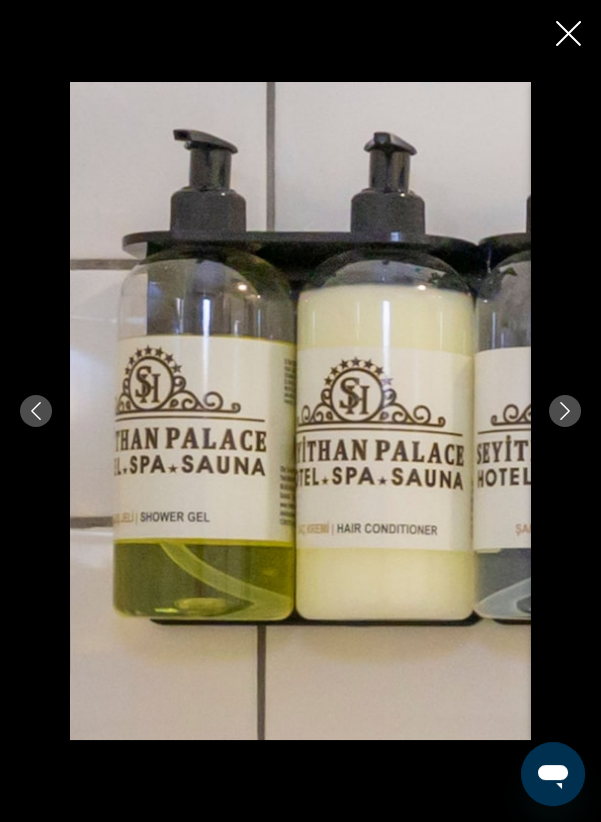click at bounding box center (565, 411) 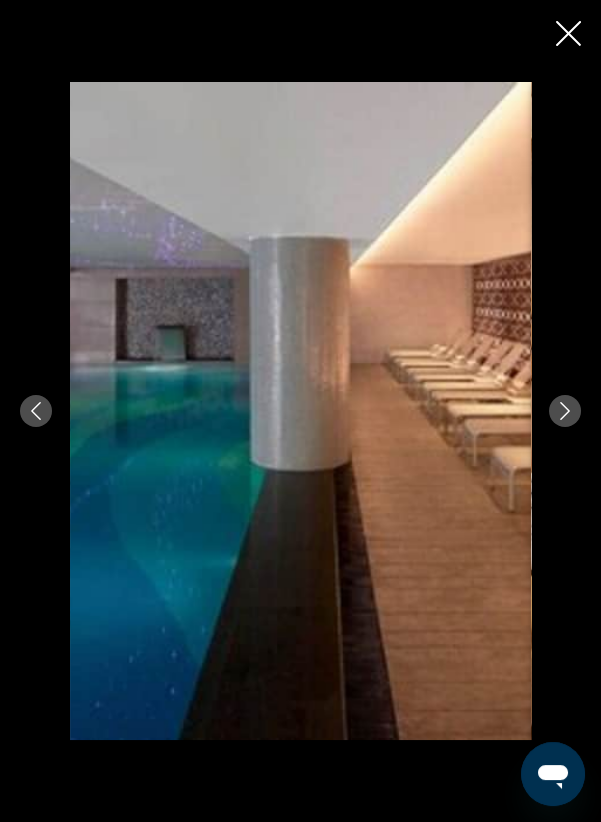 click at bounding box center [300, 411] 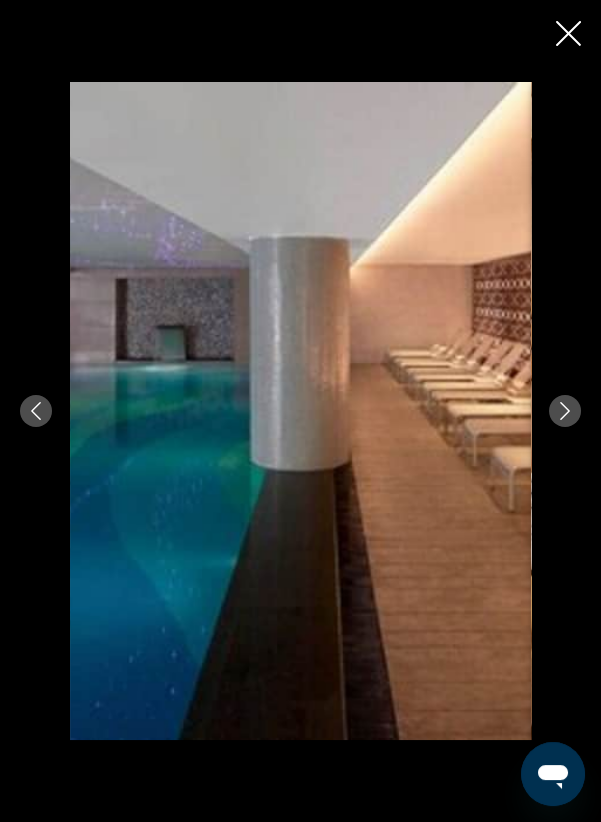 scroll, scrollTop: 1927, scrollLeft: 0, axis: vertical 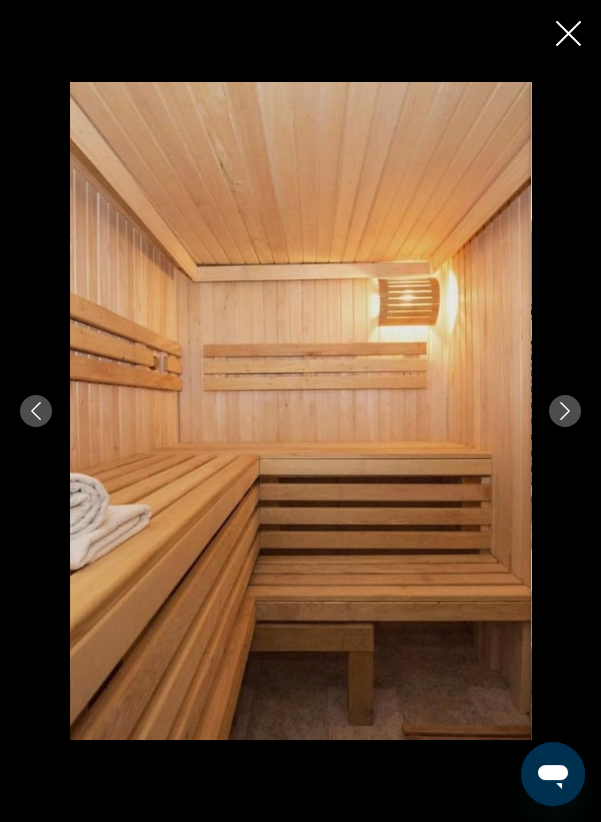 click at bounding box center (565, 411) 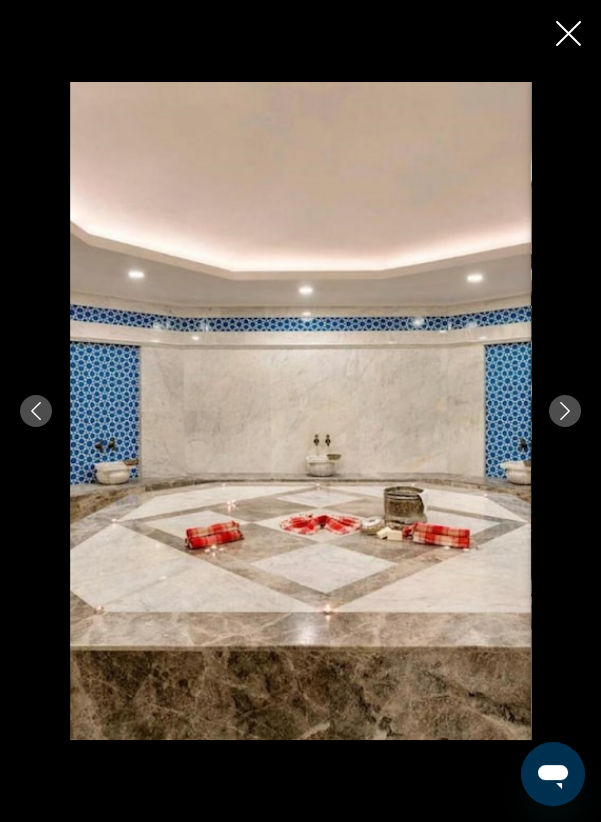 click at bounding box center [300, 411] 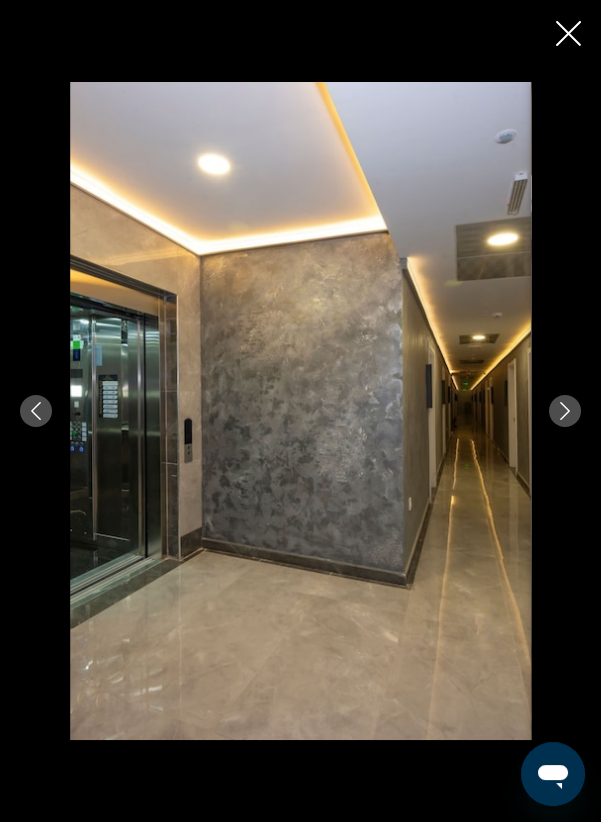 click at bounding box center [565, 411] 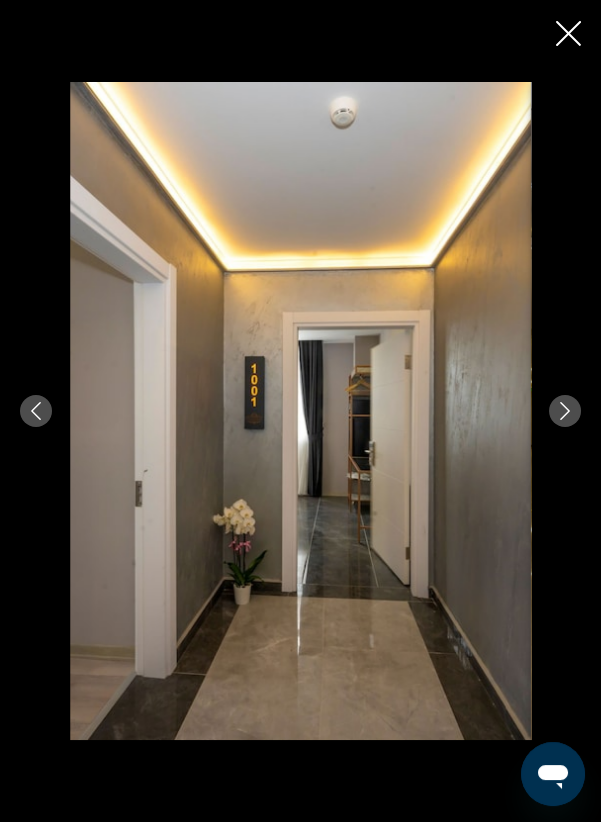 click at bounding box center (565, 411) 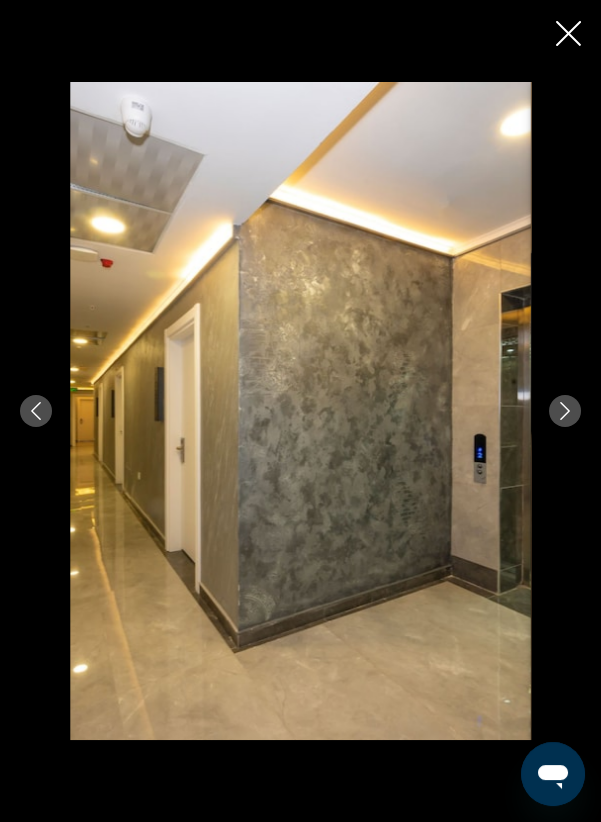click at bounding box center (565, 411) 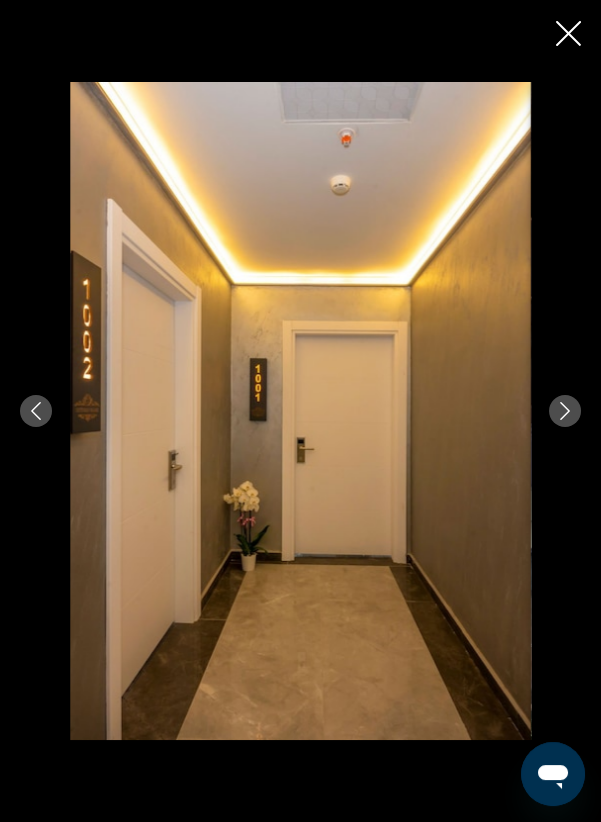 click 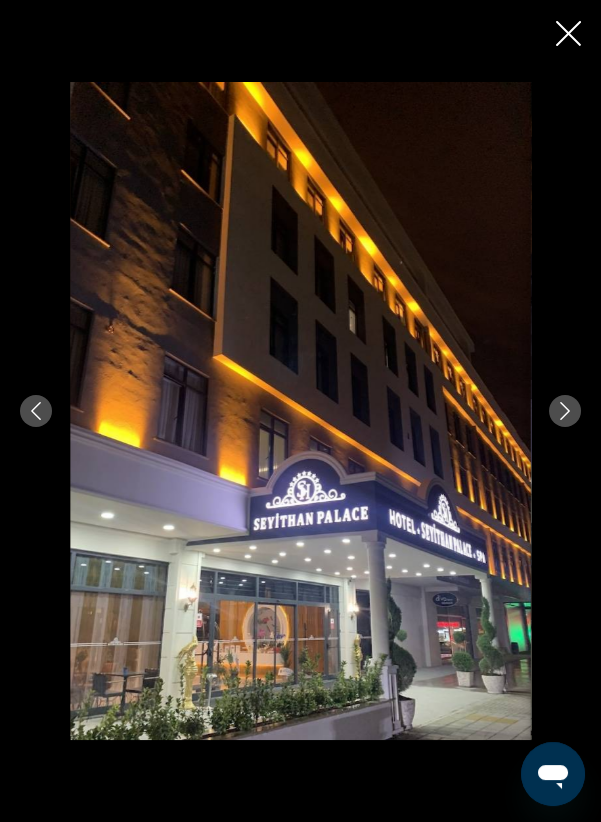 click at bounding box center (565, 411) 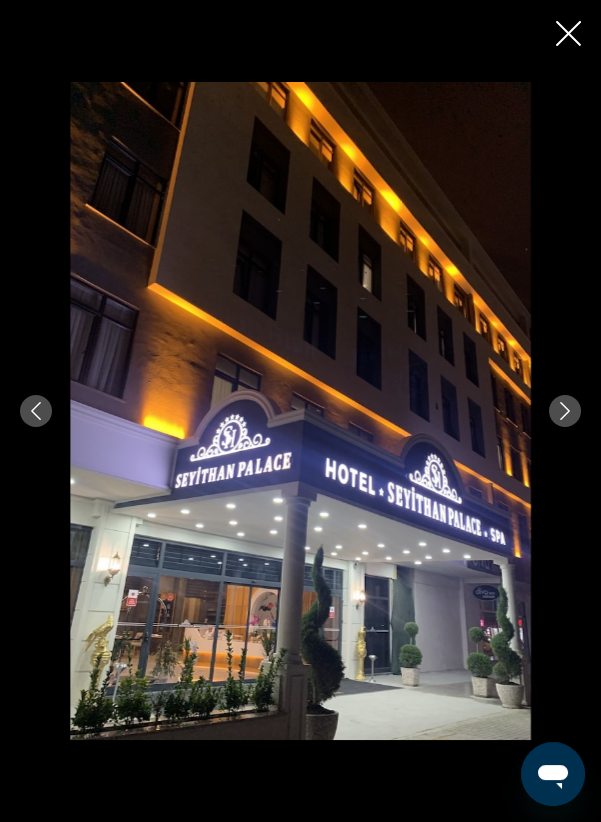 click at bounding box center (300, 411) 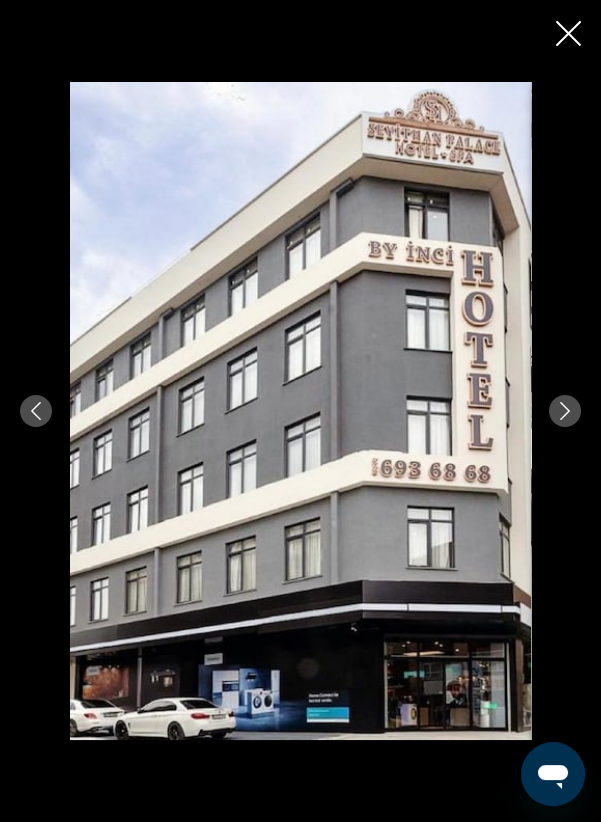 click 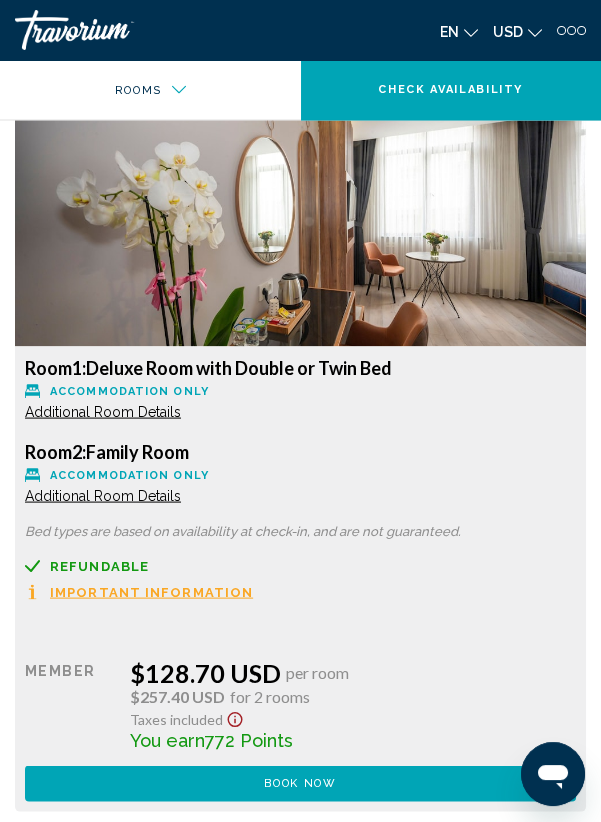 scroll, scrollTop: 5328, scrollLeft: 0, axis: vertical 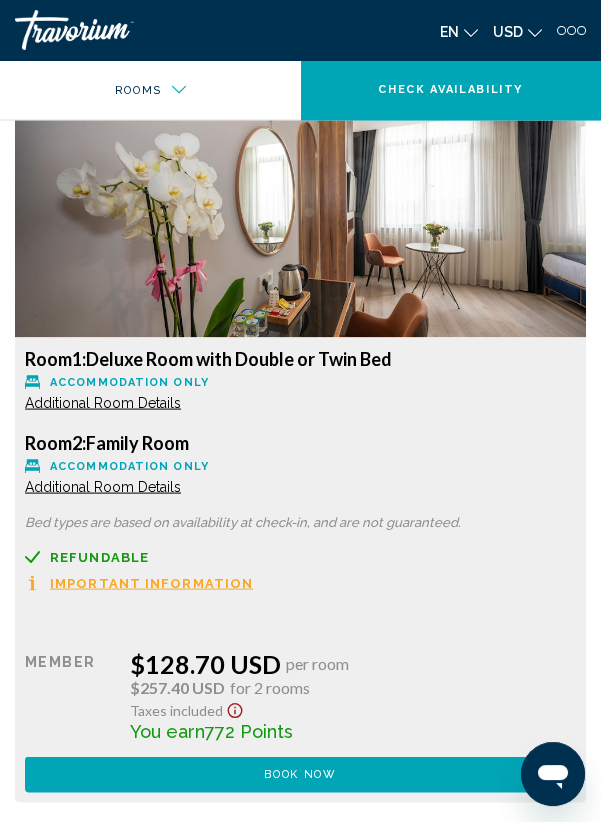 click on "Important Information" at bounding box center [151, 583] 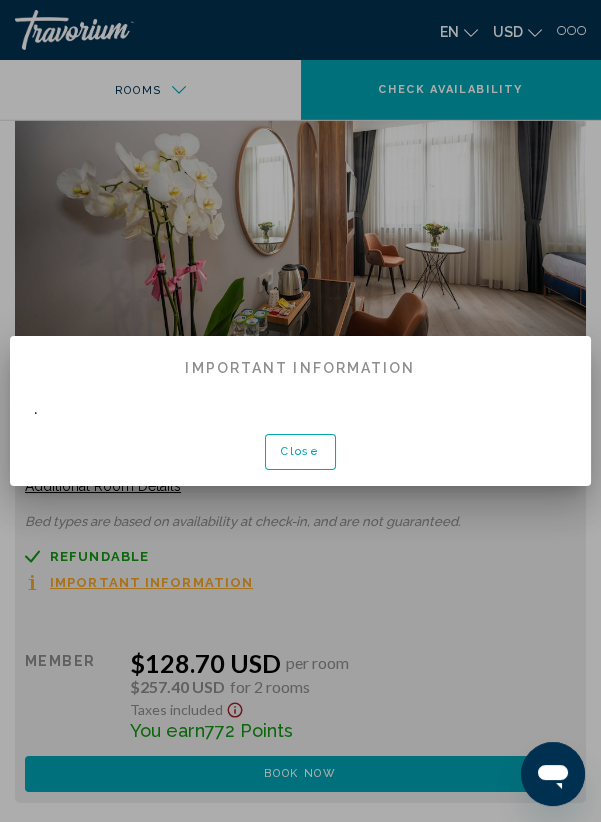 scroll, scrollTop: 0, scrollLeft: 0, axis: both 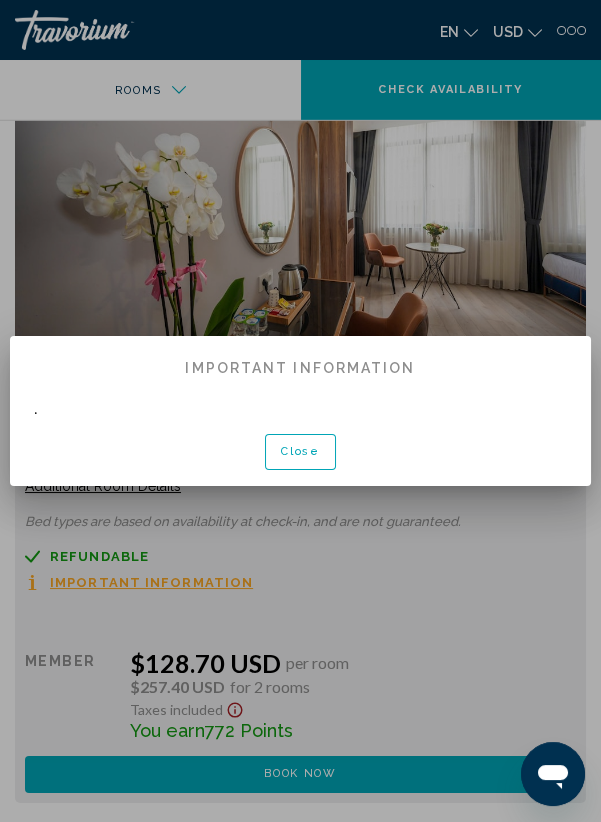 click on "Close" at bounding box center [300, 452] 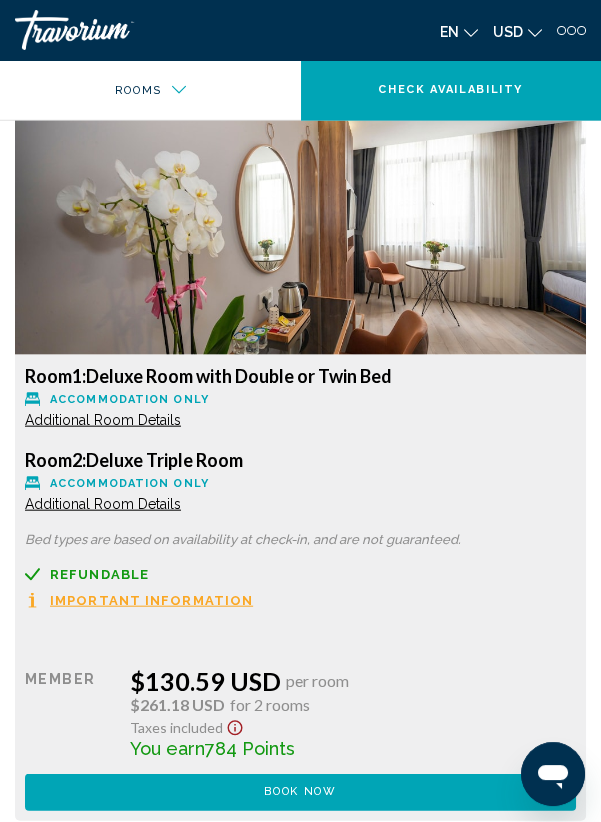 scroll, scrollTop: 6049, scrollLeft: 0, axis: vertical 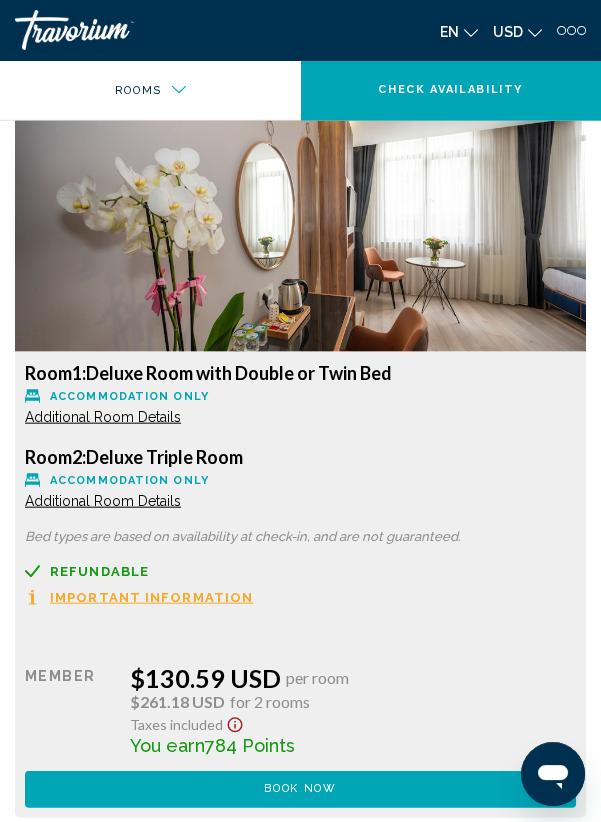 click on "Additional Room Details" at bounding box center [103, -1696] 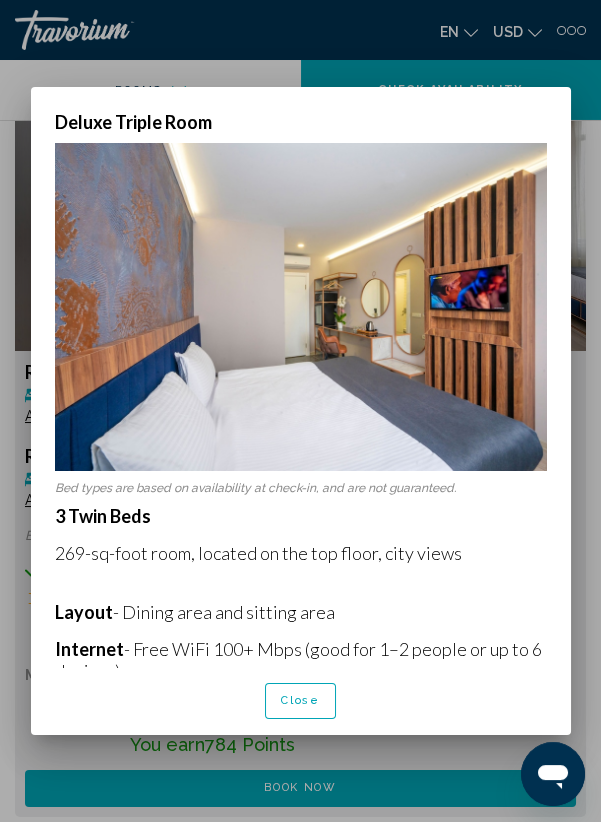 scroll, scrollTop: 0, scrollLeft: 0, axis: both 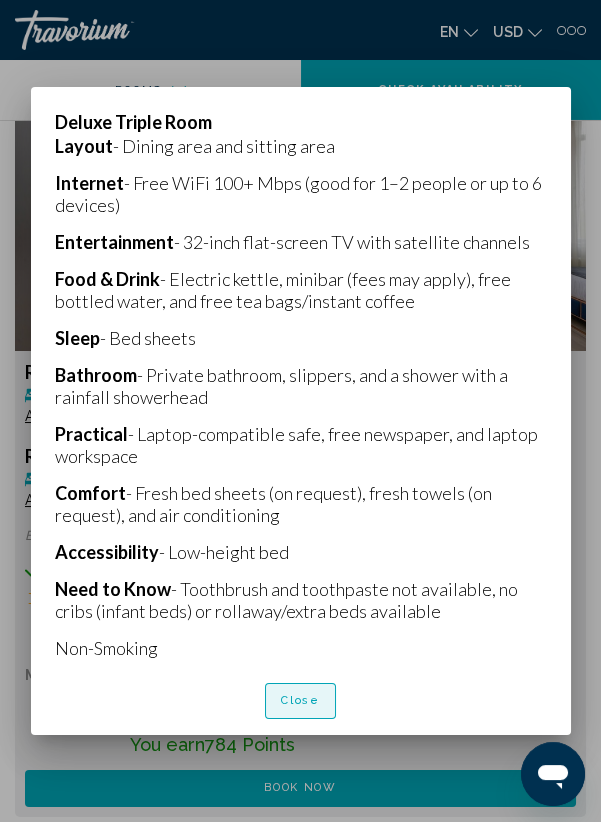 click on "Close" at bounding box center (300, 701) 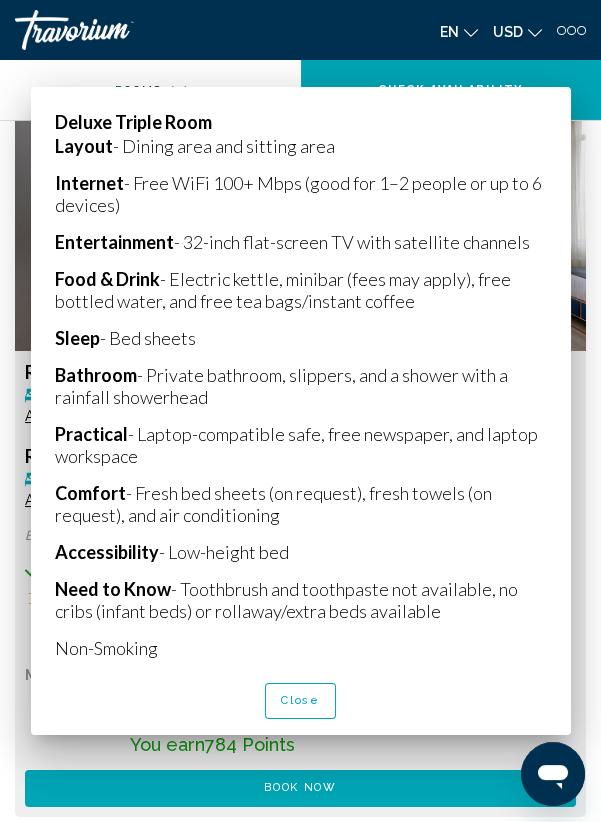 scroll, scrollTop: 6049, scrollLeft: 0, axis: vertical 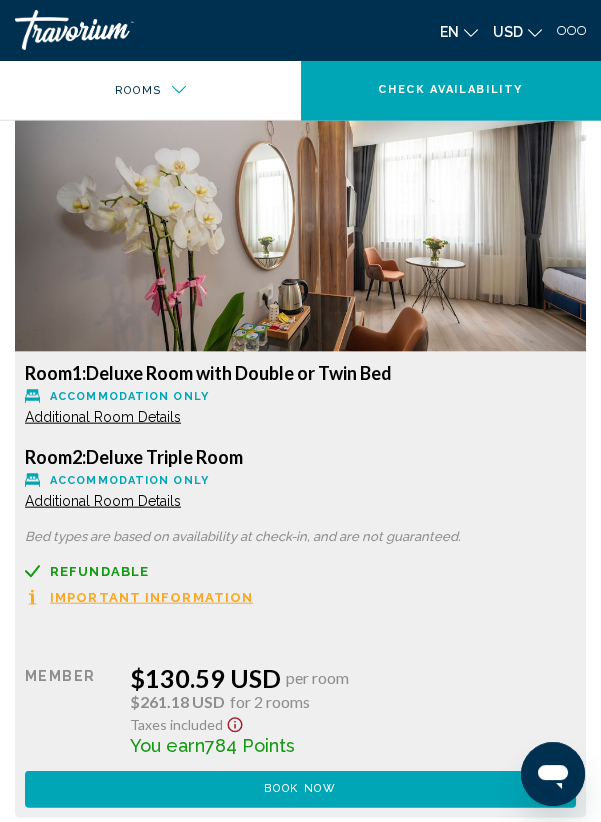 click on "Additional Room Details" at bounding box center (103, -1780) 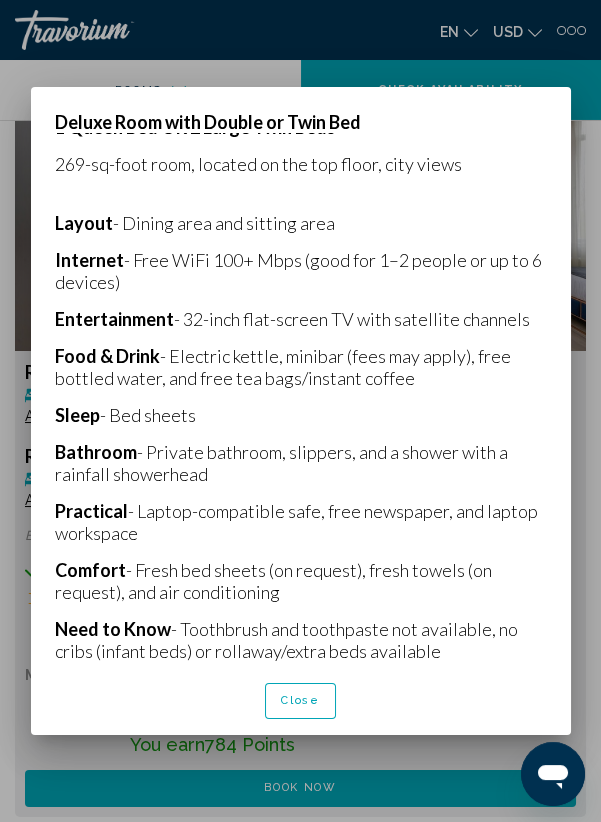 scroll, scrollTop: 393, scrollLeft: 0, axis: vertical 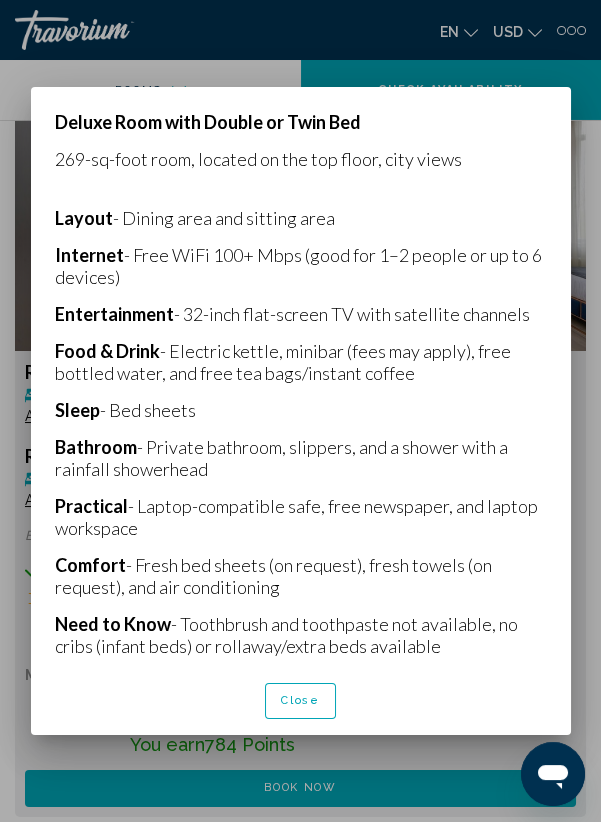 click on "Close" at bounding box center [300, 701] 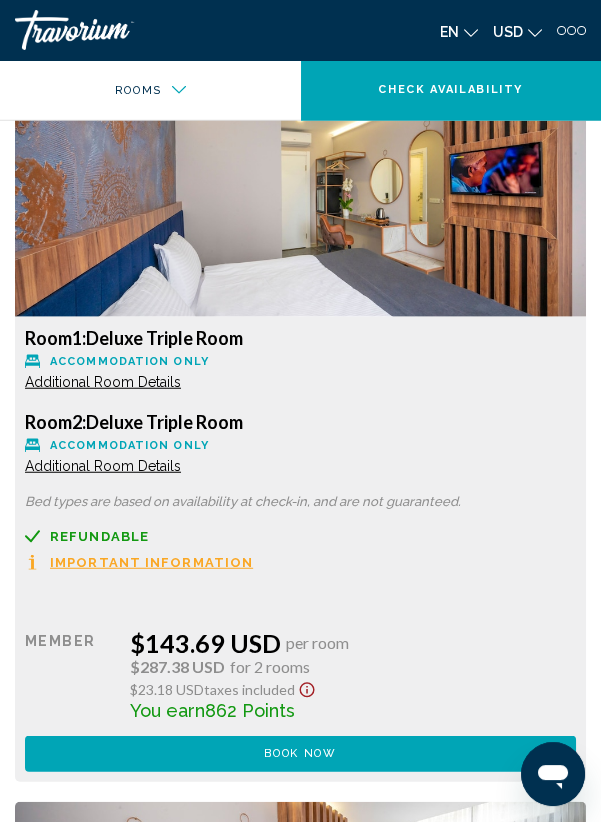 scroll, scrollTop: 6826, scrollLeft: 0, axis: vertical 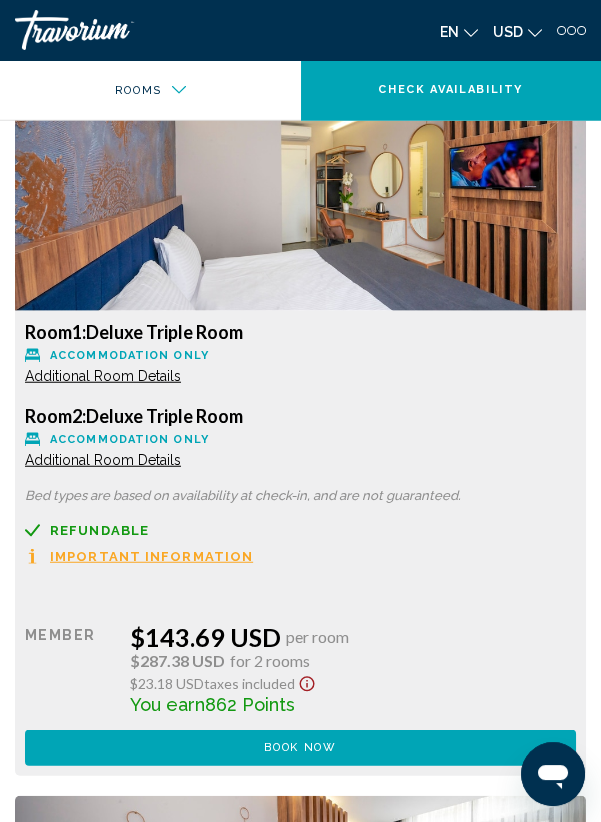 click on "Additional Room Details" at bounding box center [103, -2557] 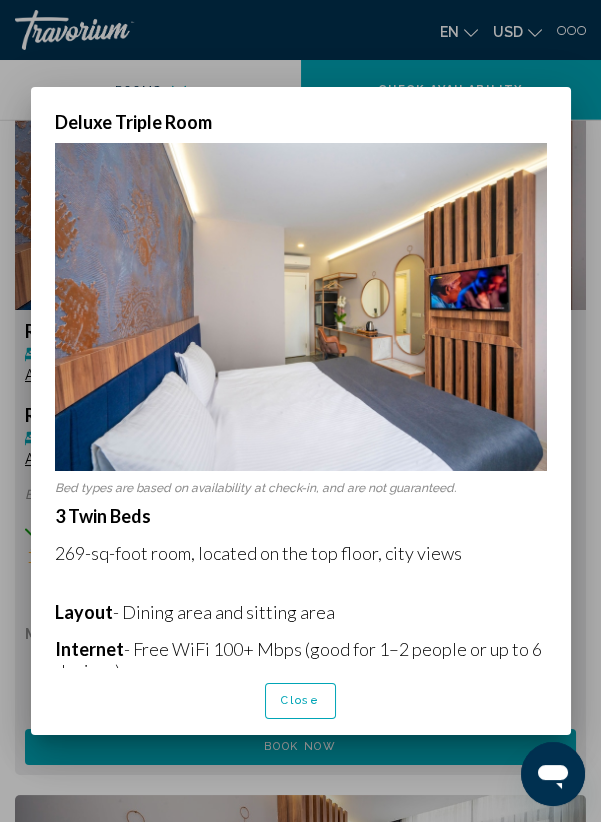 scroll, scrollTop: 0, scrollLeft: 0, axis: both 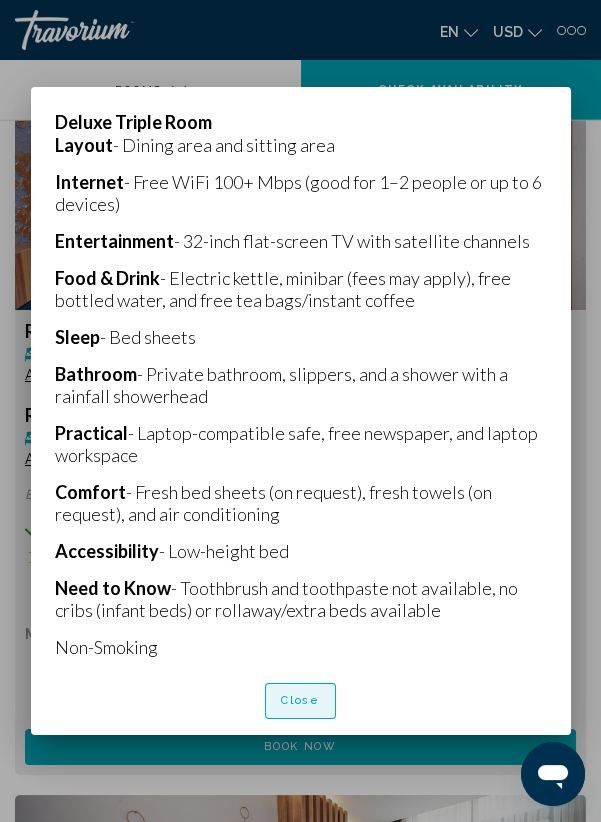 click on "Close" at bounding box center (300, 701) 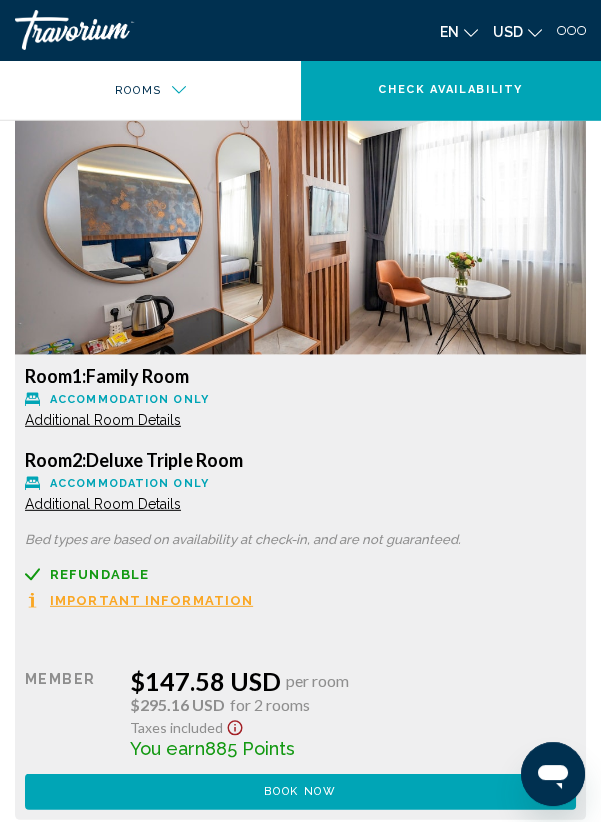 scroll, scrollTop: 7523, scrollLeft: 0, axis: vertical 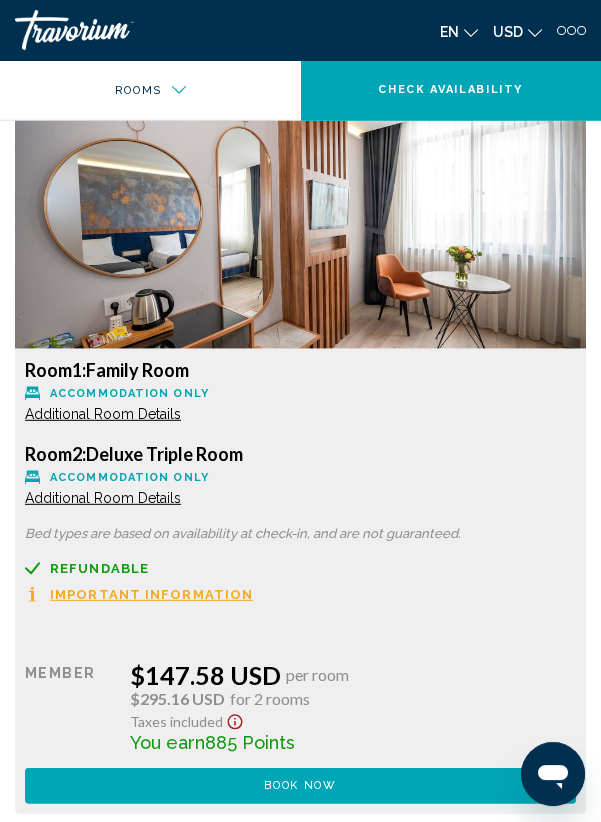 click on "Additional Room Details" at bounding box center (103, -3170) 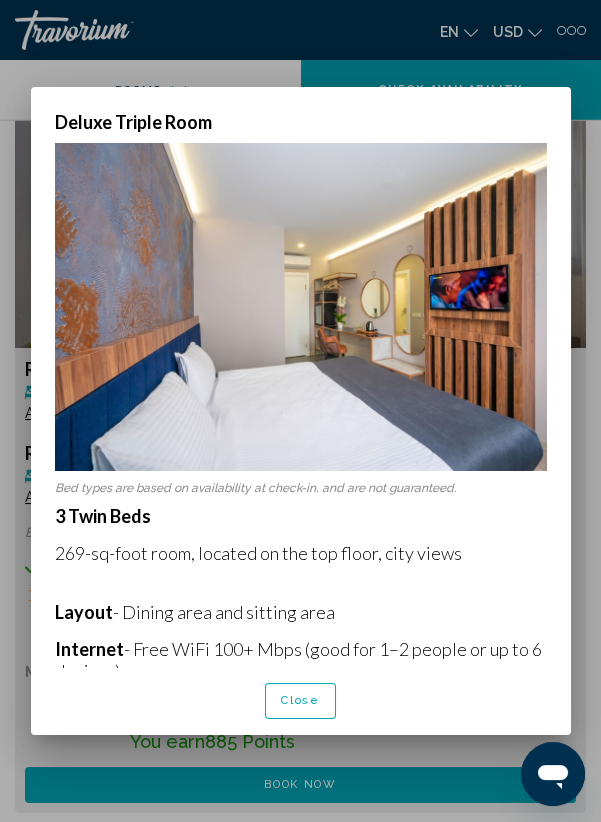 scroll, scrollTop: 0, scrollLeft: 0, axis: both 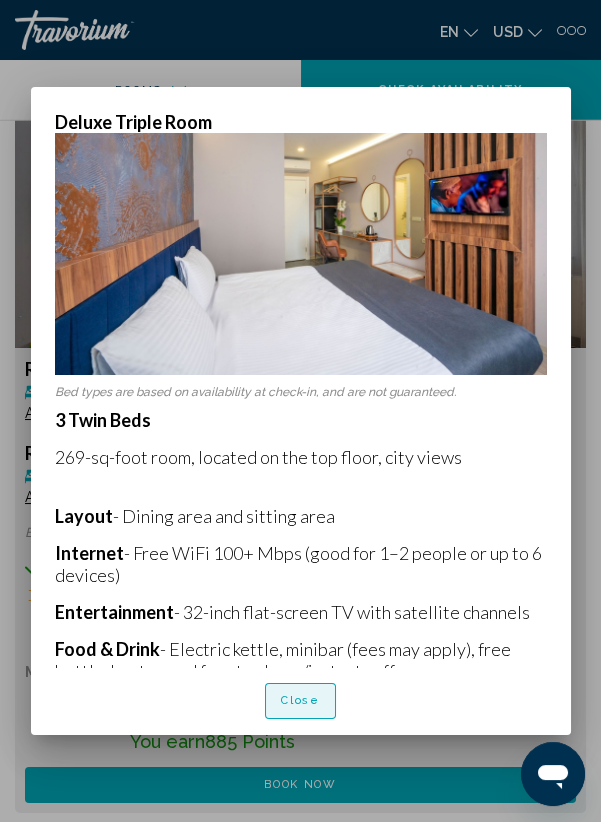 click on "Close" at bounding box center [300, 701] 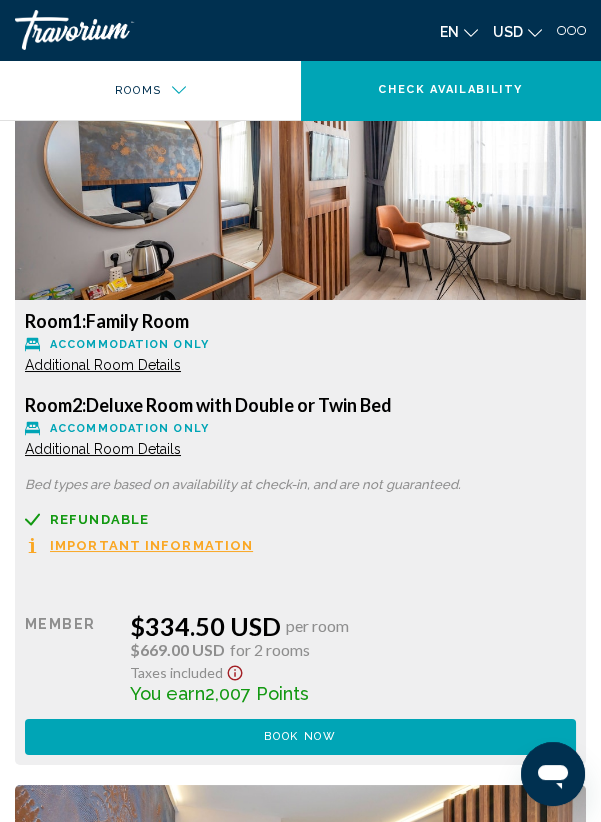 scroll, scrollTop: 9780, scrollLeft: 0, axis: vertical 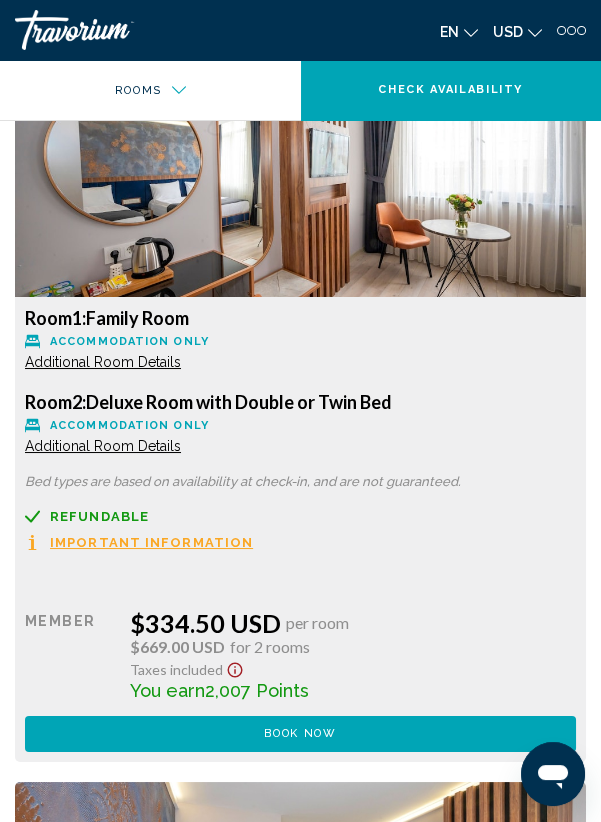 click on "Additional Room Details" at bounding box center [103, -5427] 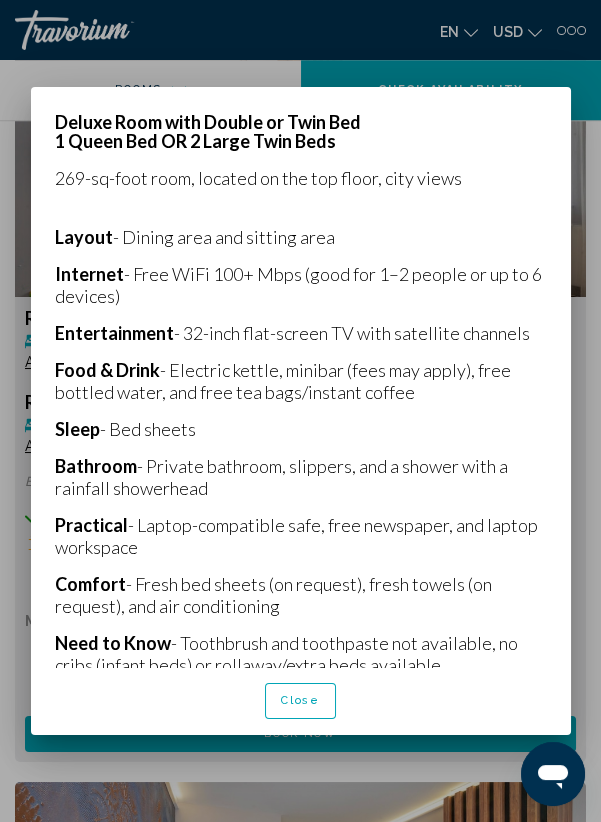 scroll, scrollTop: 393, scrollLeft: 0, axis: vertical 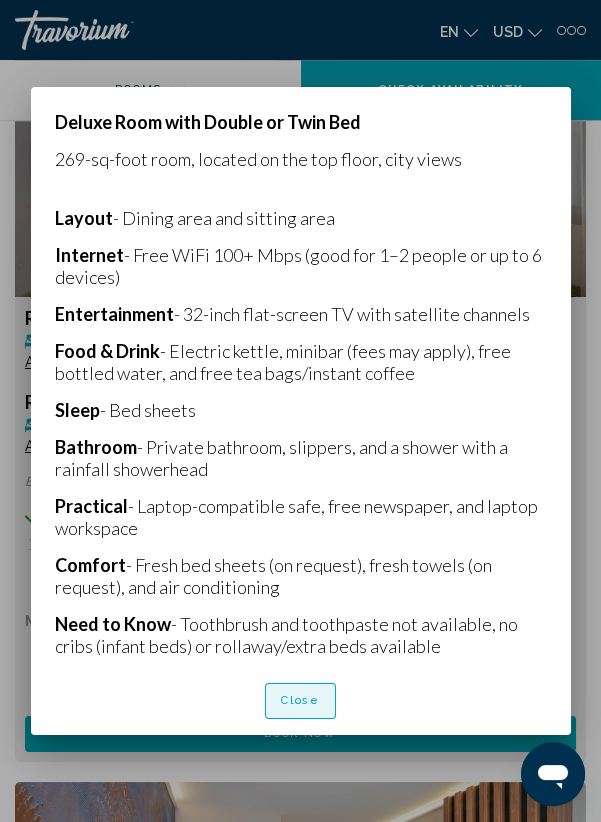 click on "Close" at bounding box center (300, 701) 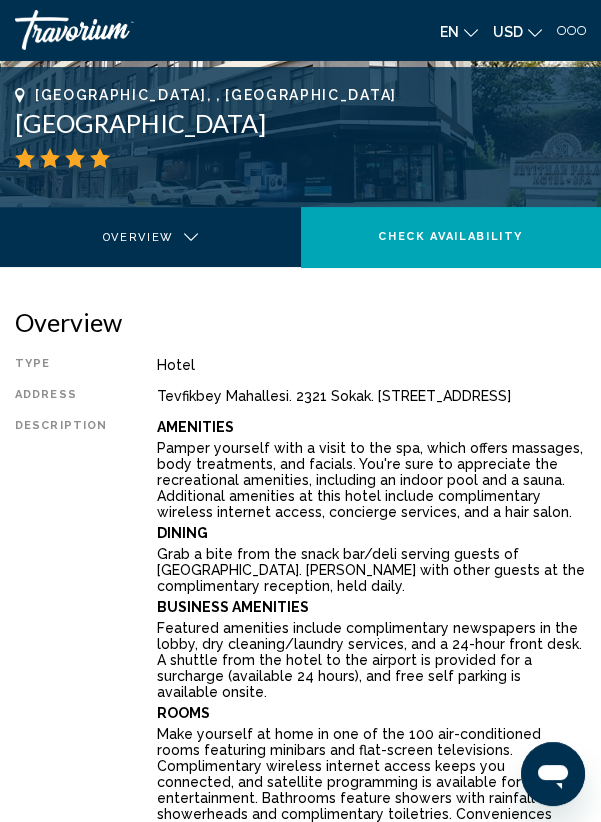 scroll, scrollTop: 0, scrollLeft: 0, axis: both 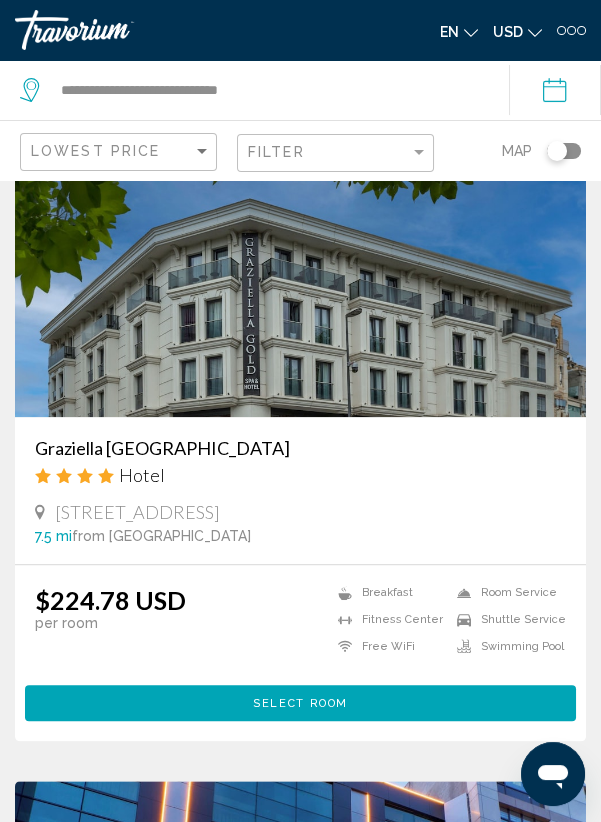 click on "Select Room" at bounding box center (300, 703) 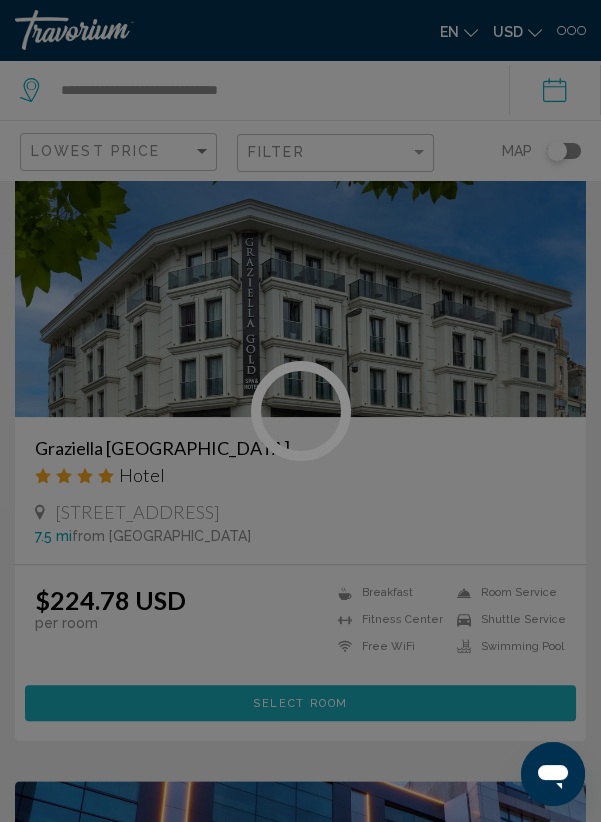 click at bounding box center [300, 411] 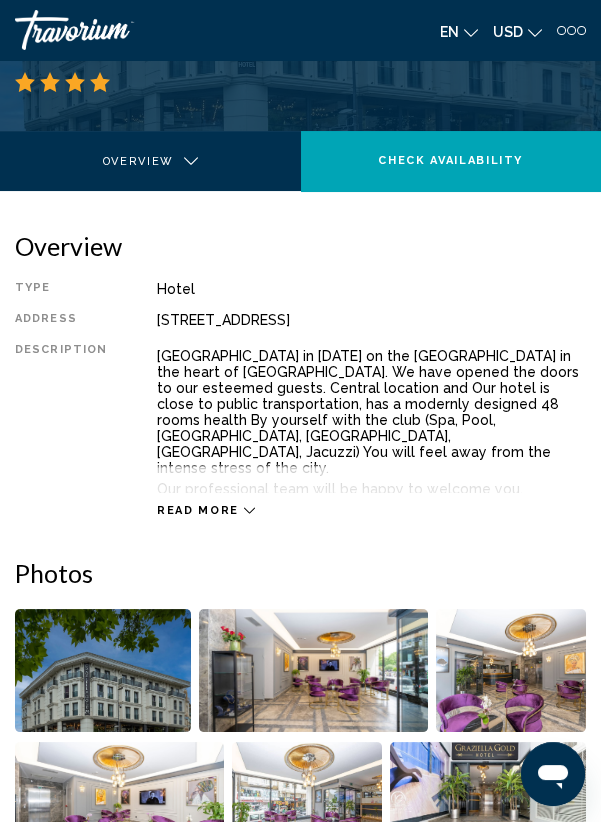 scroll, scrollTop: 352, scrollLeft: 0, axis: vertical 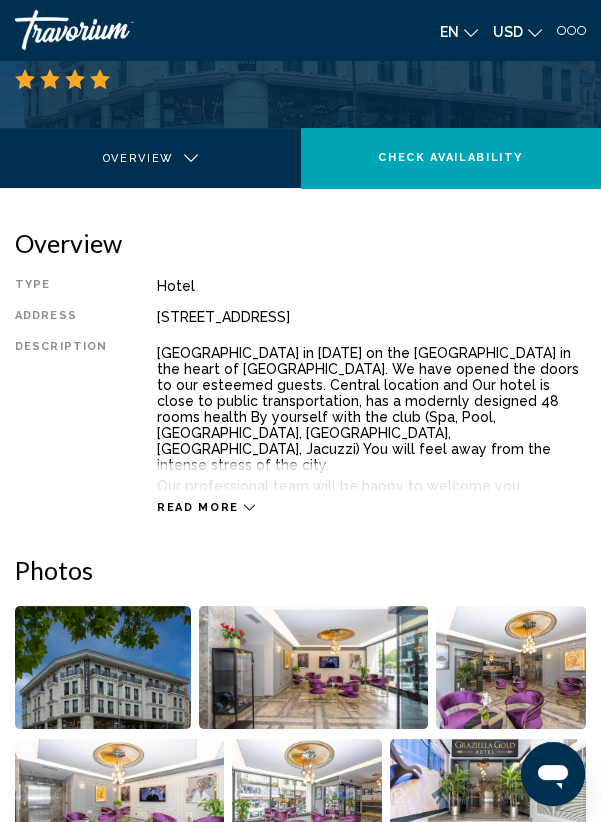 click 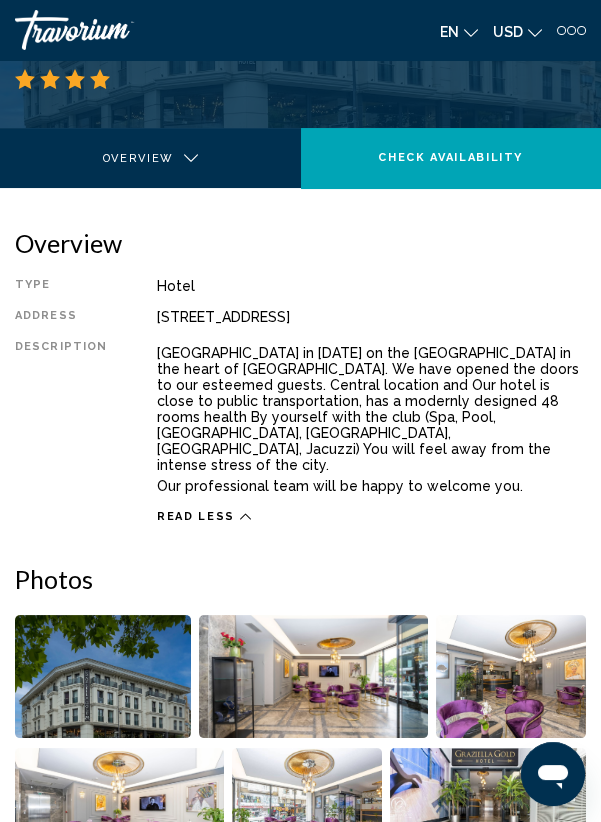 click at bounding box center (313, 676) 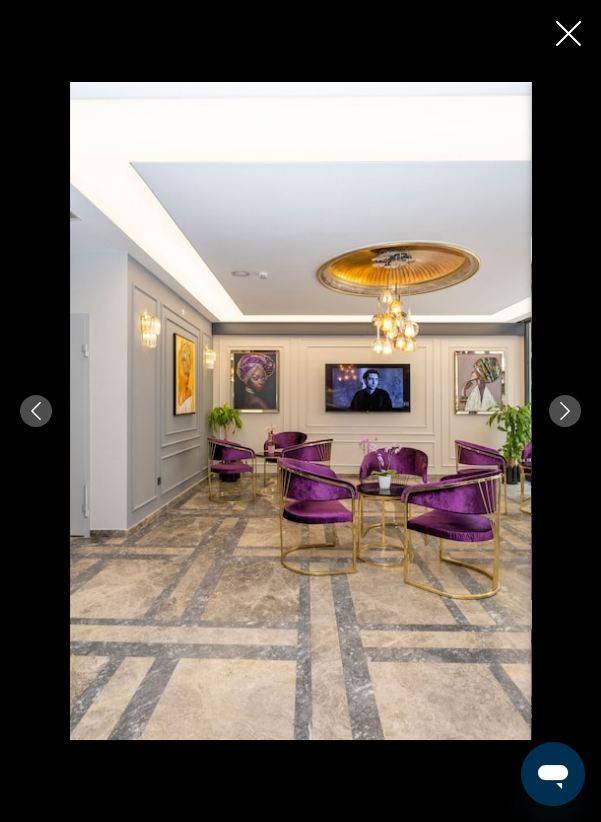 click at bounding box center [565, 411] 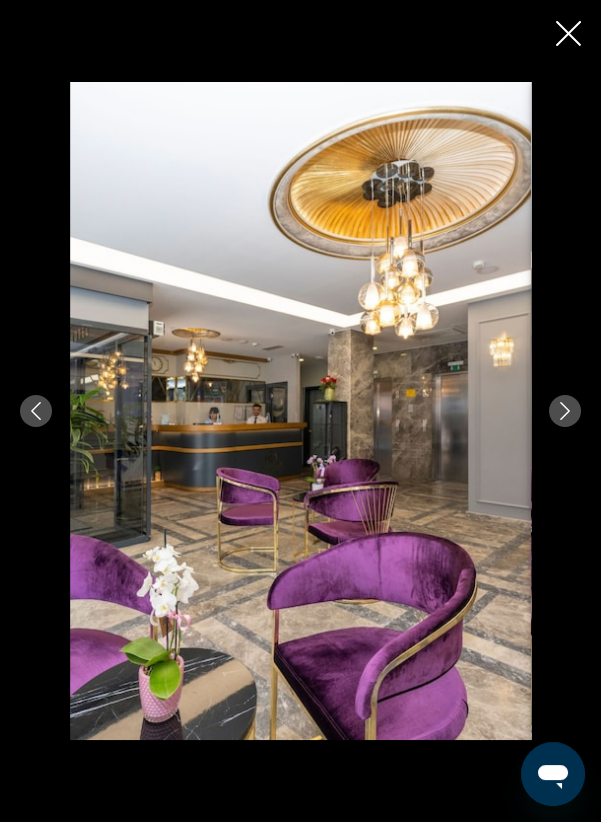 click at bounding box center [565, 411] 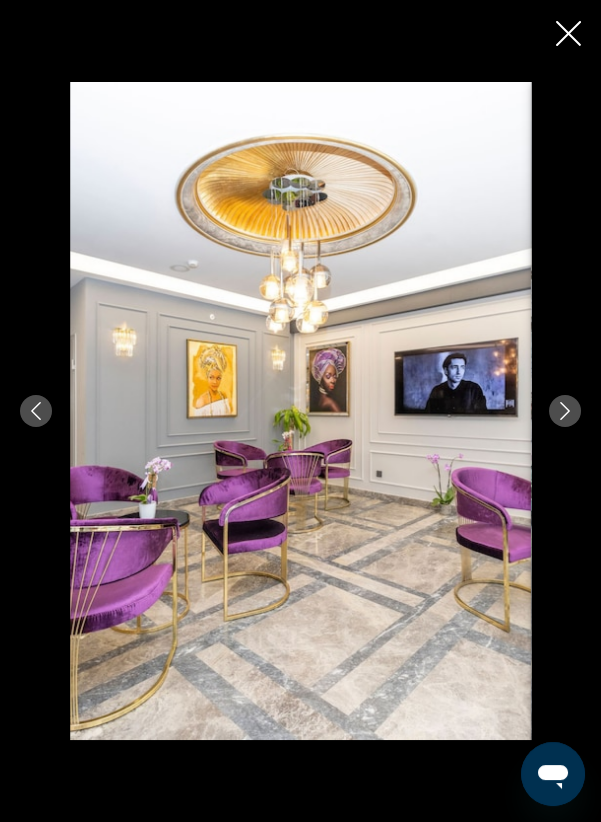click at bounding box center (300, 411) 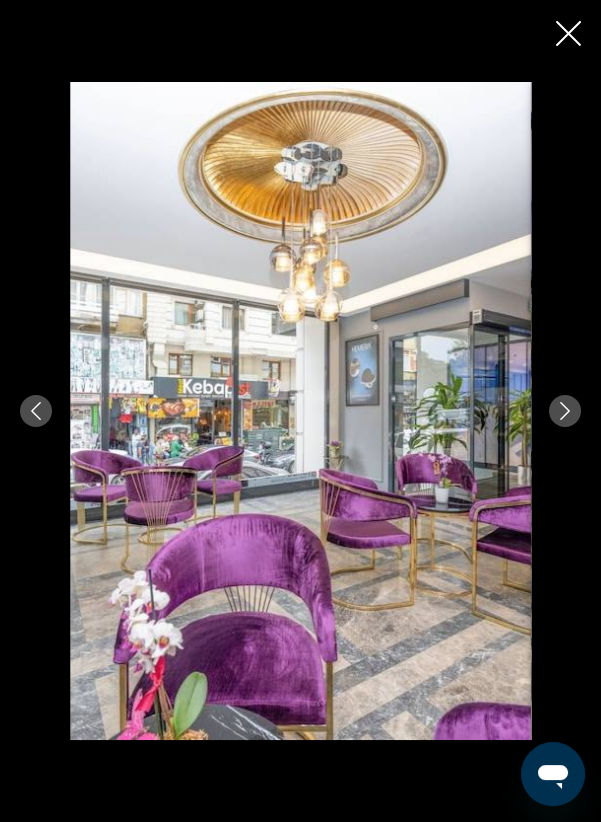 click at bounding box center (565, 411) 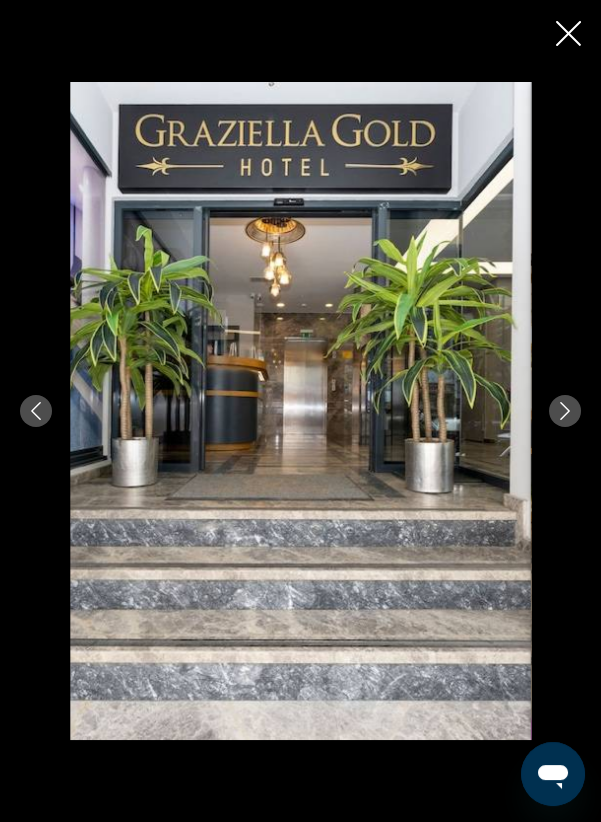 click at bounding box center (565, 411) 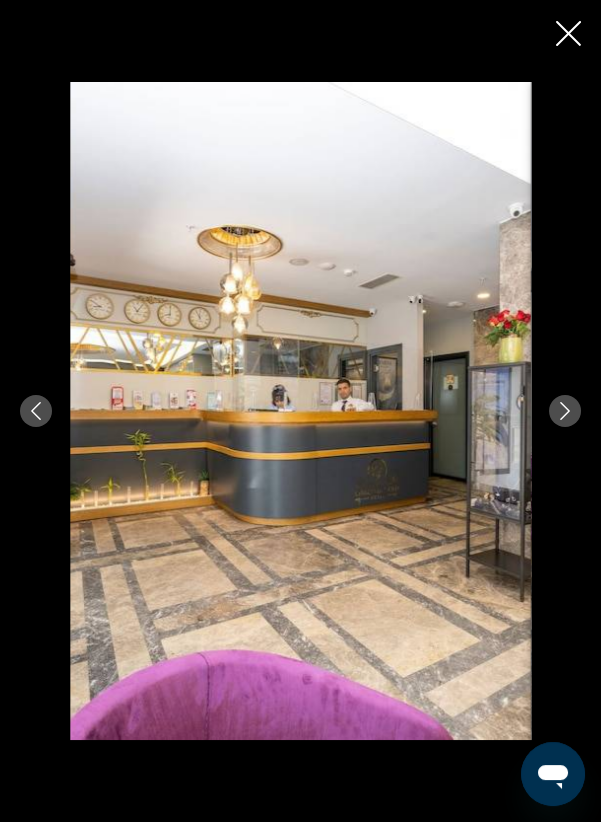 click at bounding box center [565, 411] 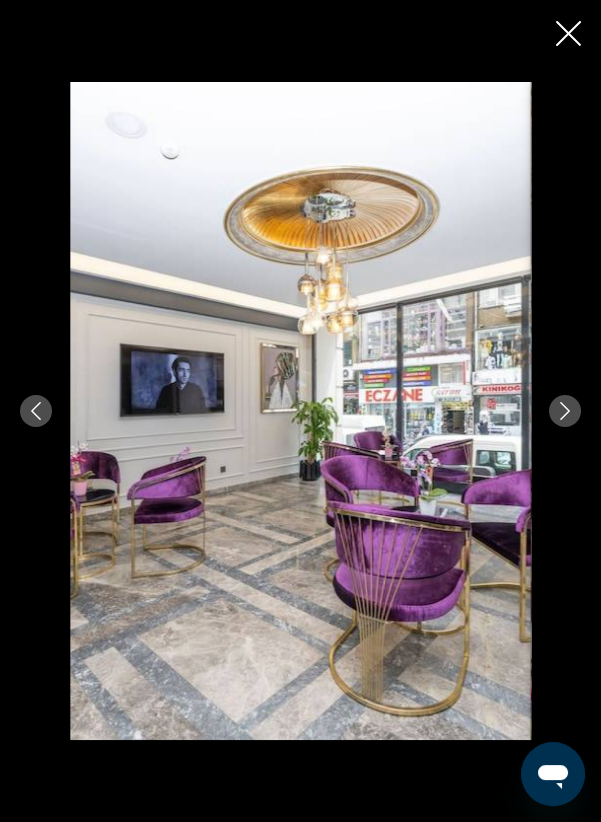 click at bounding box center [300, 411] 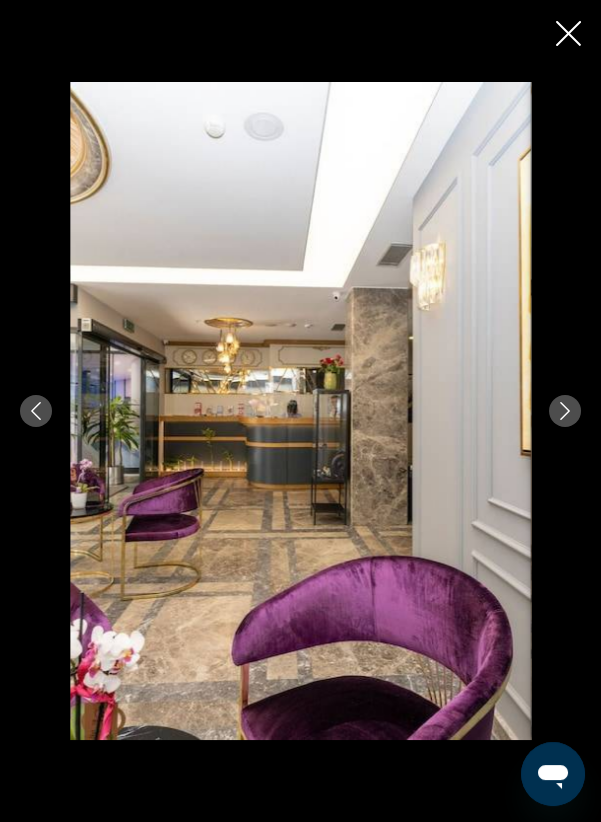 click at bounding box center [565, 411] 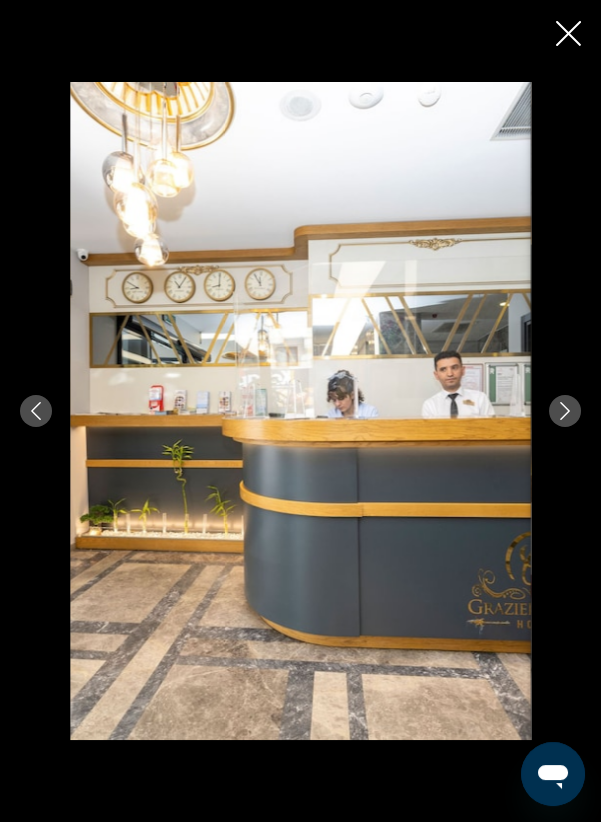 click at bounding box center (565, 411) 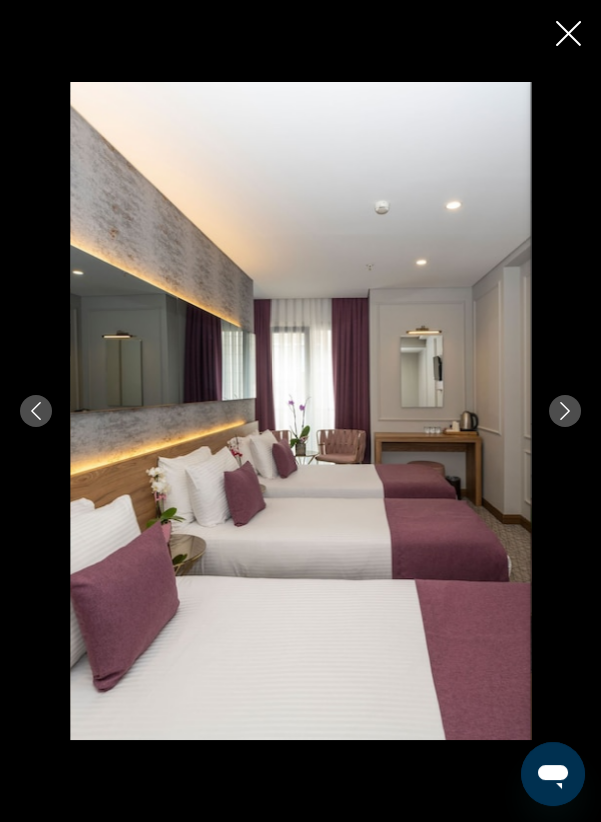 click at bounding box center [565, 411] 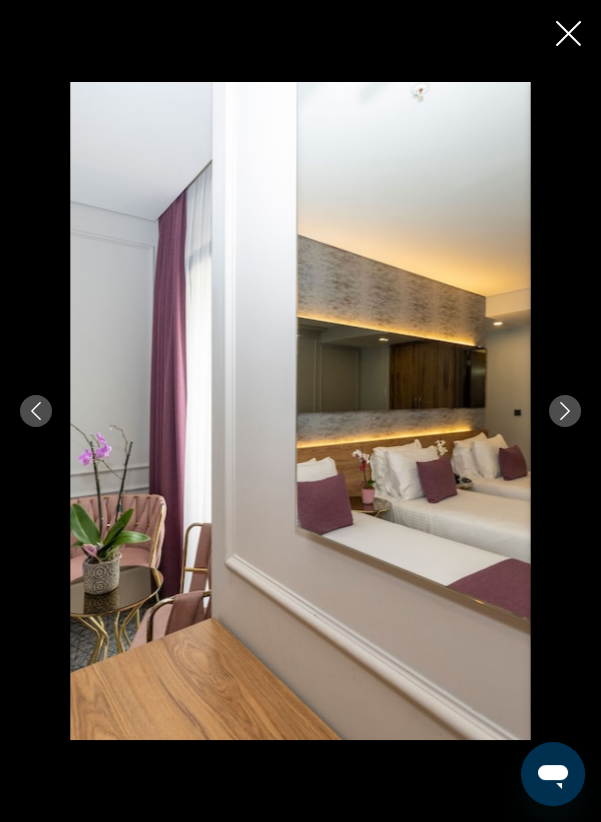 click at bounding box center [565, 411] 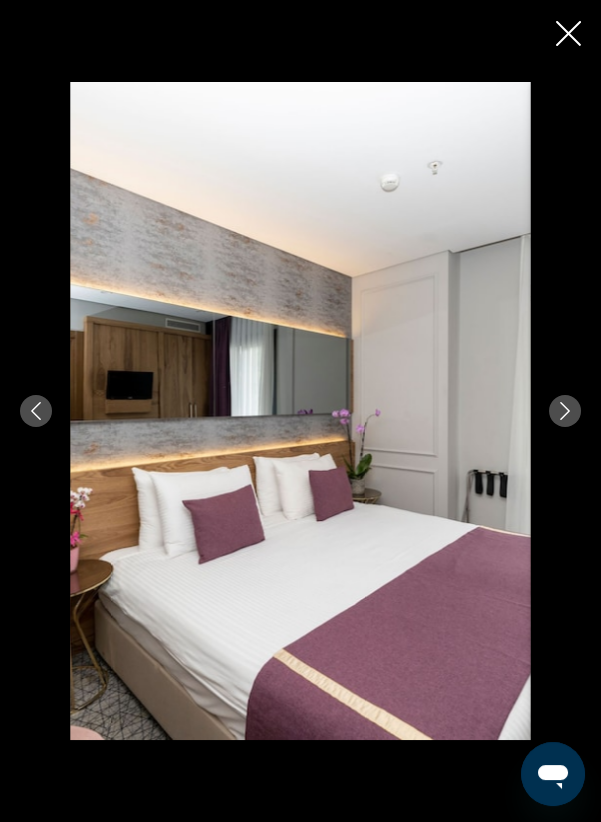 scroll, scrollTop: 350, scrollLeft: 0, axis: vertical 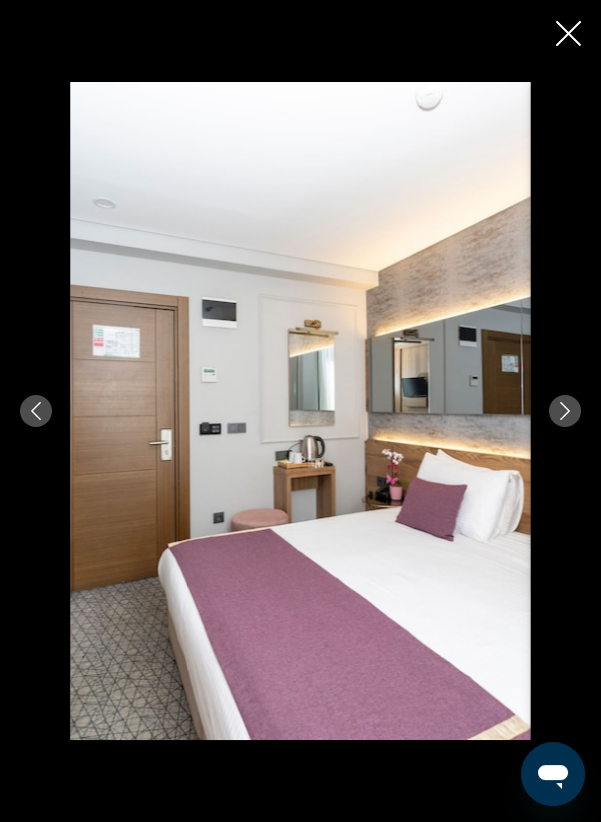 click at bounding box center (300, 411) 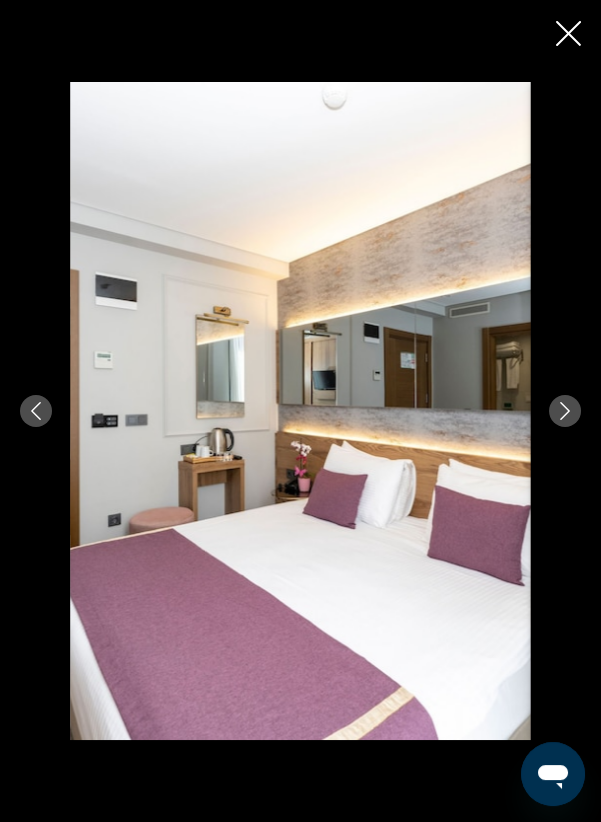 click at bounding box center [300, 411] 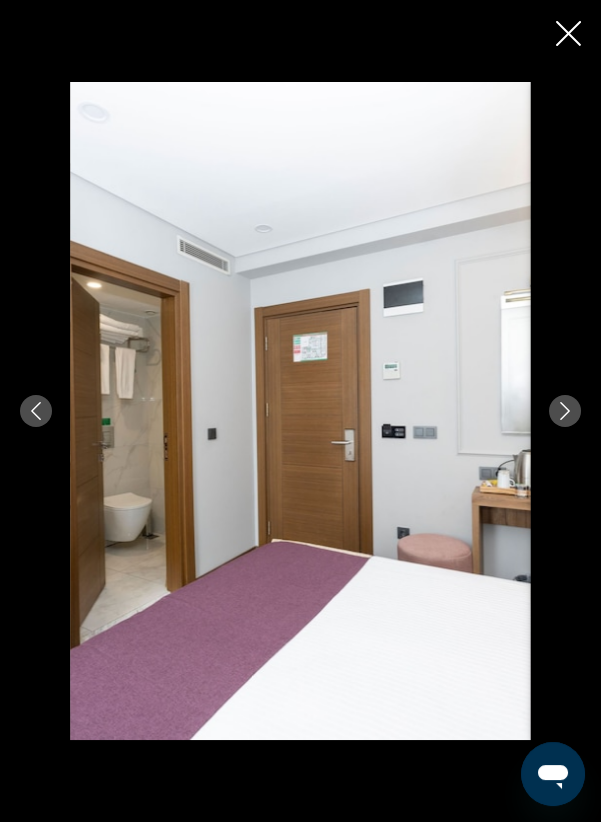 click at bounding box center [565, 411] 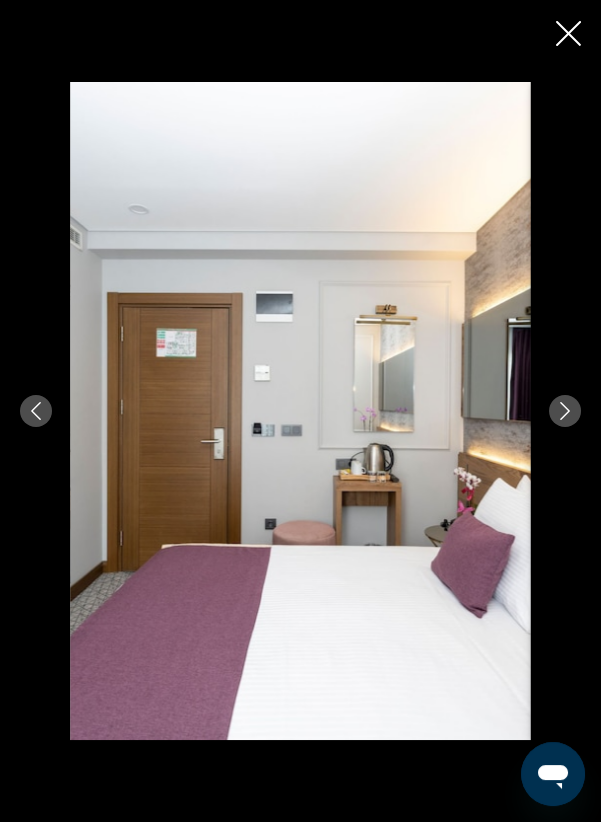 click at bounding box center [565, 411] 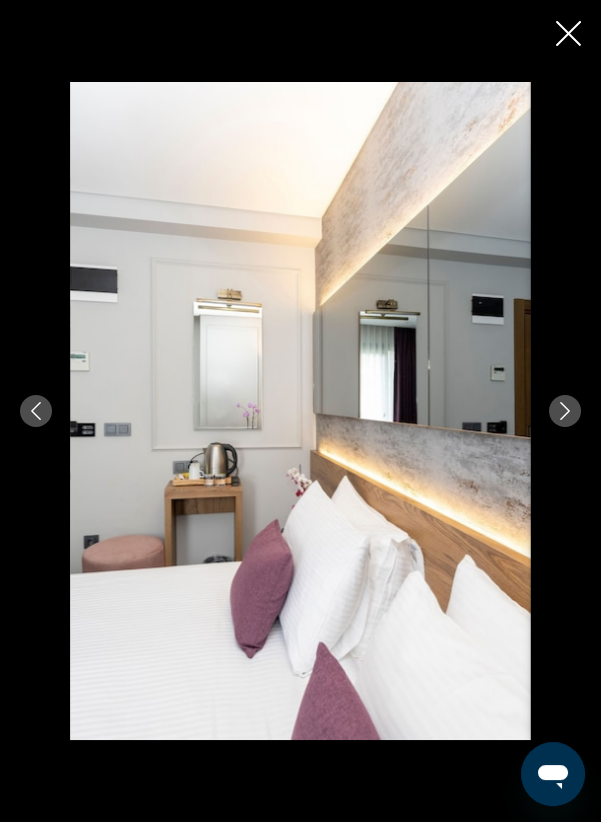 click at bounding box center (565, 411) 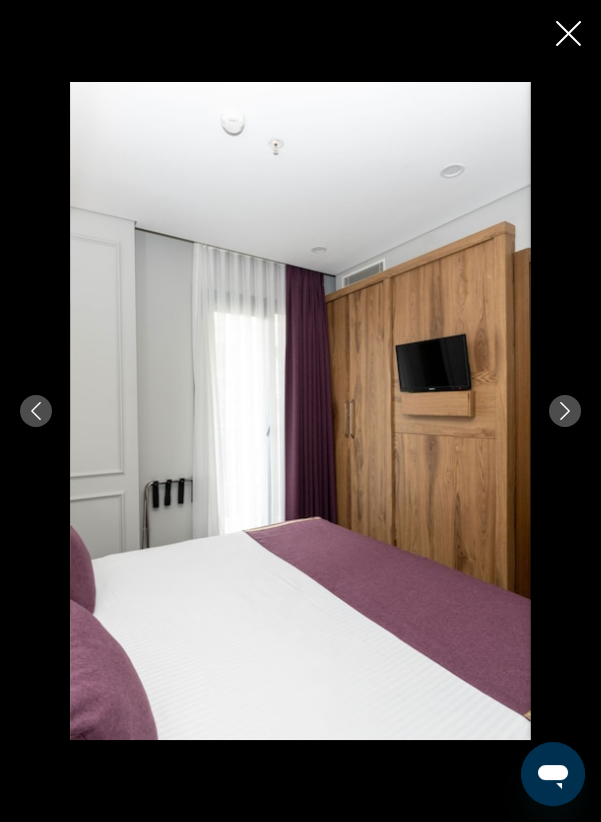 click at bounding box center [565, 411] 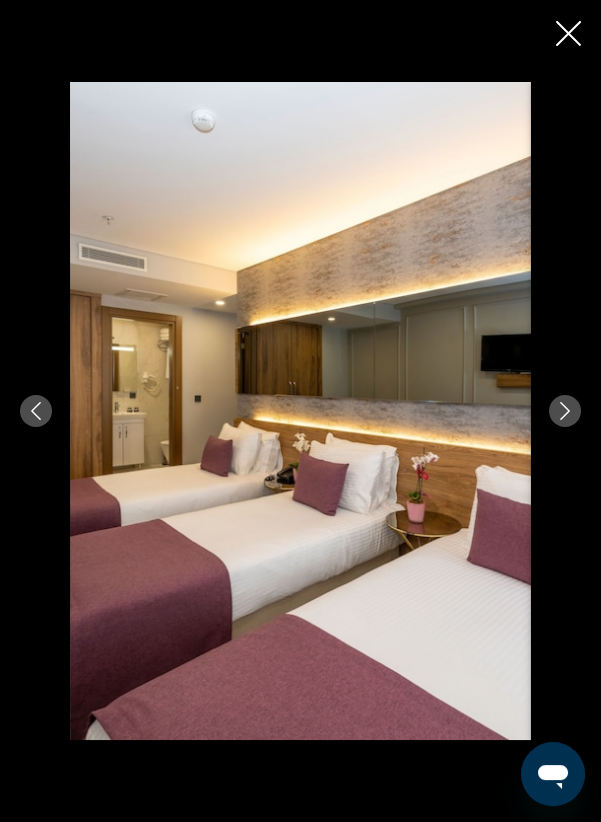 click at bounding box center [565, 411] 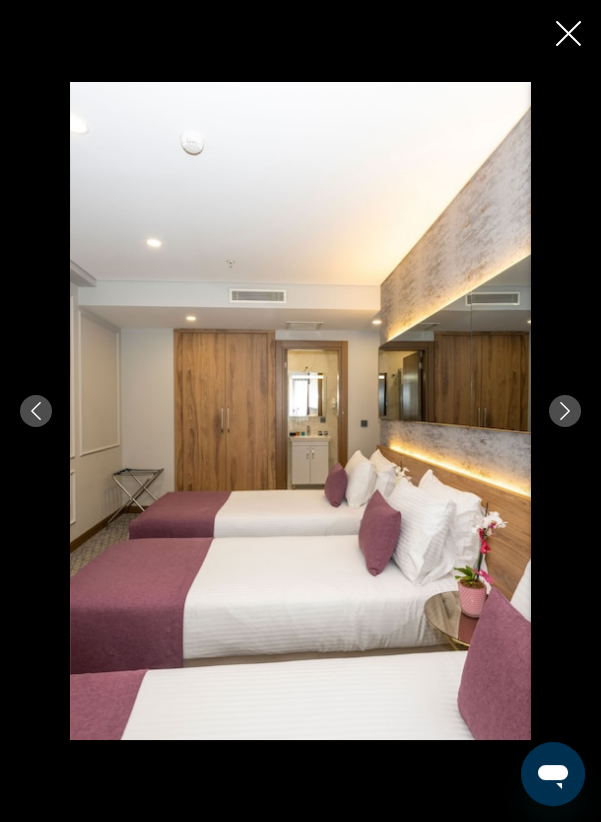 click at bounding box center (300, 411) 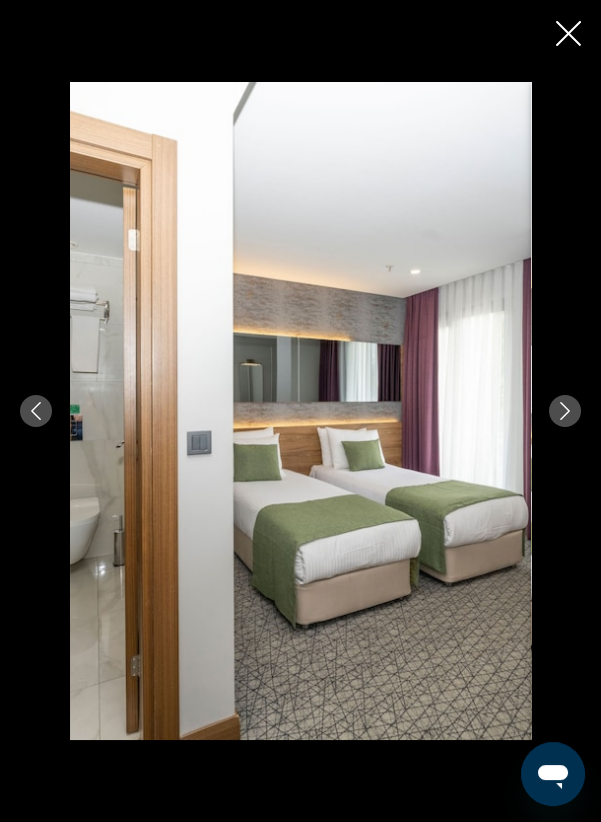 click at bounding box center (565, 411) 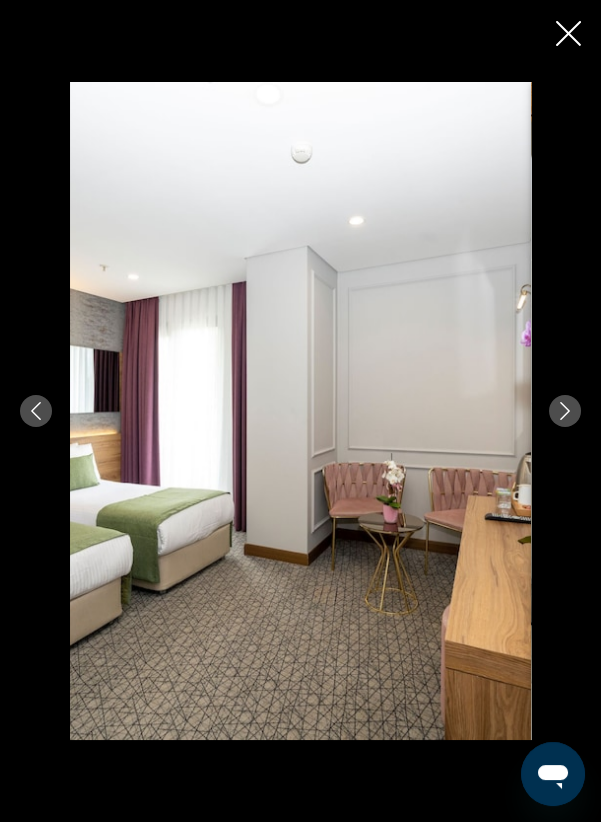 click at bounding box center [565, 411] 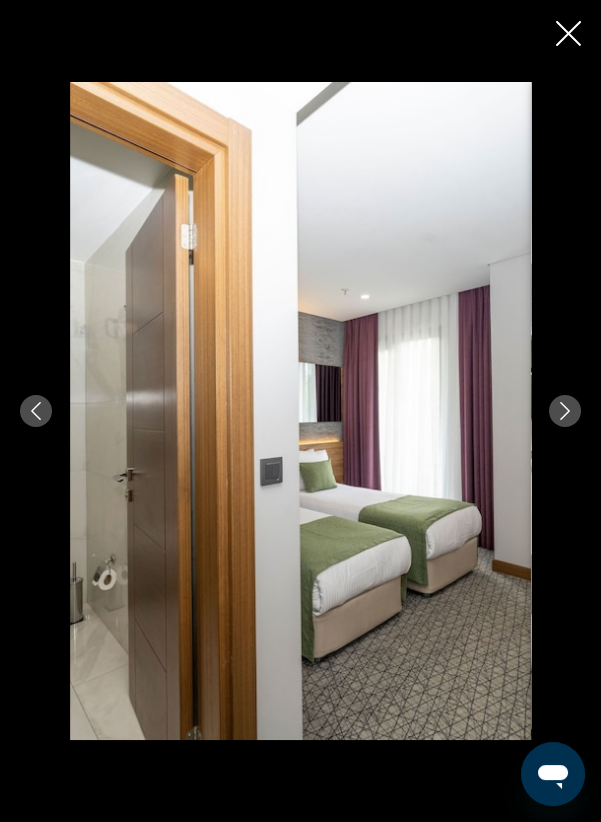 click at bounding box center (565, 411) 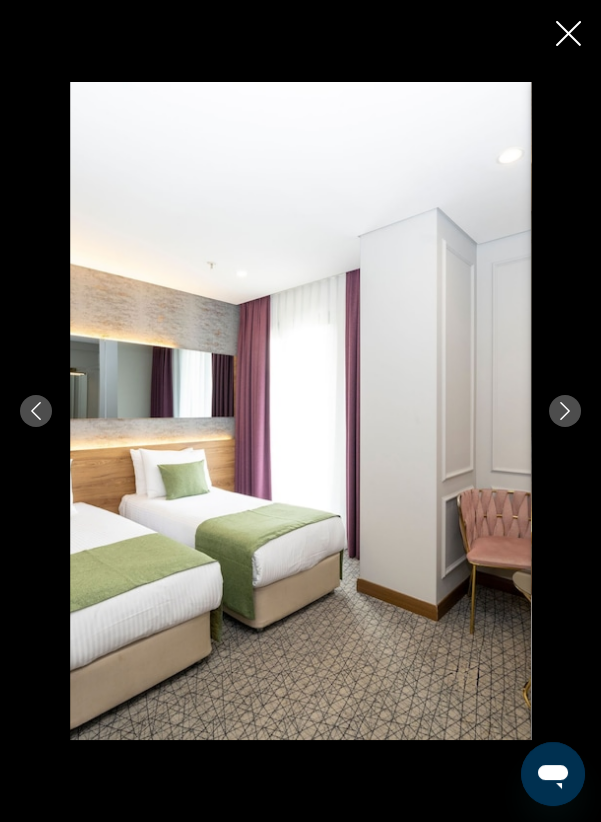 click at bounding box center [565, 411] 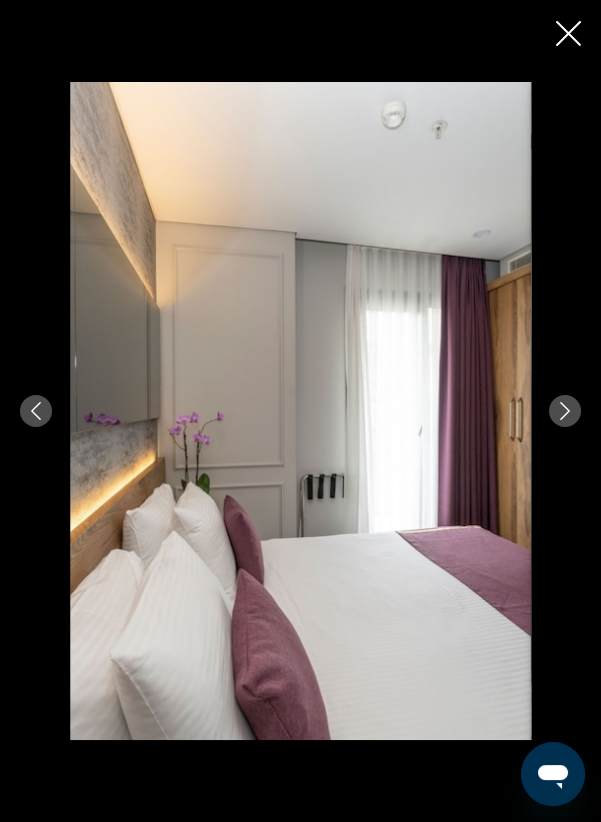 click at bounding box center (300, 411) 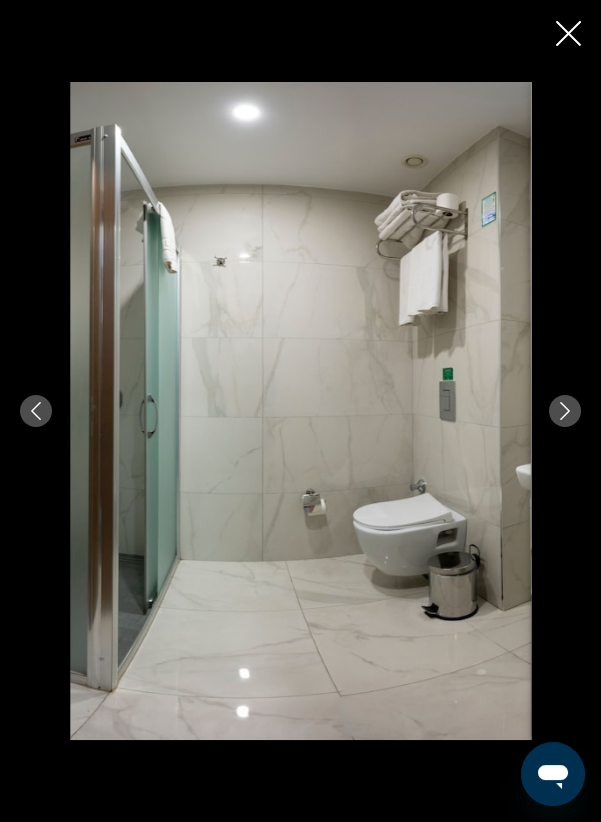 click at bounding box center [565, 411] 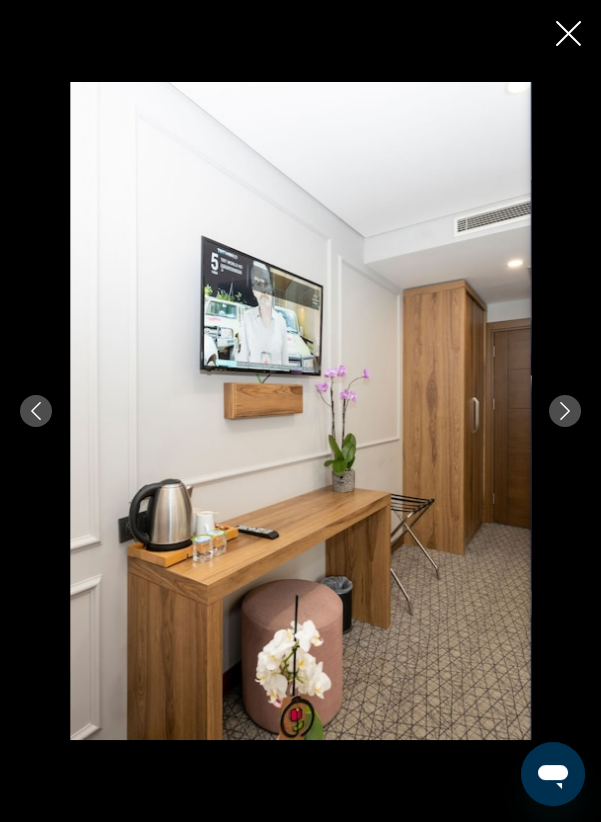 click at bounding box center (565, 411) 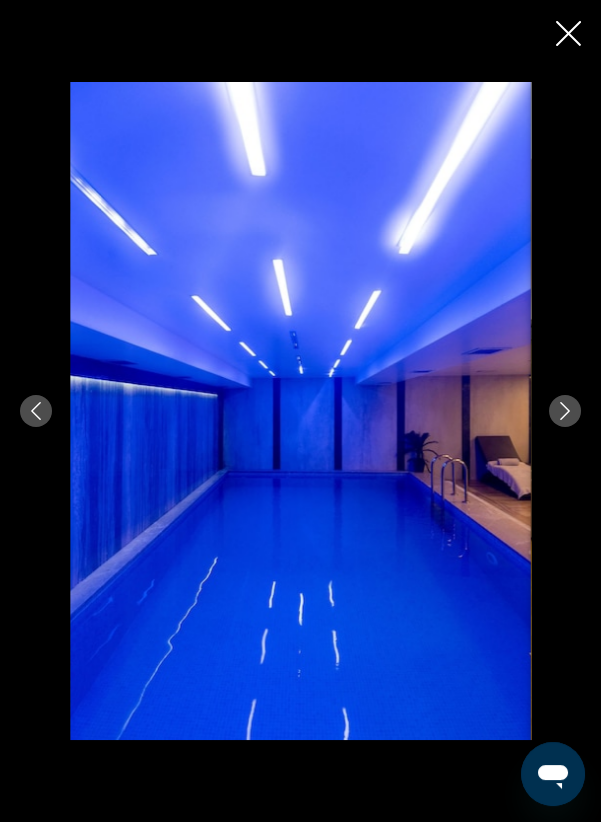 click at bounding box center (565, 411) 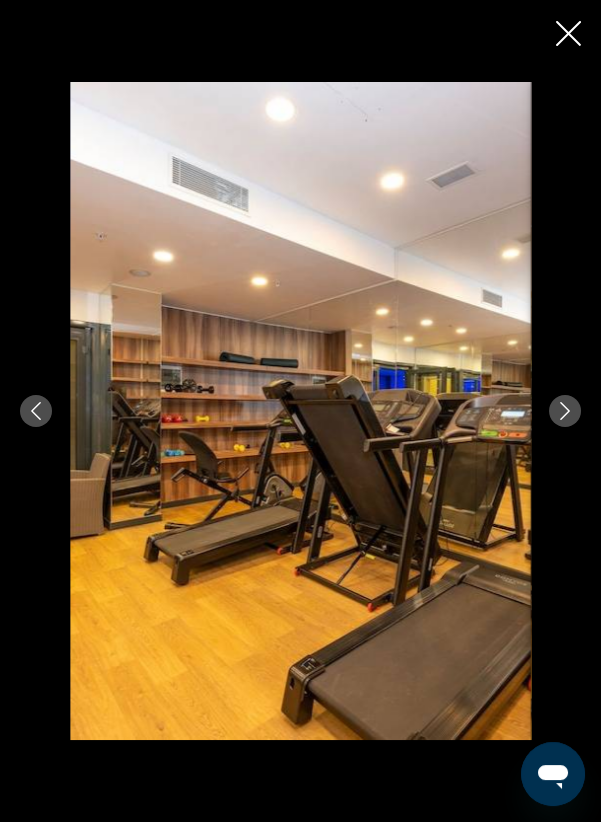 click at bounding box center (300, 411) 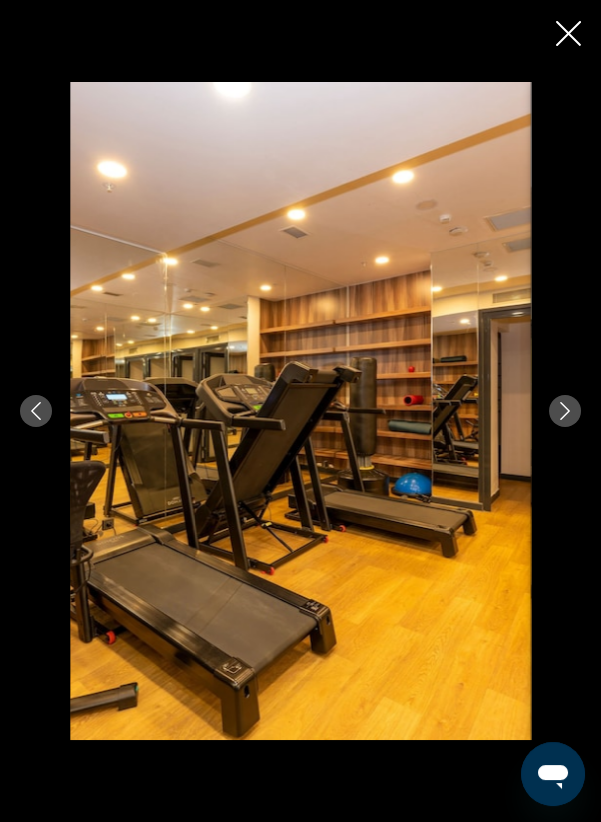 click at bounding box center (565, 411) 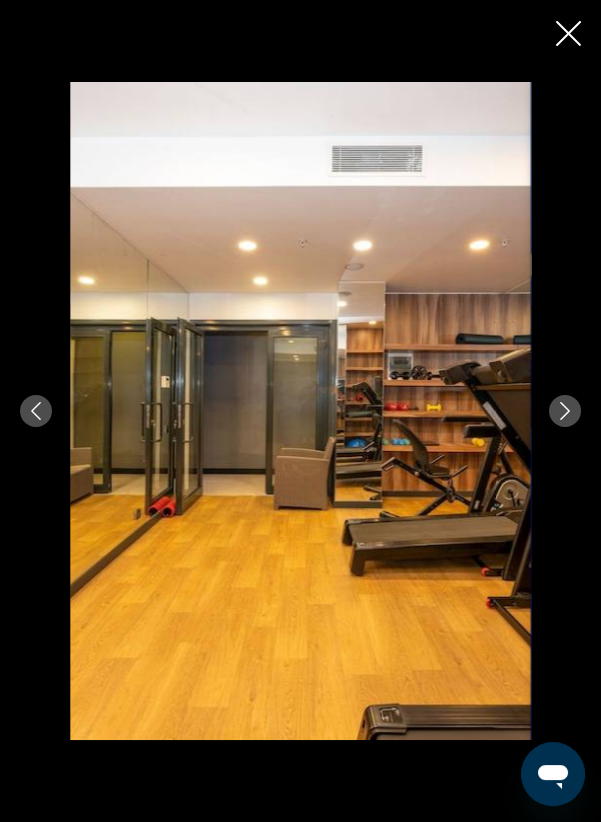 click at bounding box center [300, 411] 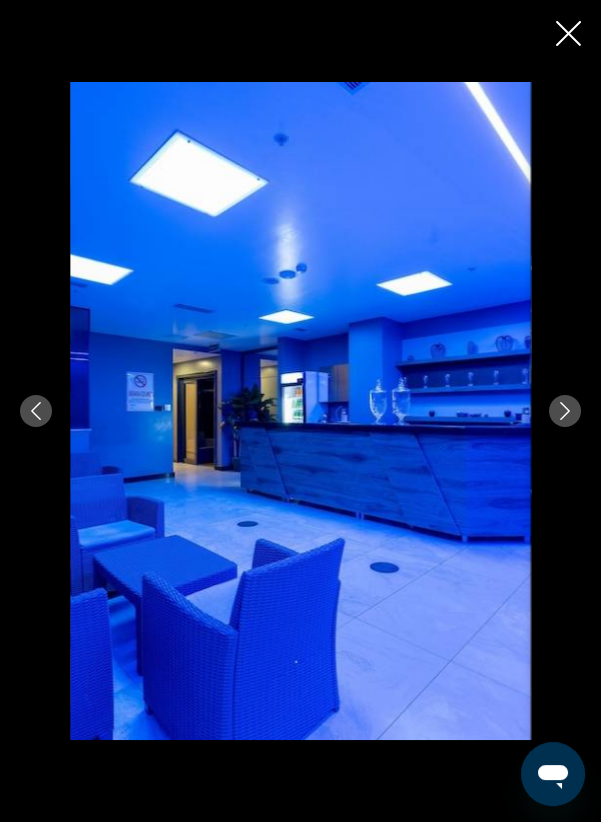 click at bounding box center (565, 411) 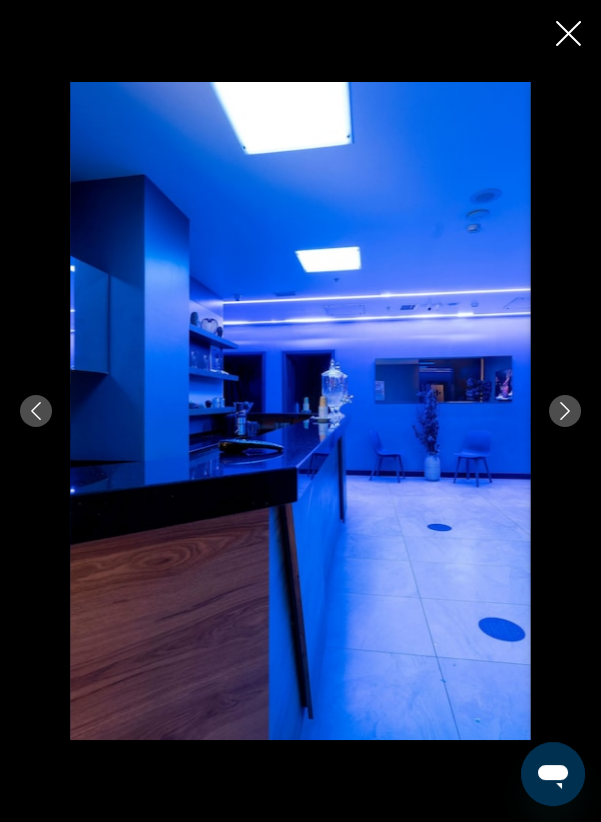click at bounding box center [565, 411] 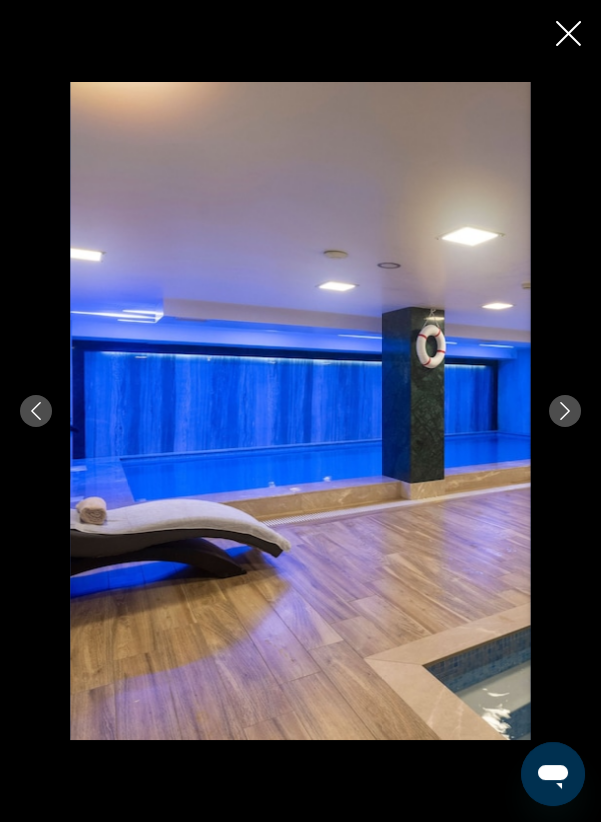 click at bounding box center [565, 411] 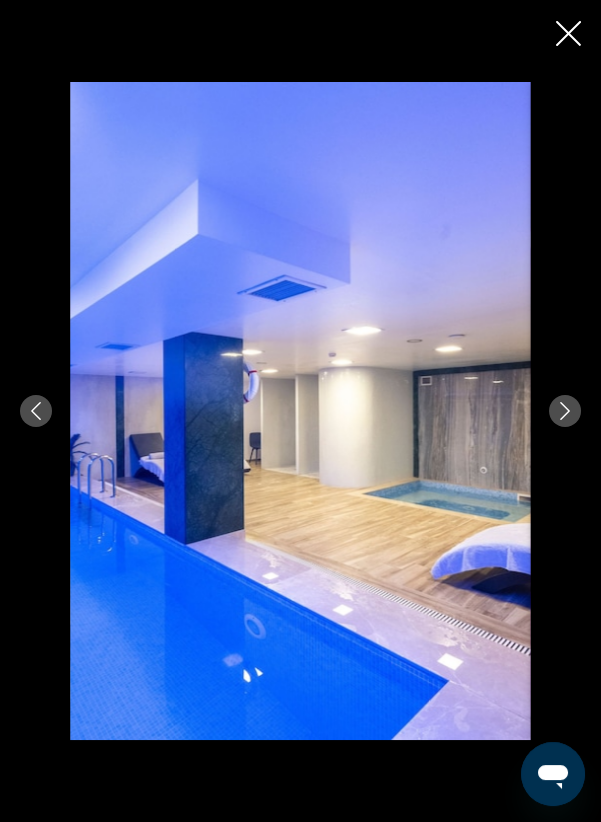 click at bounding box center [565, 411] 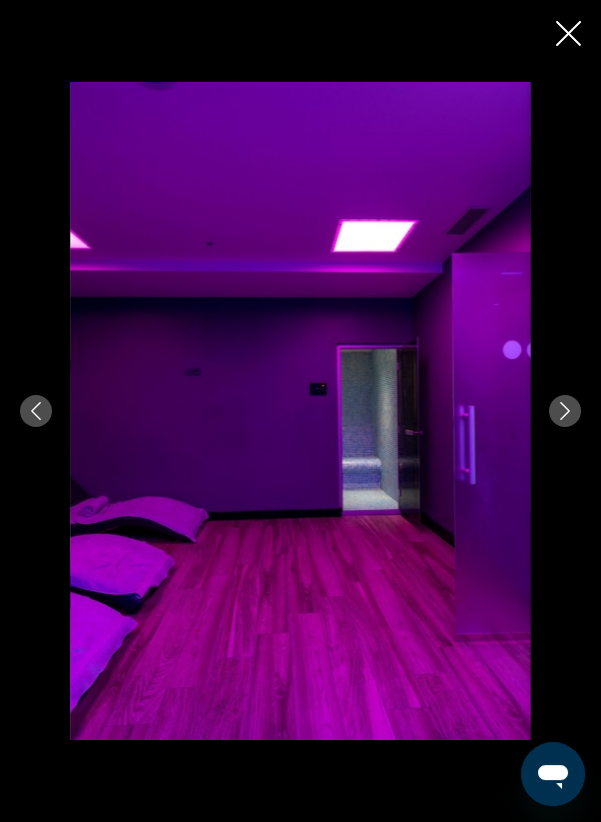 click at bounding box center [300, 411] 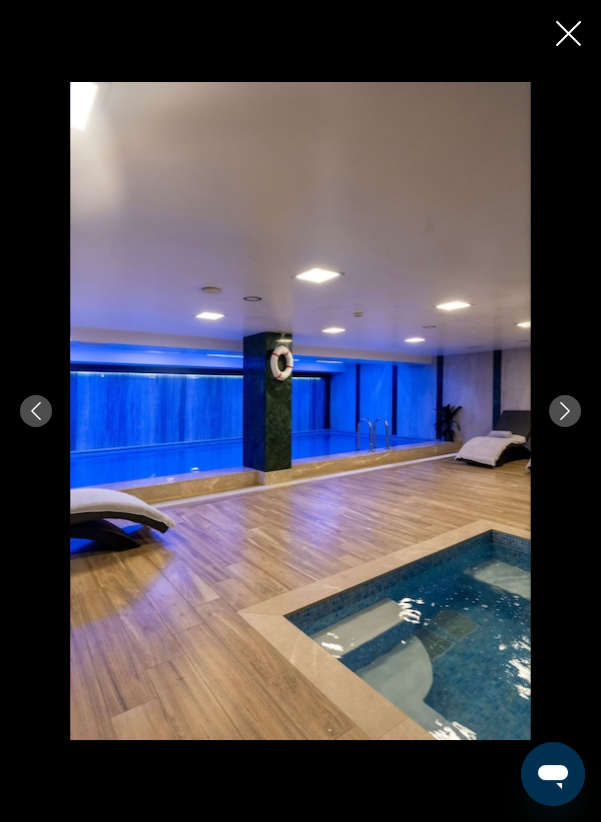 click at bounding box center [565, 411] 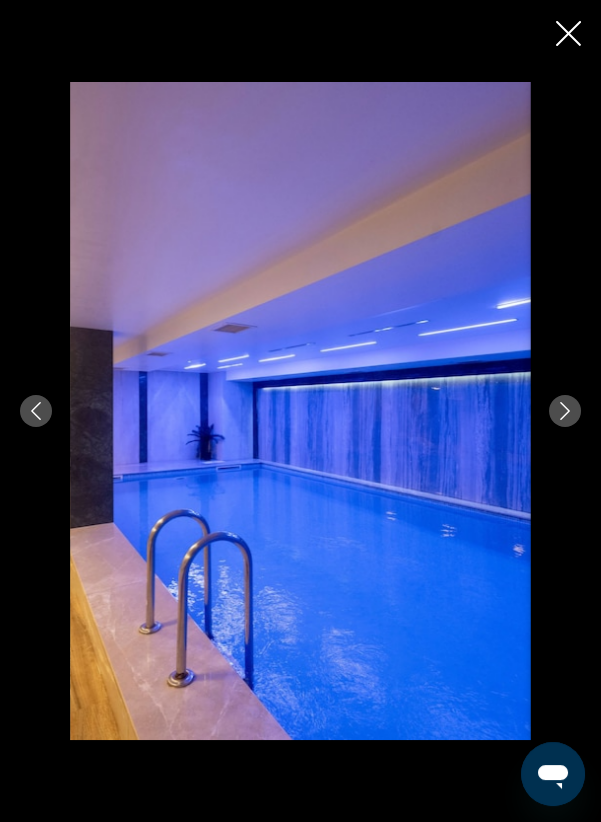 click at bounding box center [565, 411] 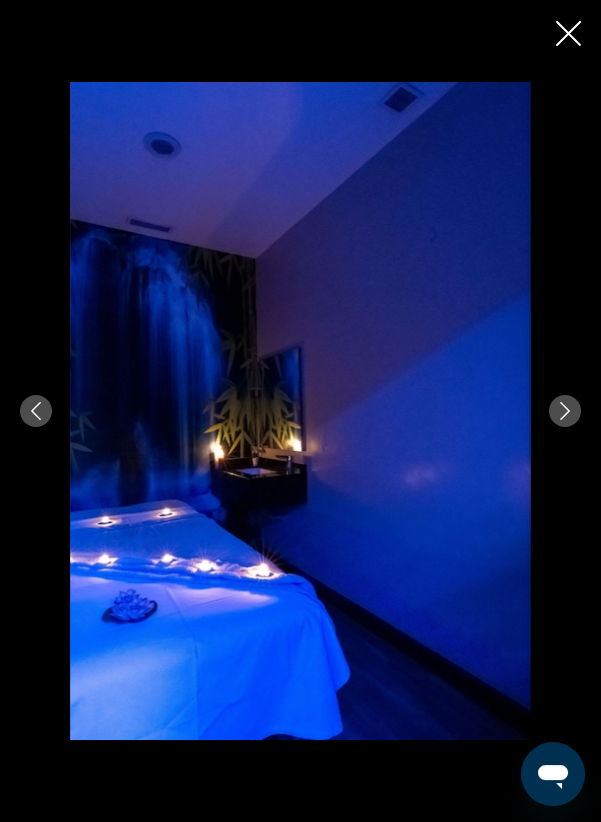 click at bounding box center (565, 411) 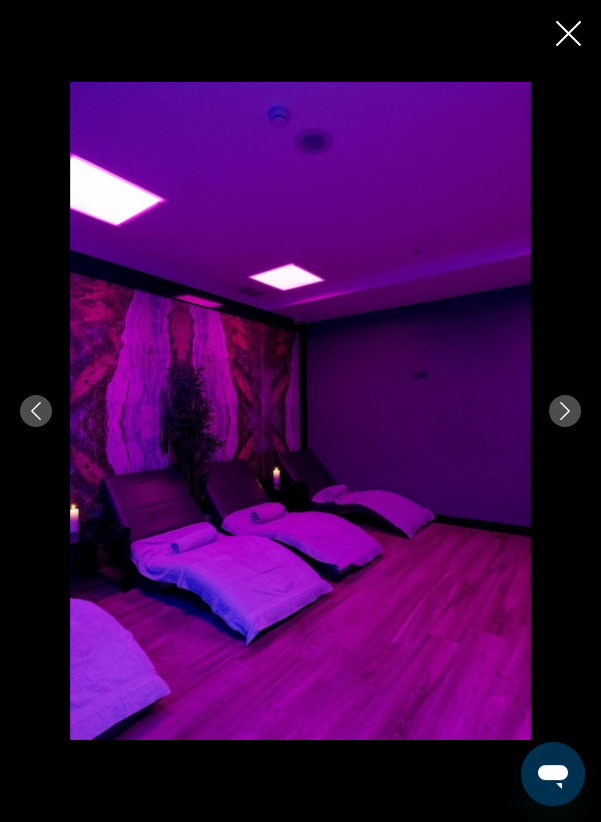 click at bounding box center [300, 411] 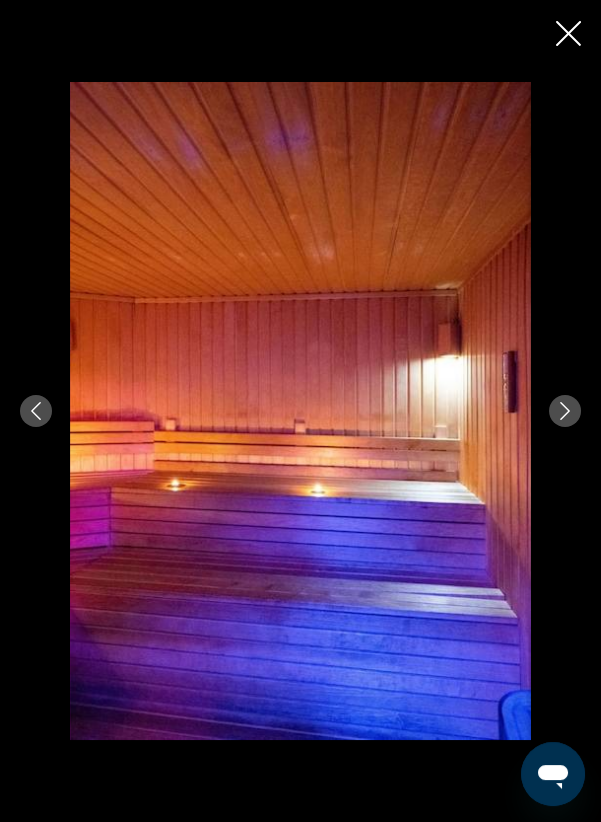 click at bounding box center [565, 411] 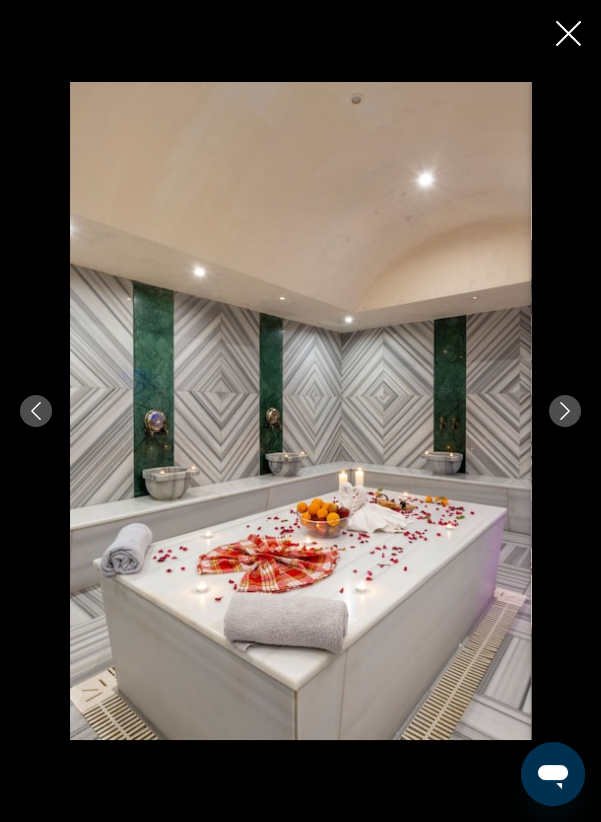 click at bounding box center [300, 411] 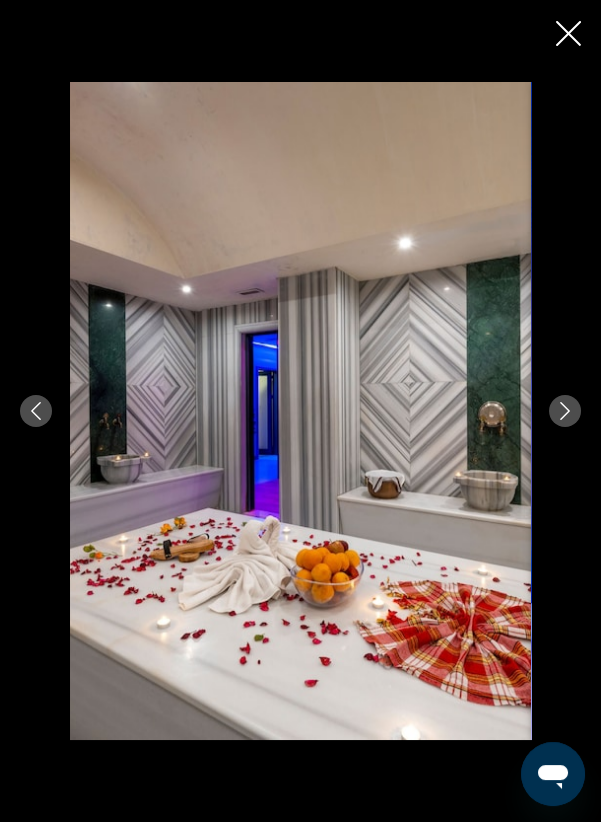 click at bounding box center (300, 411) 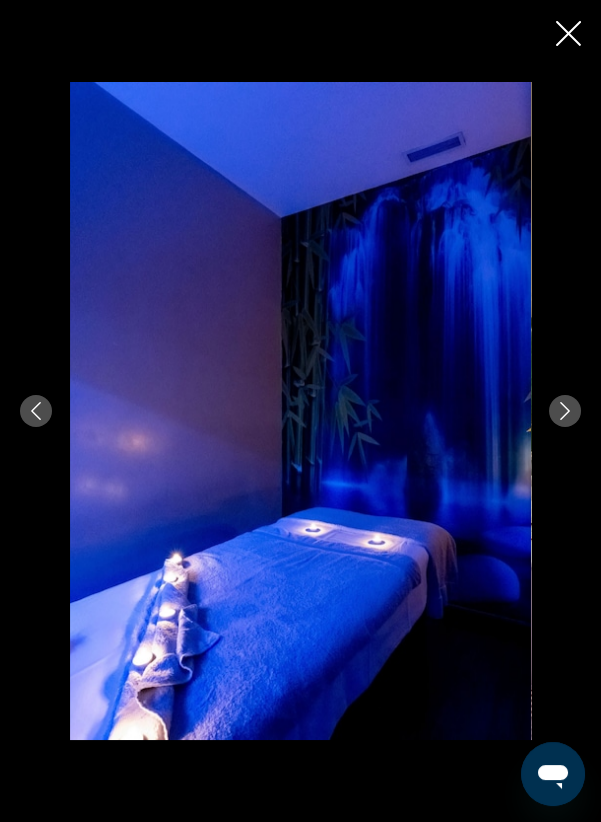 click at bounding box center (565, 411) 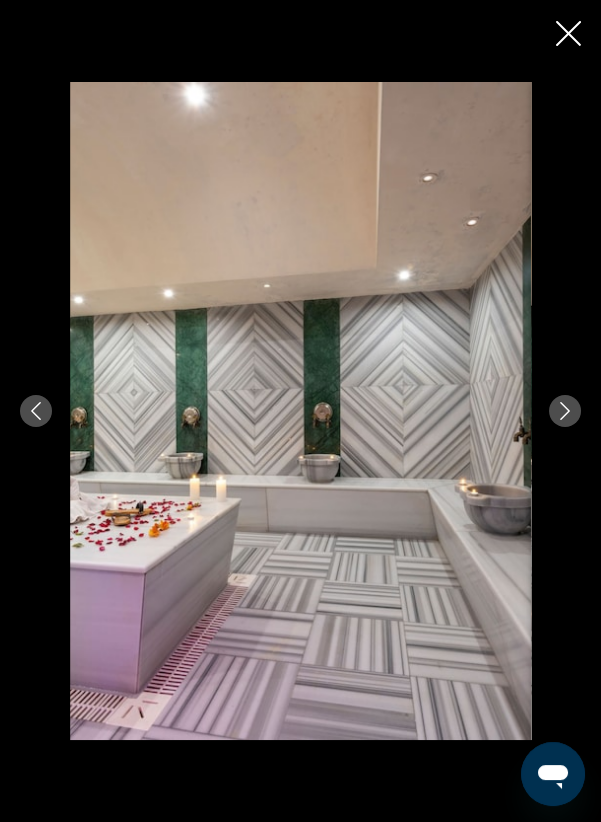 click at bounding box center (565, 411) 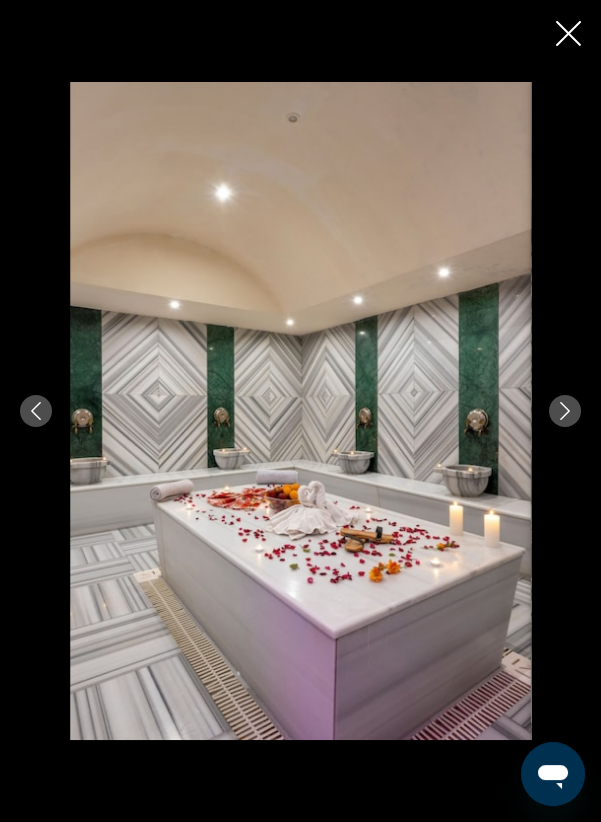 click at bounding box center [565, 411] 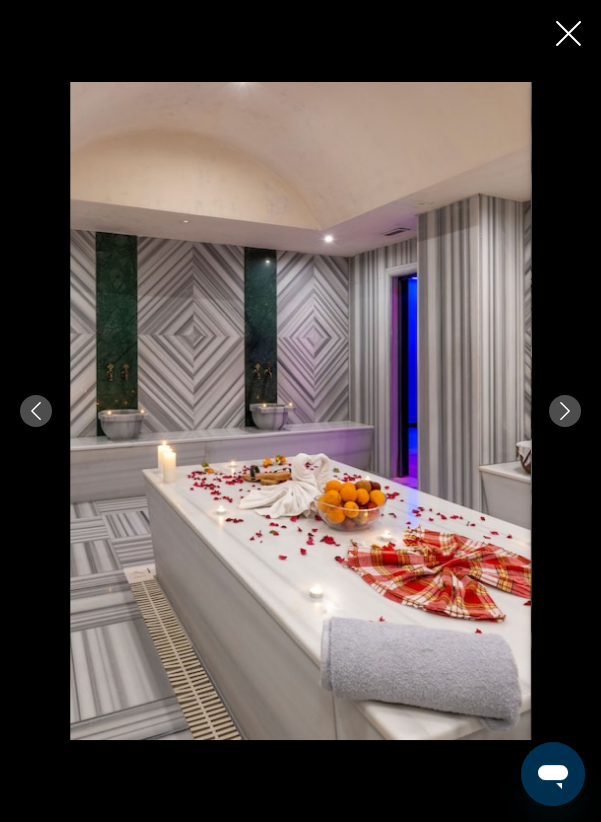 click at bounding box center [565, 411] 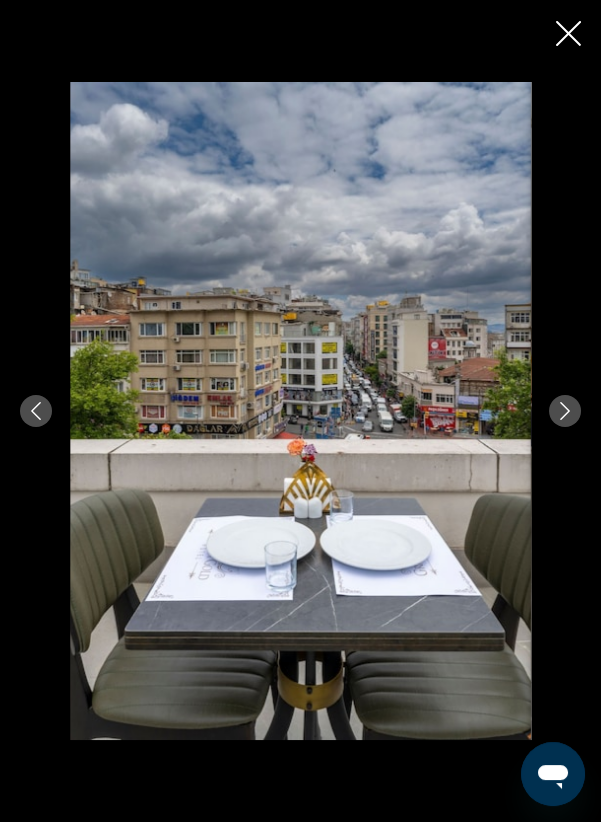 click at bounding box center [565, 411] 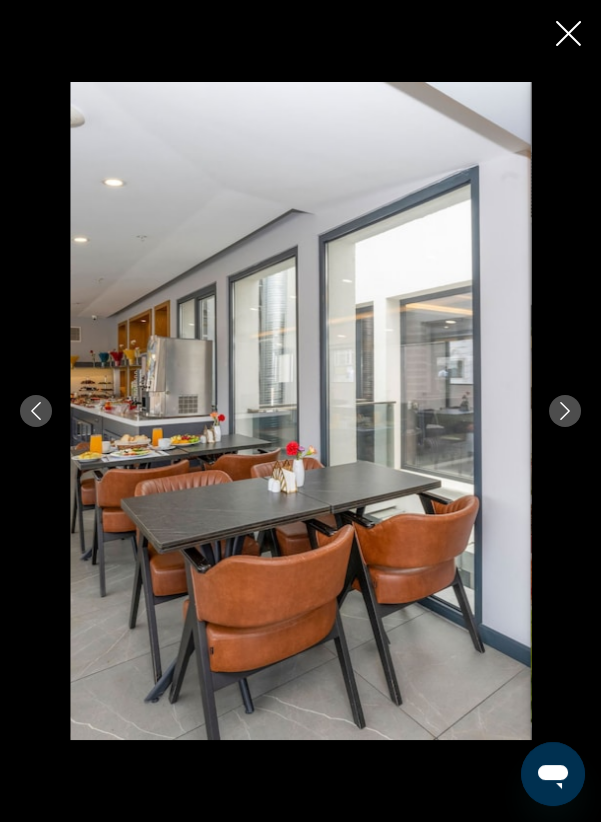click at bounding box center (565, 411) 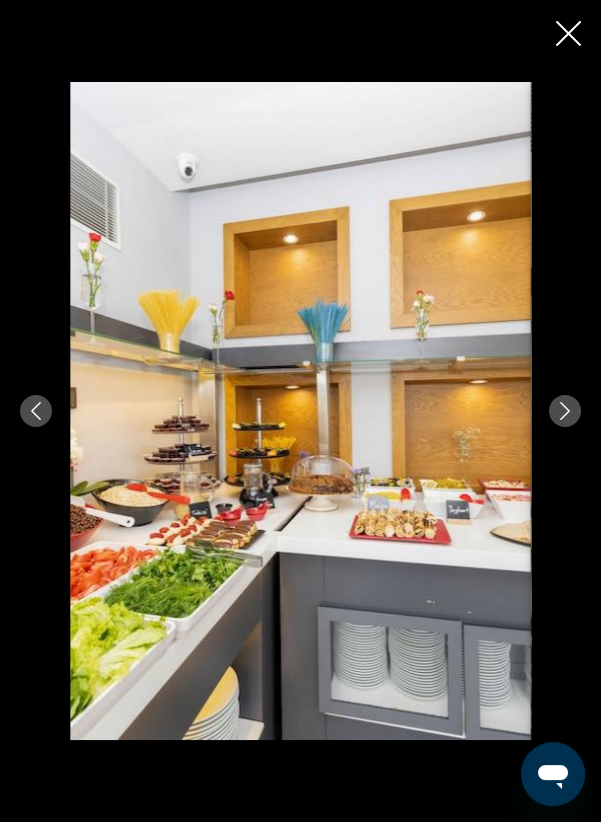 click at bounding box center (300, 411) 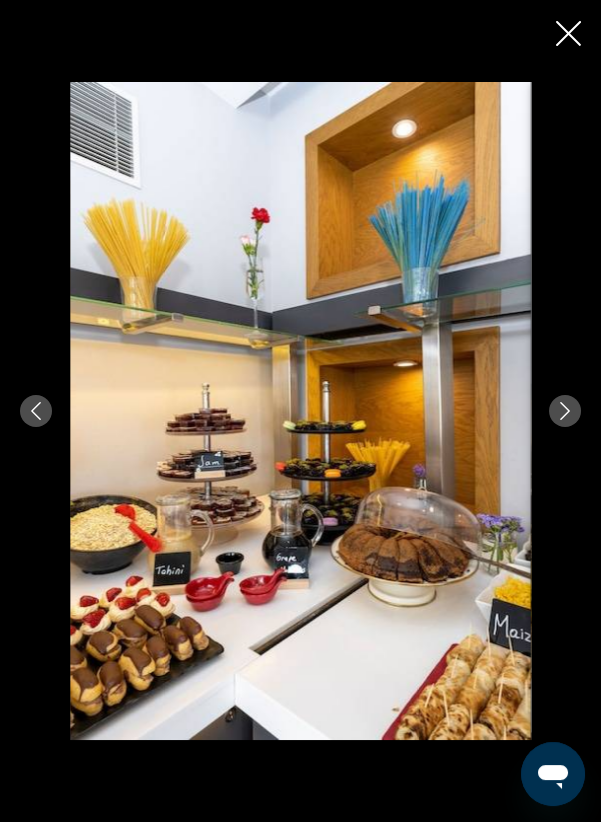click at bounding box center (565, 411) 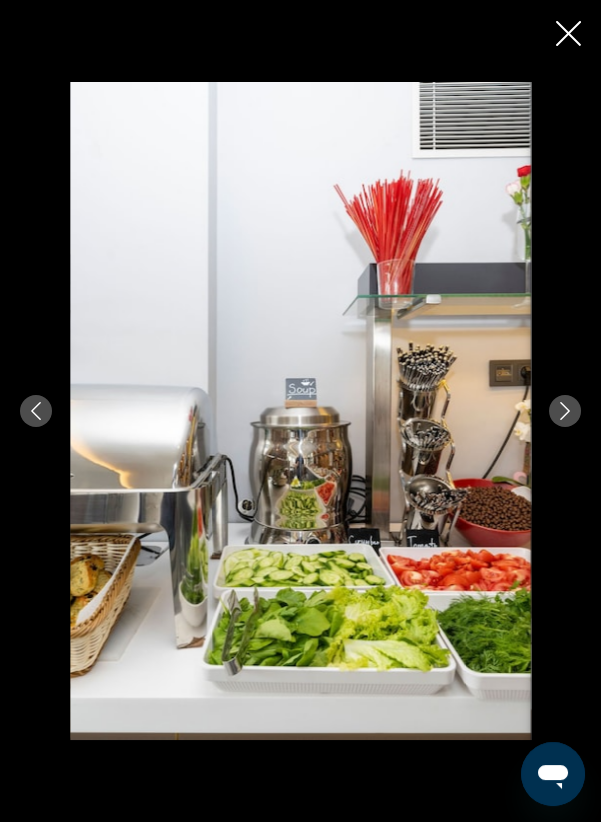 click at bounding box center [565, 411] 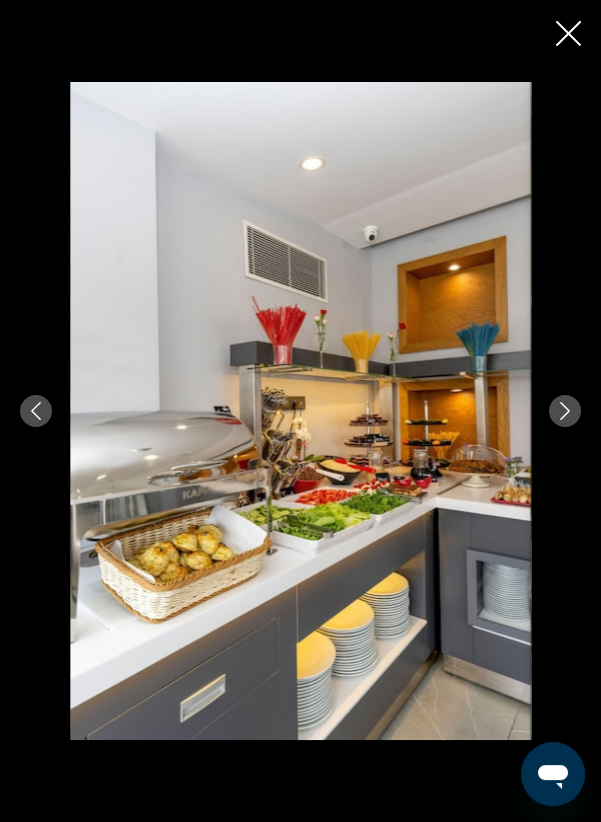 click at bounding box center [565, 411] 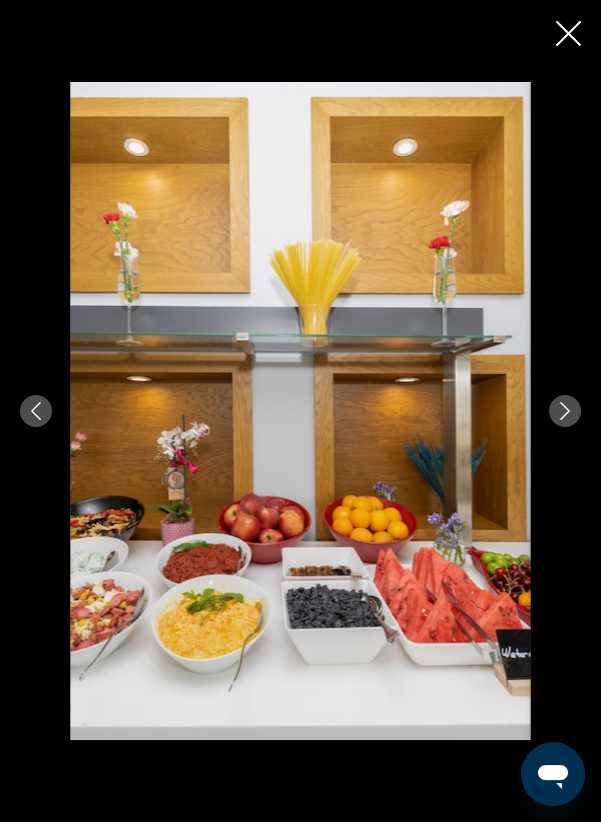 click at bounding box center [565, 411] 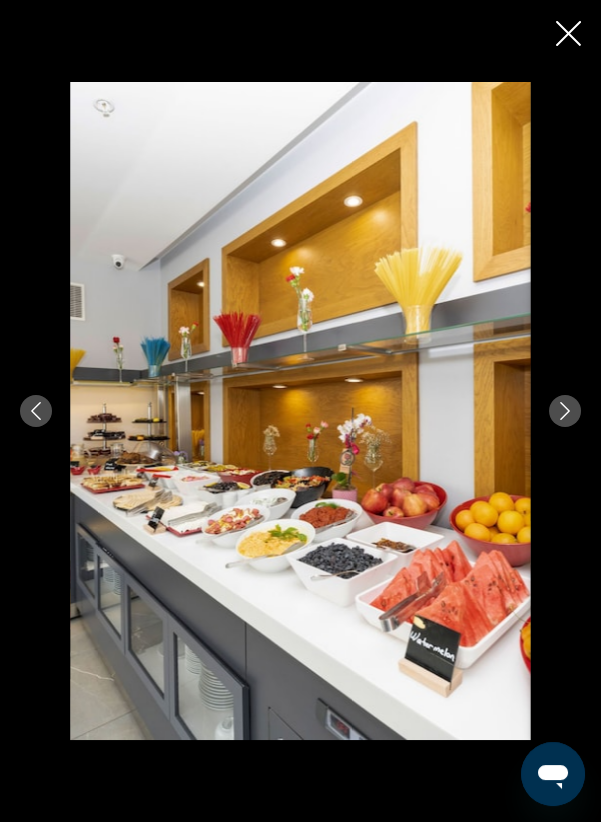 click at bounding box center [565, 411] 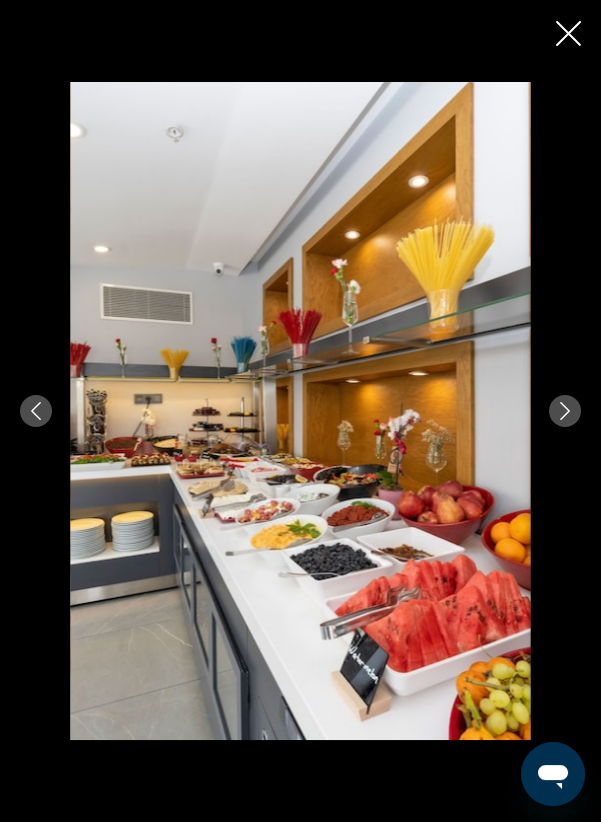 click at bounding box center [565, 411] 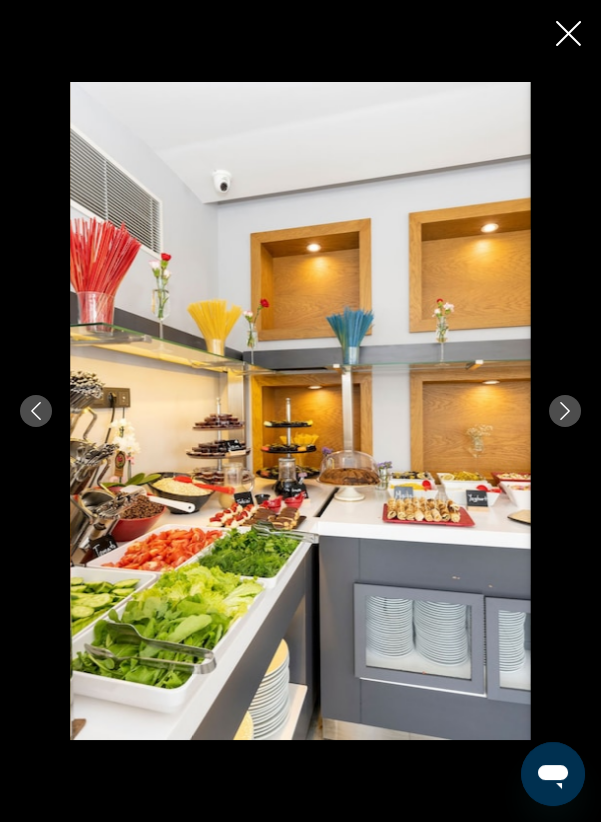 click at bounding box center [300, 411] 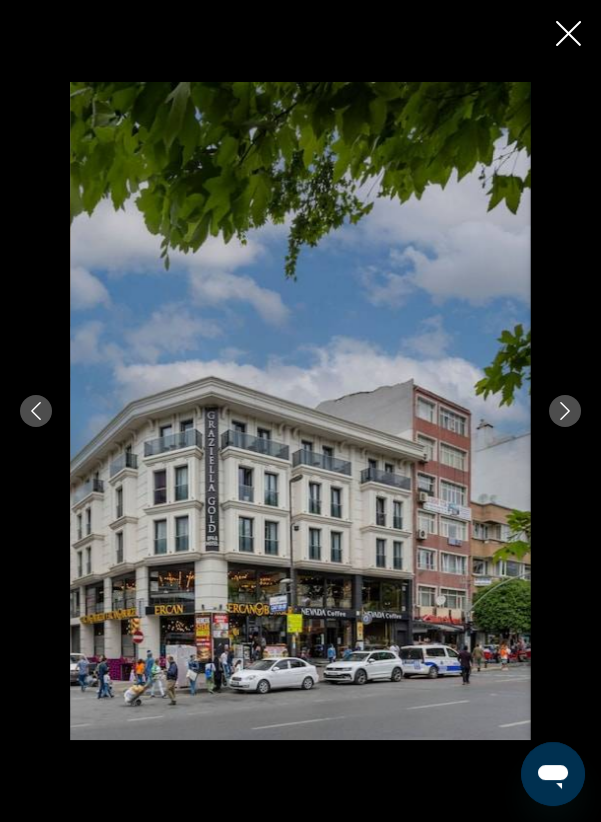 click 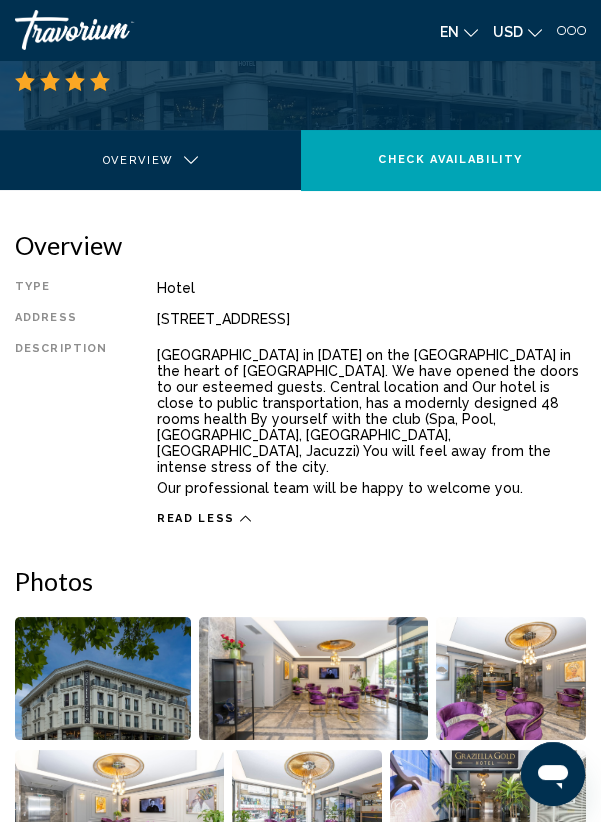 click at bounding box center [561, 30] 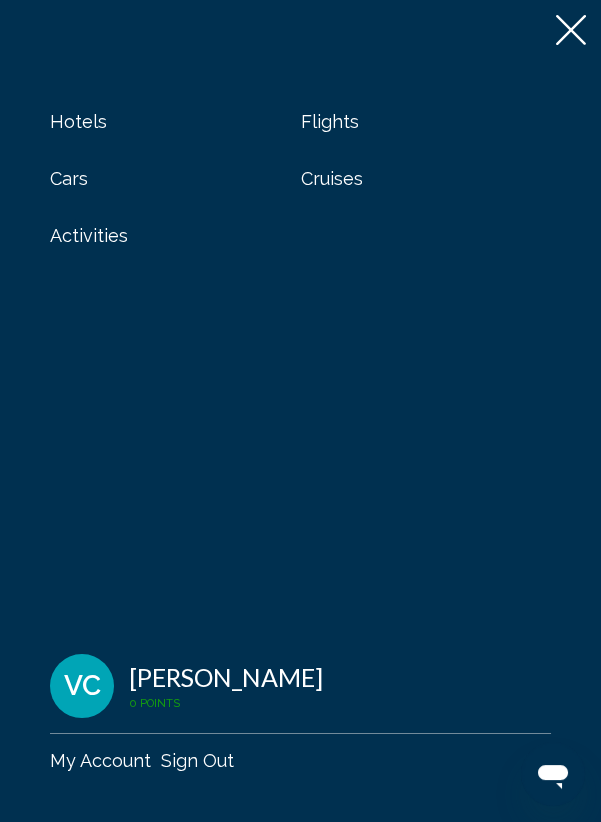 click 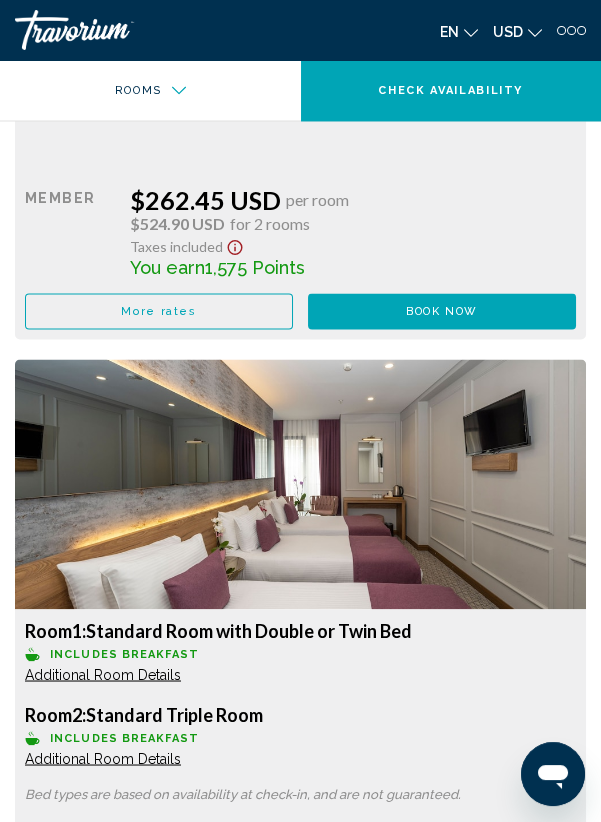 scroll, scrollTop: 4457, scrollLeft: 0, axis: vertical 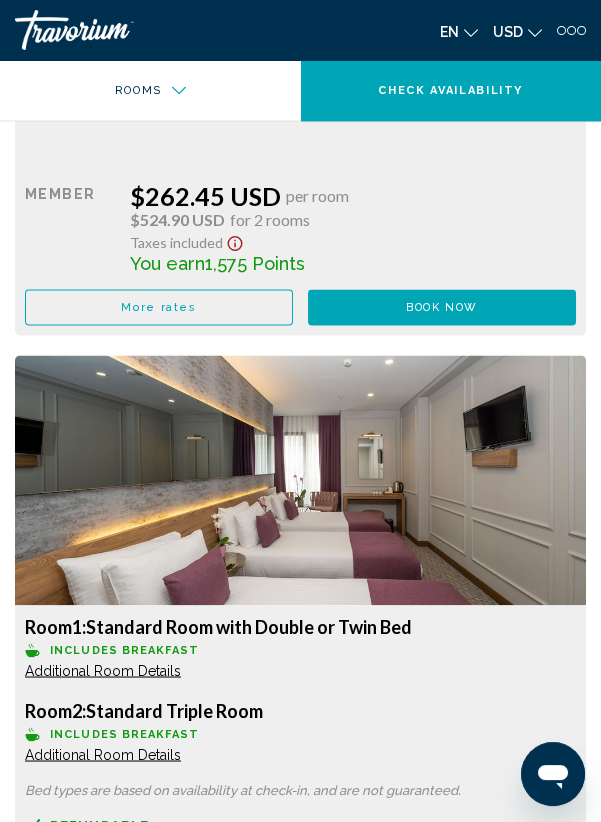 click on "Additional Room Details" at bounding box center (103, -1523) 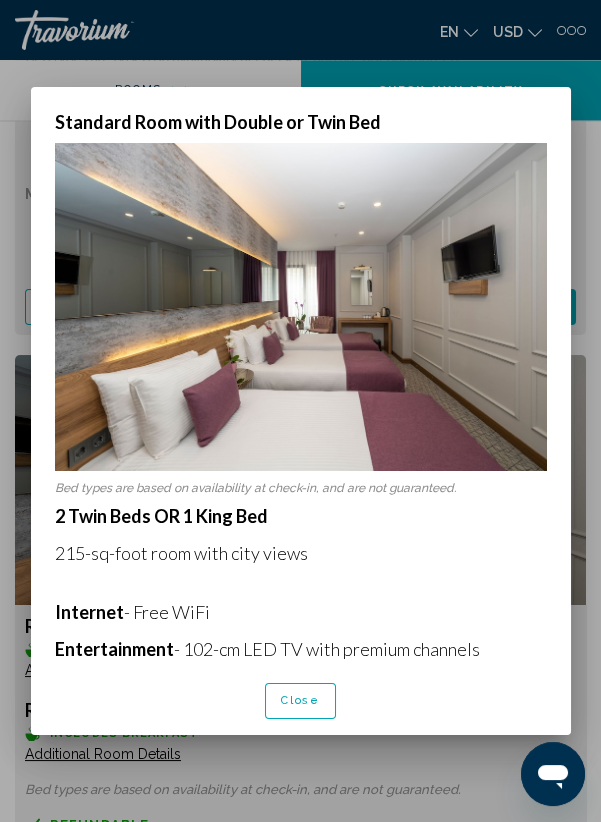 scroll, scrollTop: 0, scrollLeft: 0, axis: both 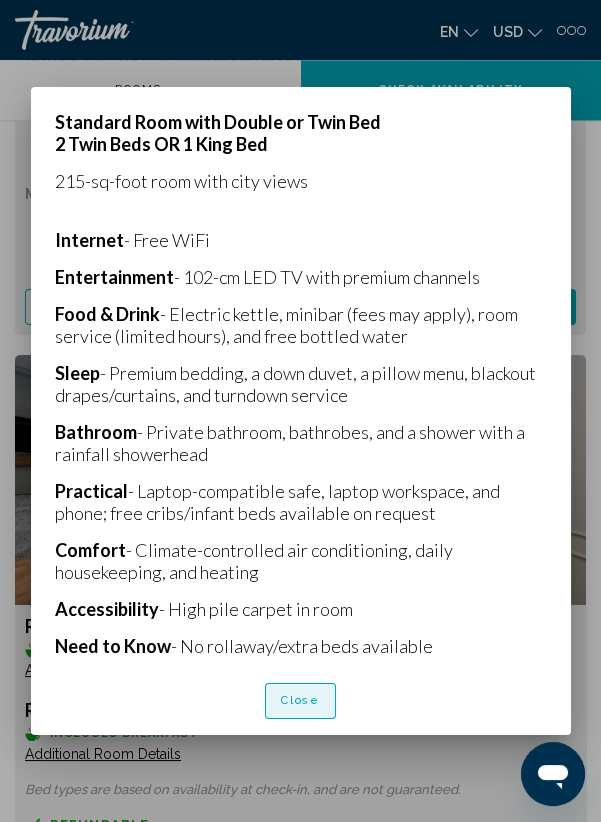 click on "Close" at bounding box center (300, 701) 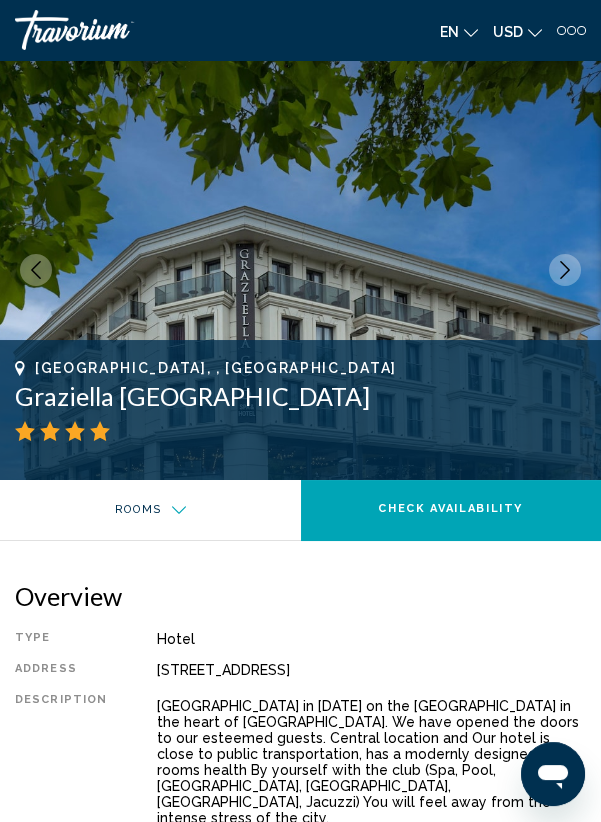 scroll, scrollTop: 4457, scrollLeft: 0, axis: vertical 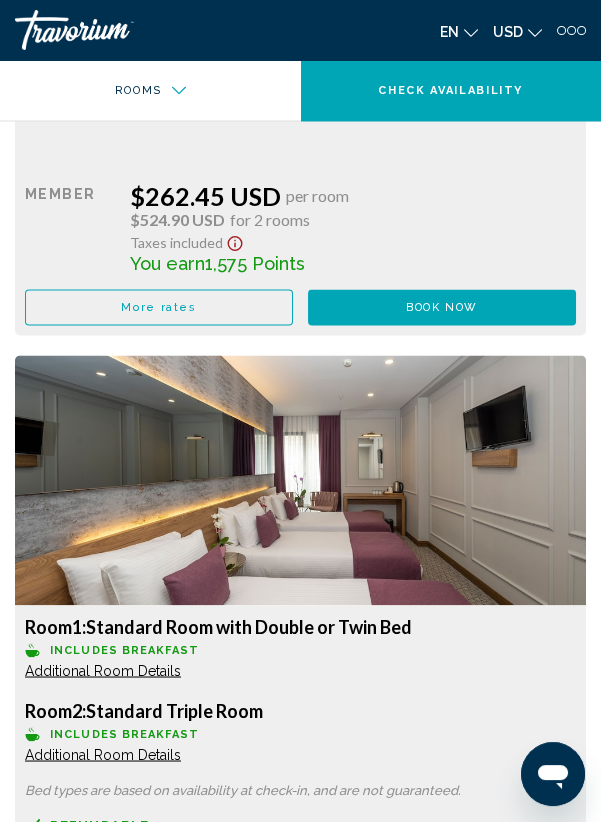 click on "Additional Room Details" at bounding box center [103, -1439] 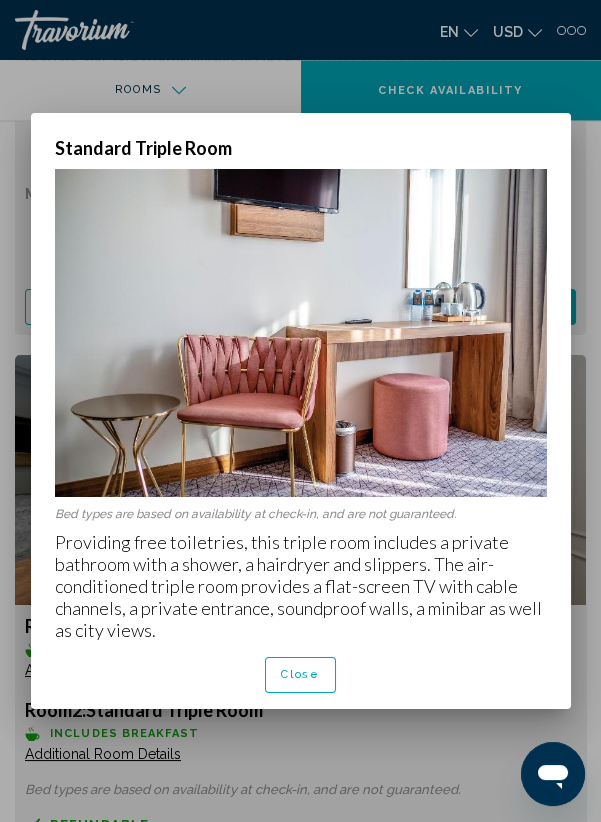 click on "Close" at bounding box center [301, 675] 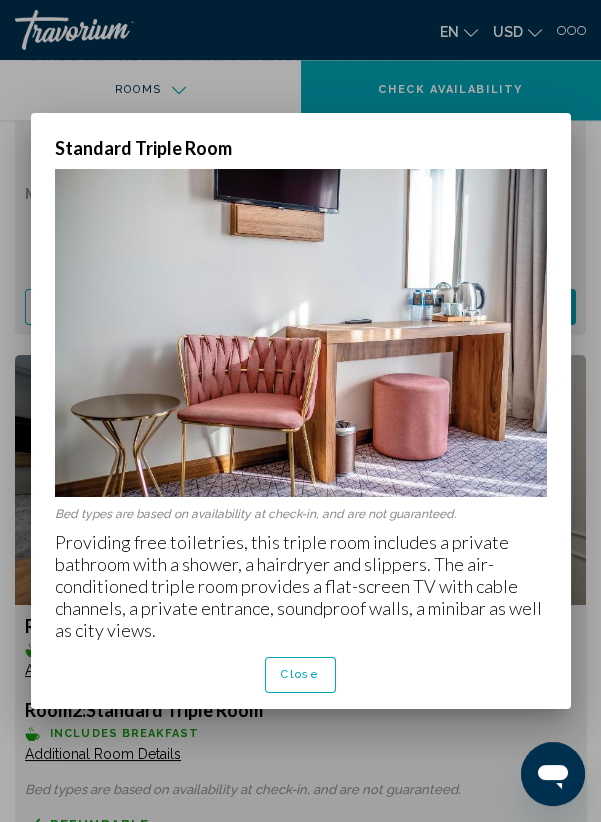 click on "Close" at bounding box center [300, 675] 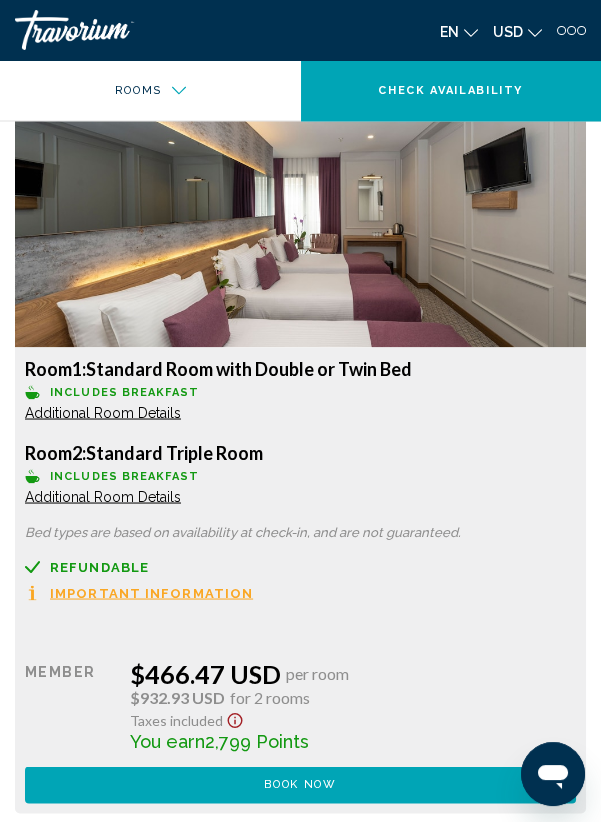 scroll, scrollTop: 4711, scrollLeft: 0, axis: vertical 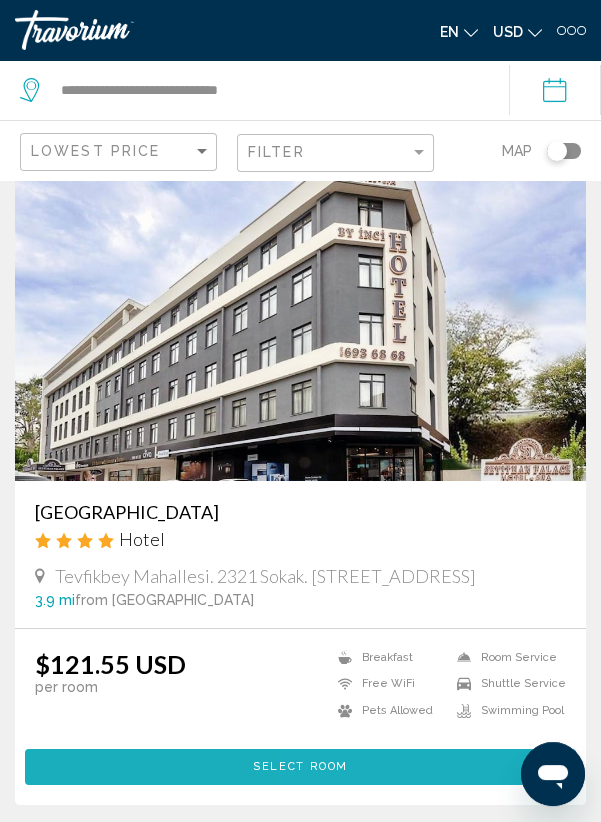 click on "Select Room" at bounding box center [300, 767] 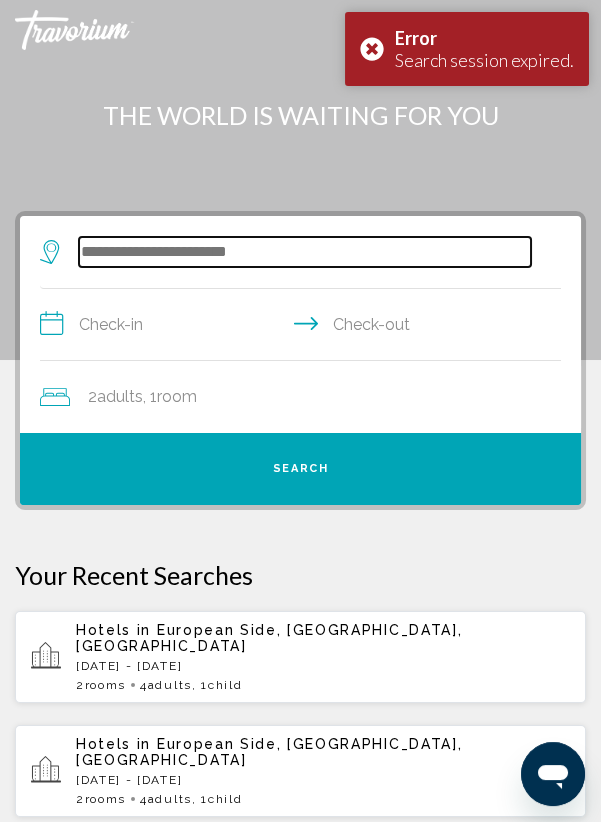 click at bounding box center [305, 252] 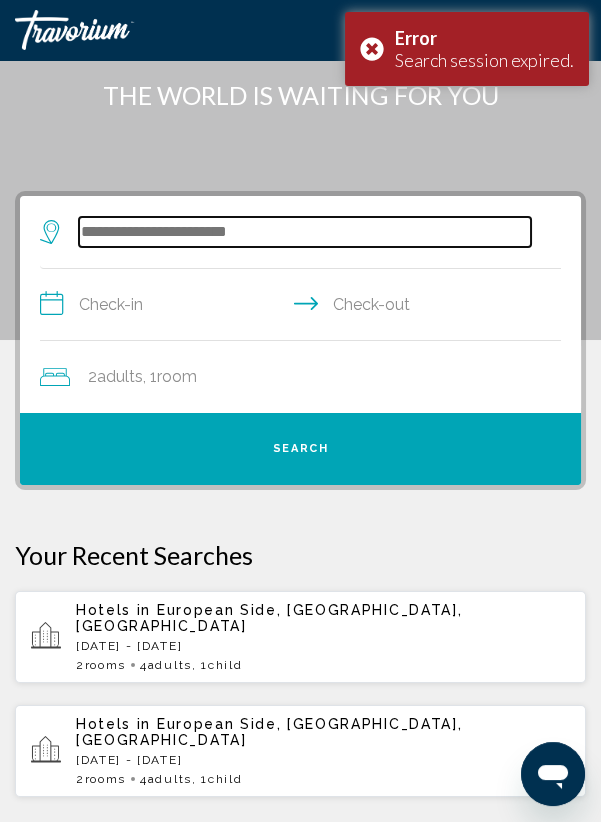 scroll, scrollTop: 145, scrollLeft: 0, axis: vertical 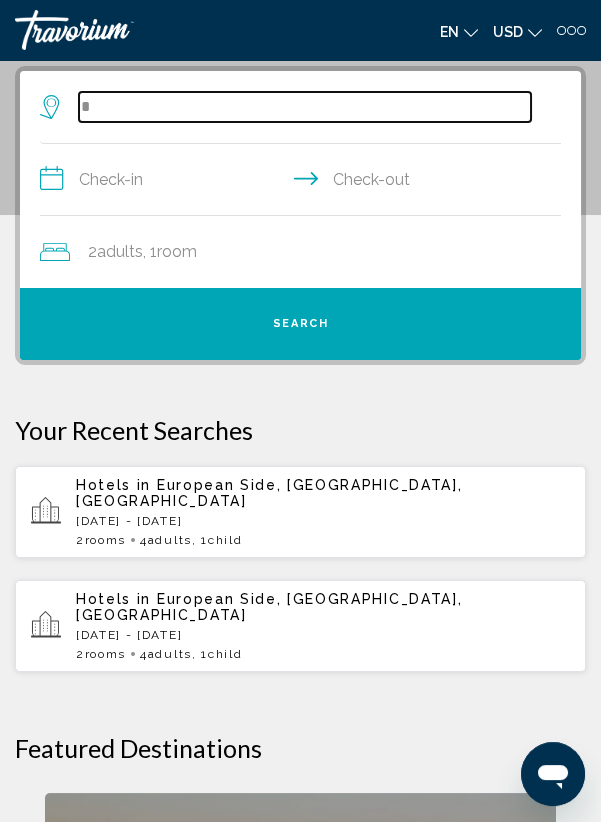 type on "**" 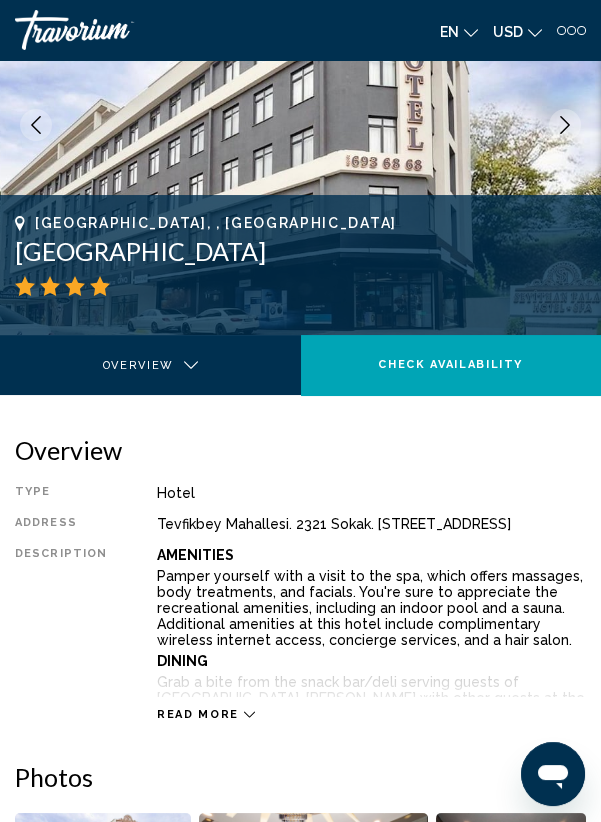 scroll, scrollTop: 0, scrollLeft: 0, axis: both 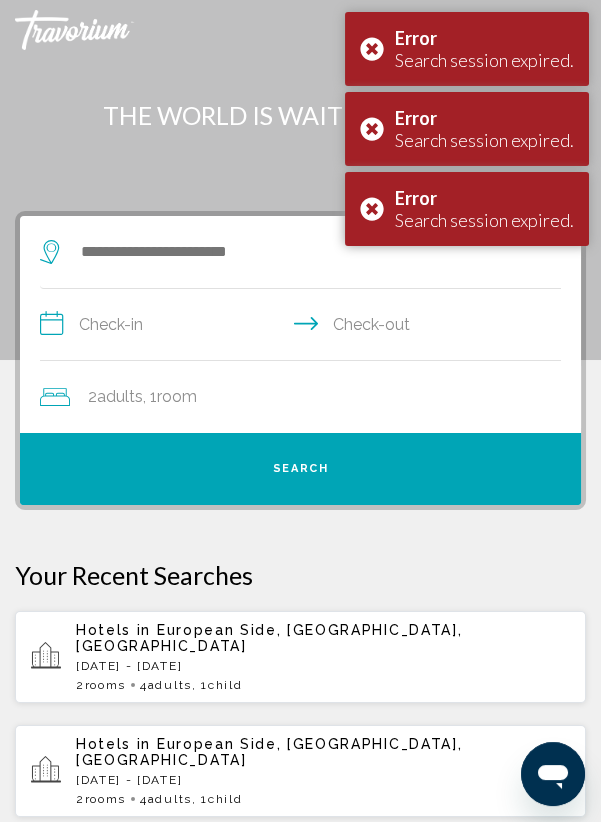 click on "Error   Search session expired." at bounding box center (467, 209) 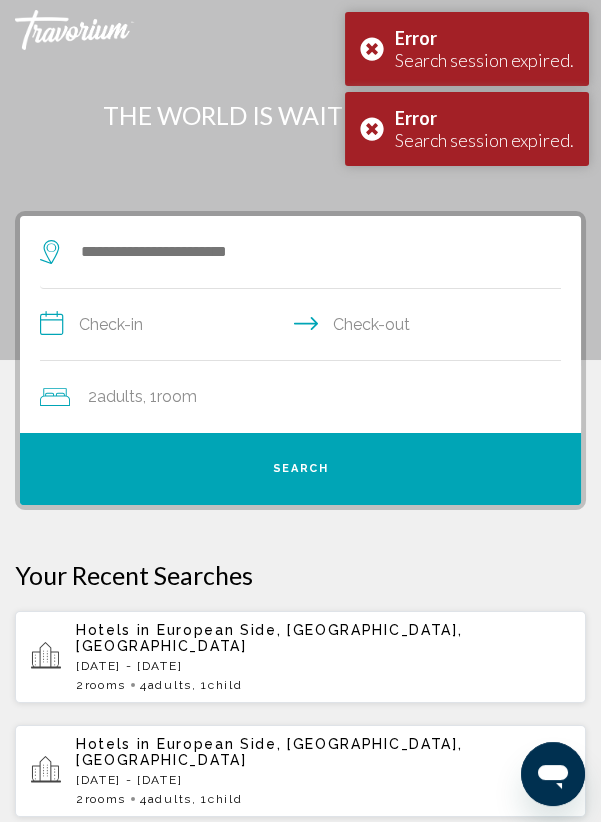 click on "Error   Search session expired." at bounding box center [467, 129] 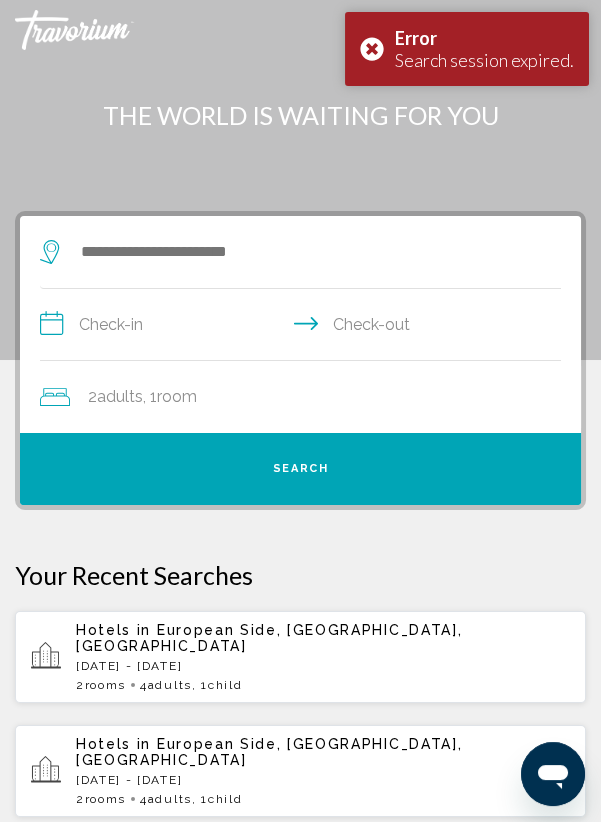 click on "Error   Search session expired." at bounding box center (467, 49) 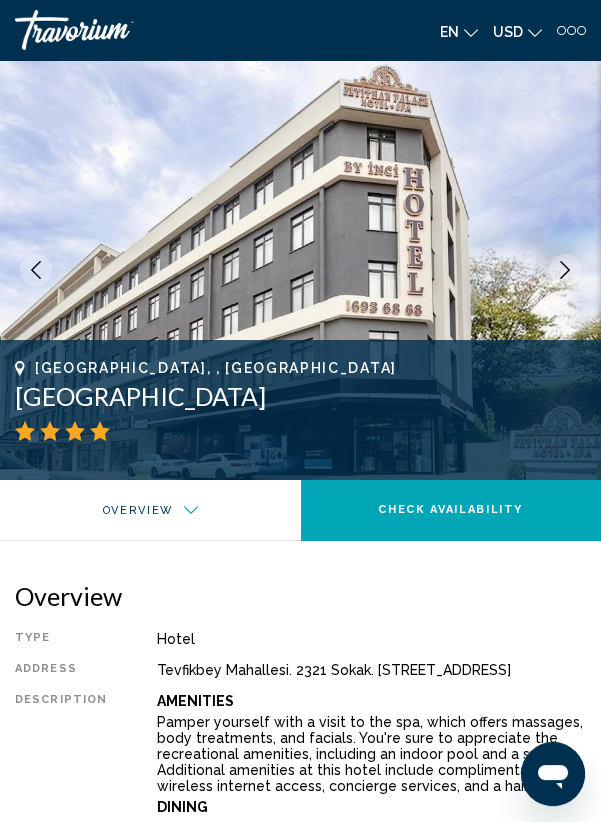 scroll, scrollTop: 1461, scrollLeft: 0, axis: vertical 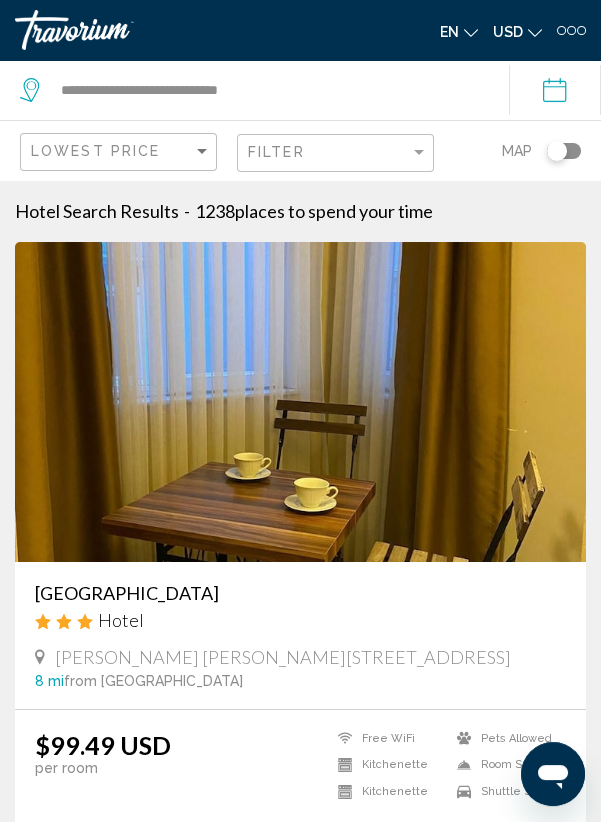 click on "en
English Español Français Italiano Português русский USD
USD ($) MXN (Mex$) CAD (Can$) GBP (£) EUR (€) AUD (A$) NZD (NZ$) CNY (CN¥) VC Login" at bounding box center [449, 30] 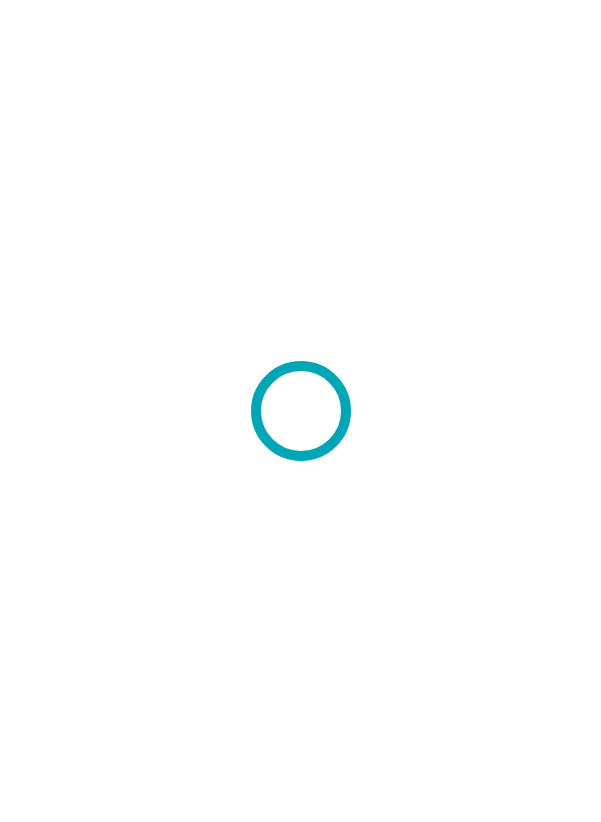 scroll, scrollTop: 0, scrollLeft: 0, axis: both 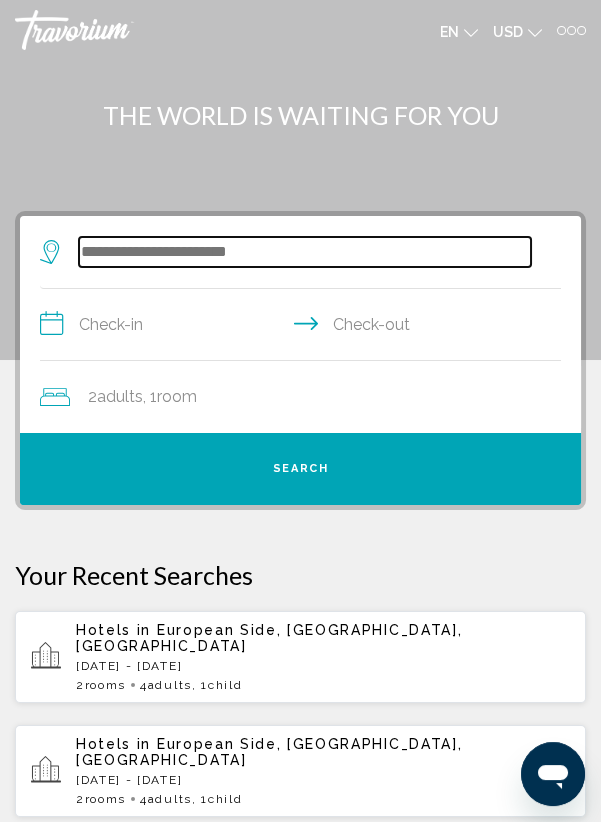 click at bounding box center [305, 252] 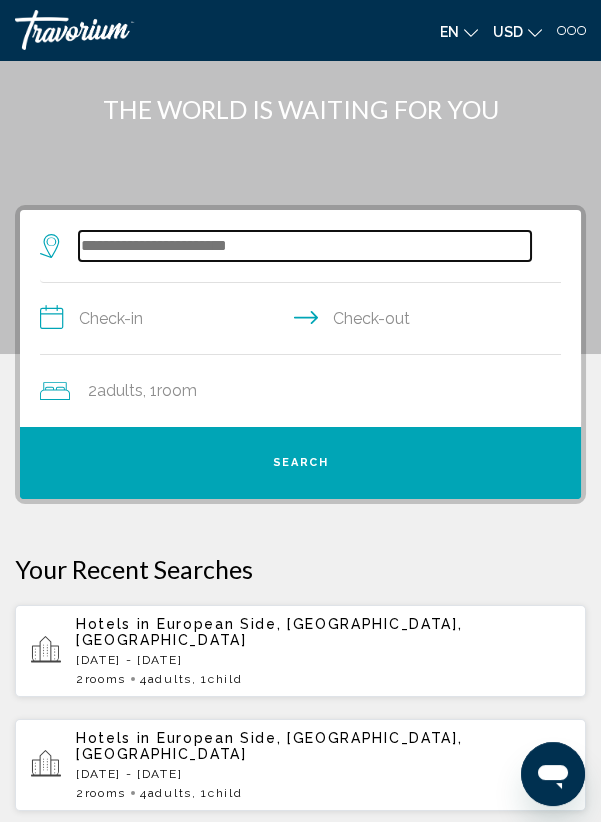 scroll, scrollTop: 145, scrollLeft: 0, axis: vertical 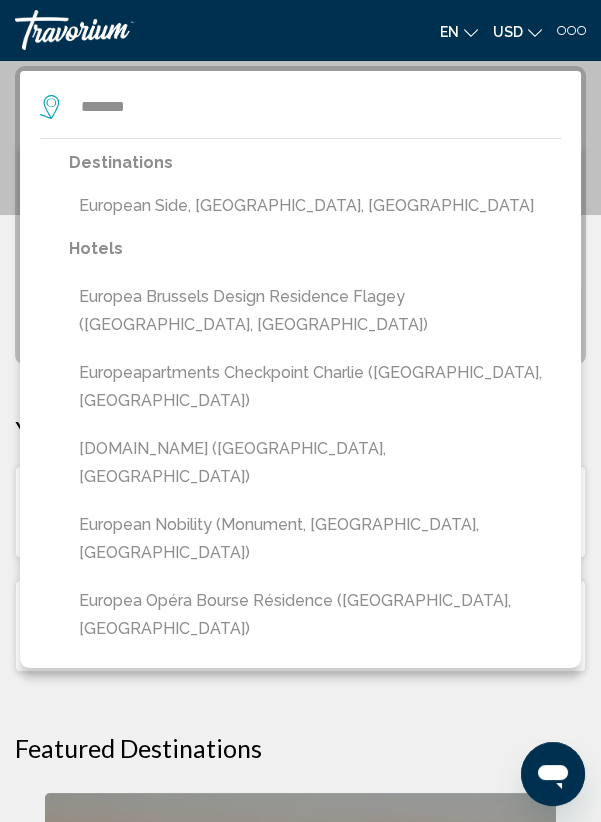 click on "European Side, [GEOGRAPHIC_DATA], [GEOGRAPHIC_DATA]" at bounding box center (315, 206) 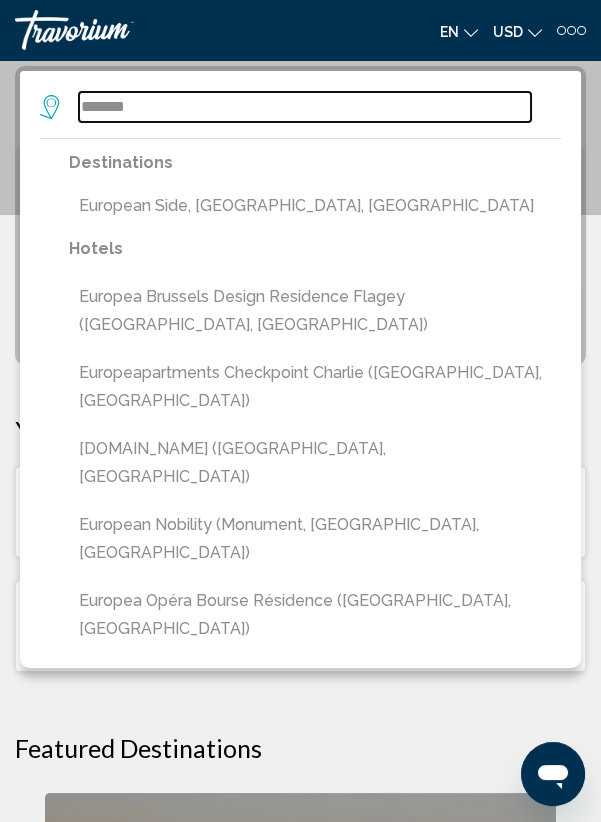 type on "**********" 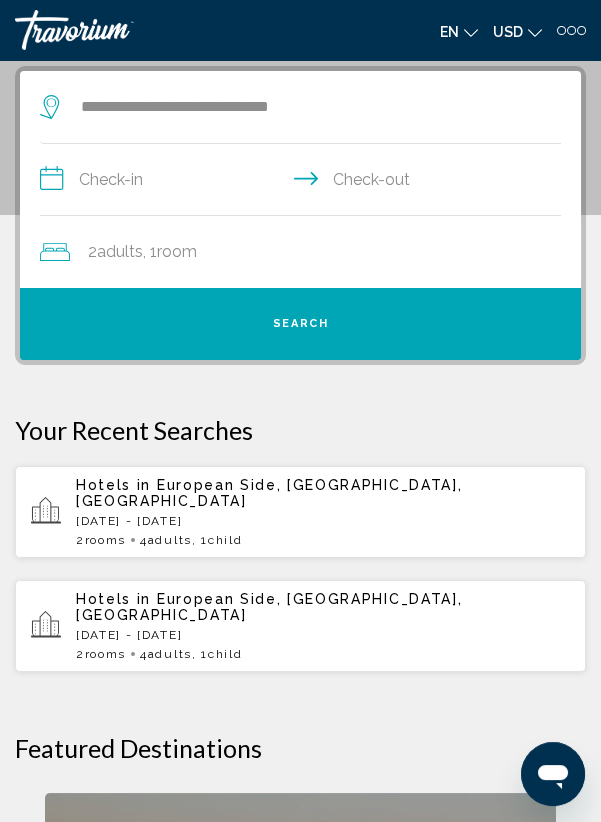 click on "**********" at bounding box center [304, 182] 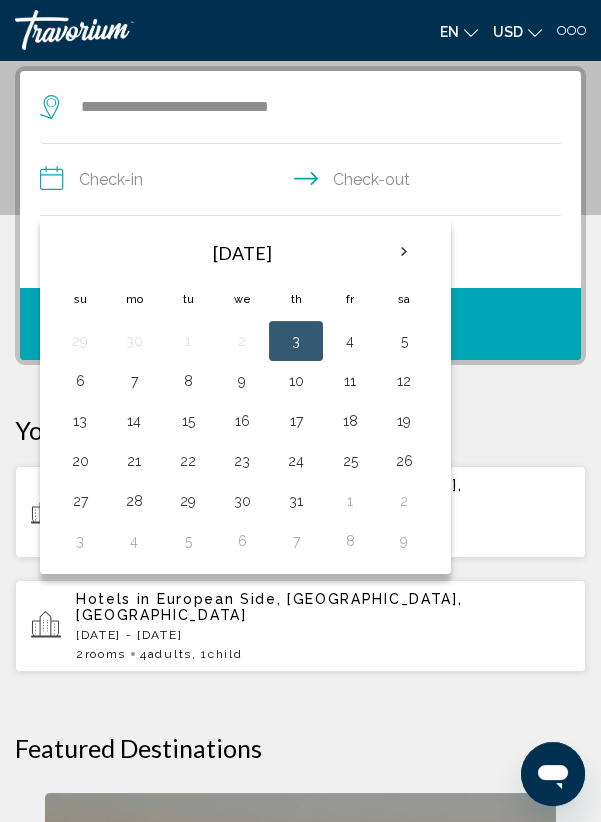 click on "17" at bounding box center (296, 421) 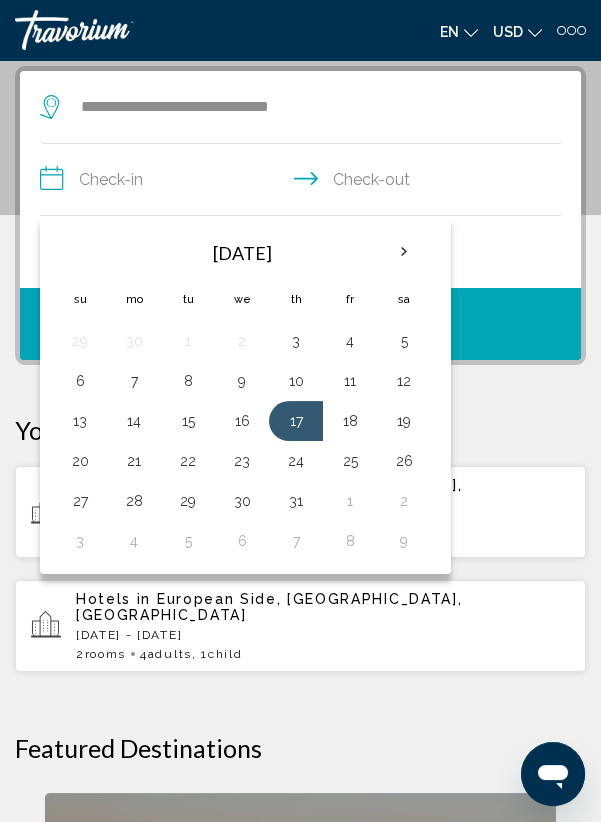 click on "20" at bounding box center (80, 461) 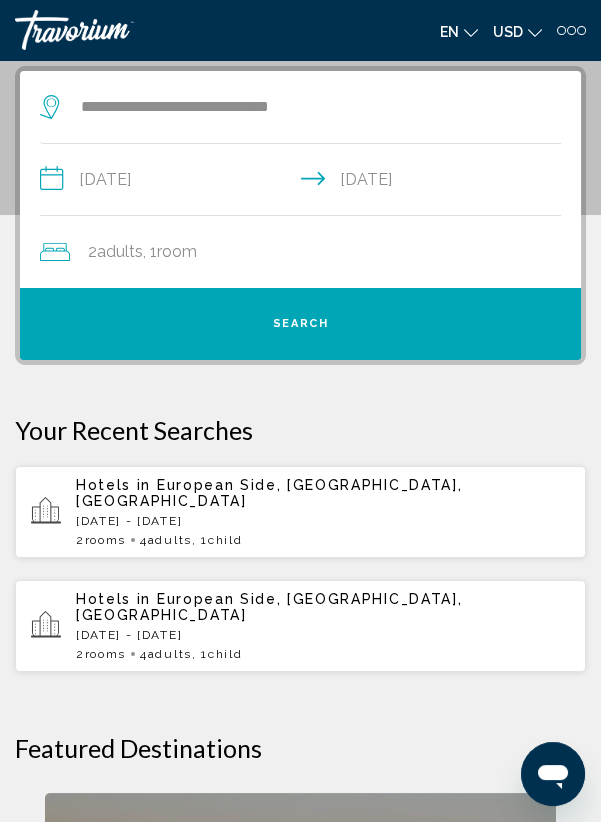 click on "2  Adult Adults , 1  Room rooms" 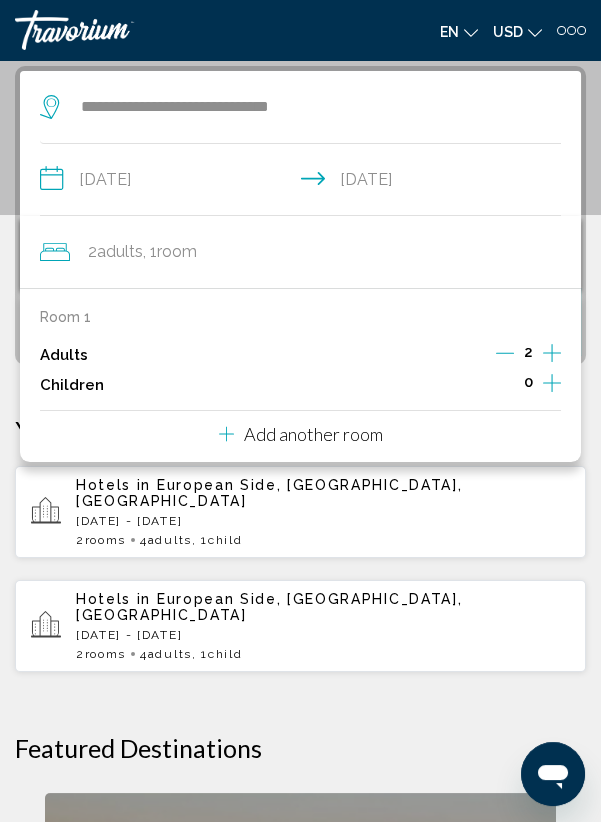 click on "Add another room" at bounding box center [313, 434] 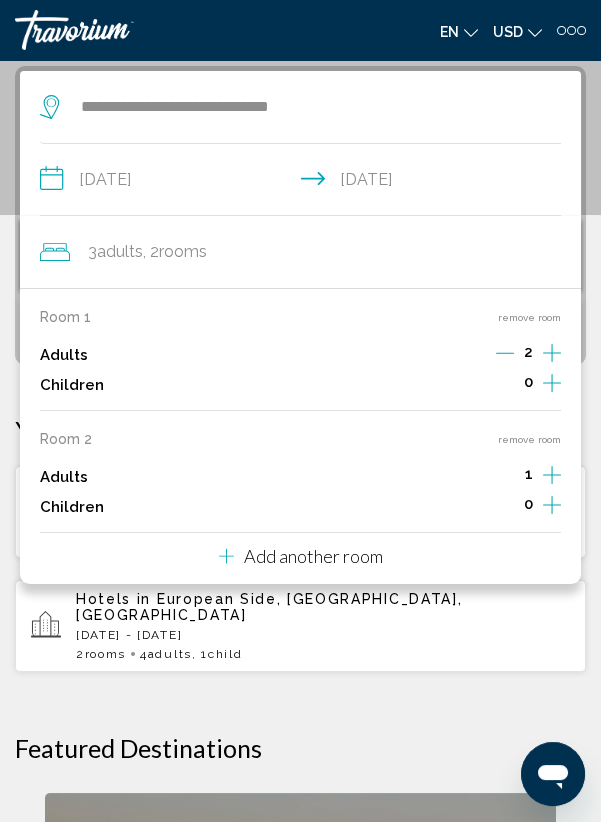 click 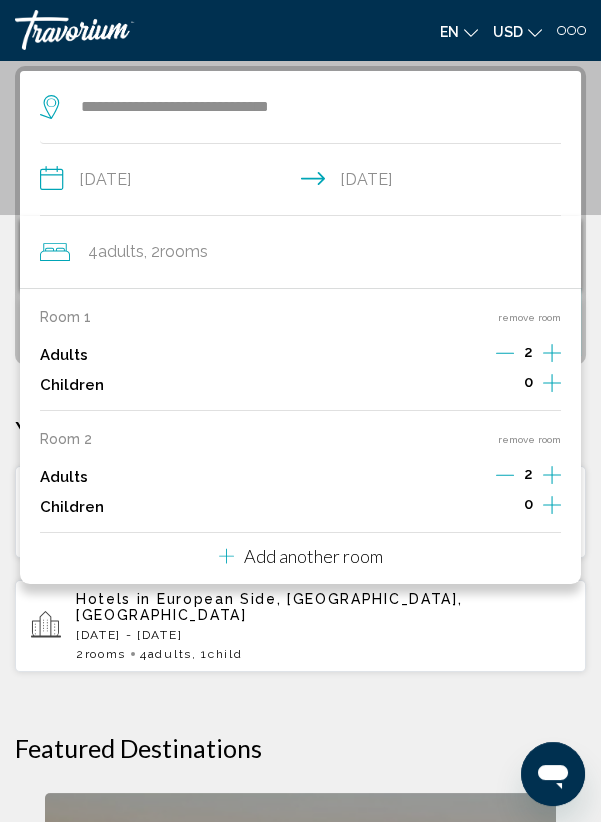 click 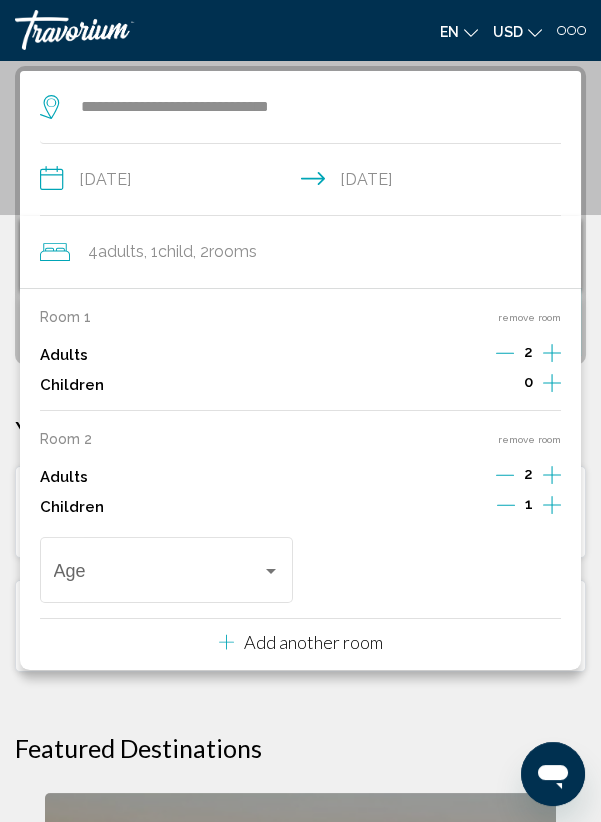 click at bounding box center (271, 571) 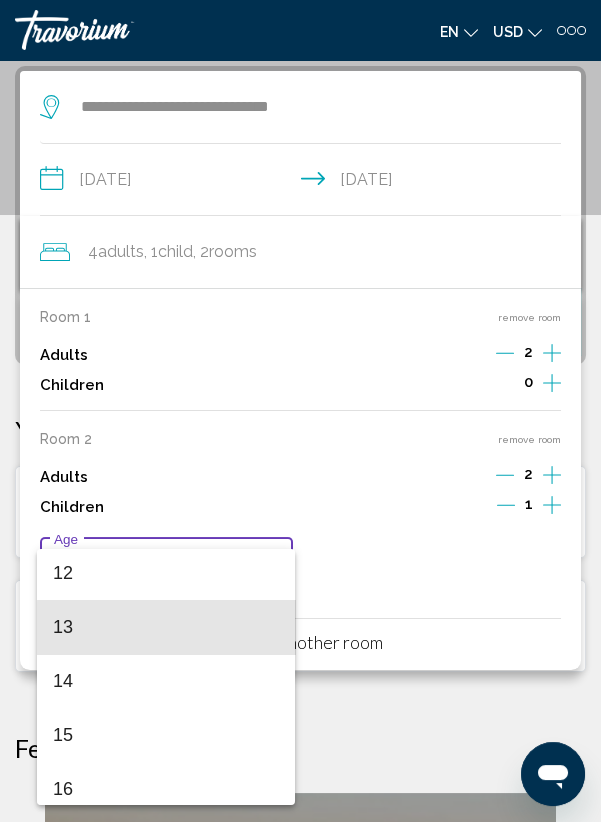 scroll, scrollTop: 655, scrollLeft: 0, axis: vertical 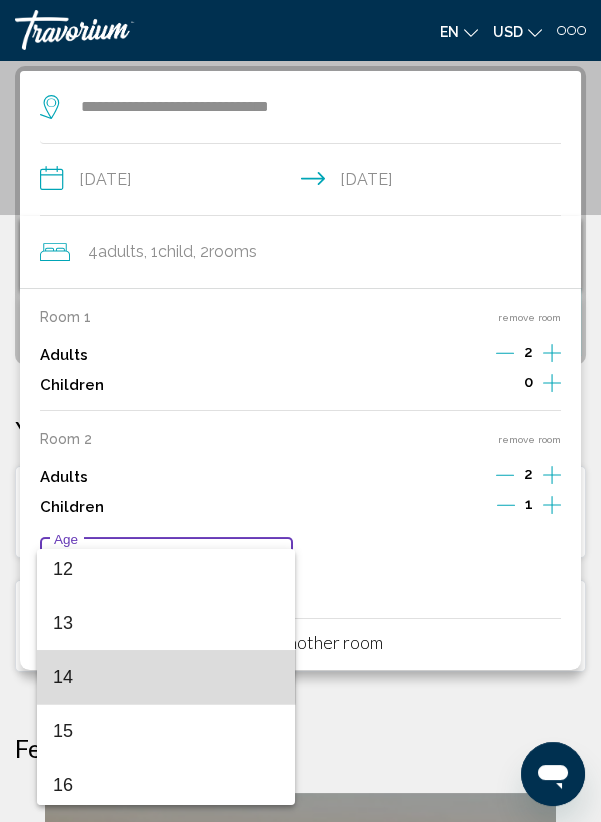 click on "14" at bounding box center (166, 677) 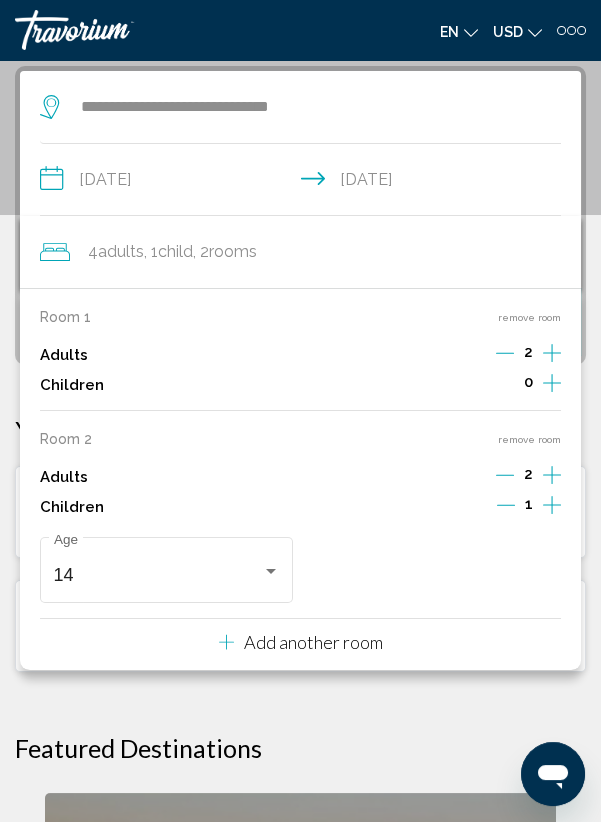 click on "**********" at bounding box center (304, 182) 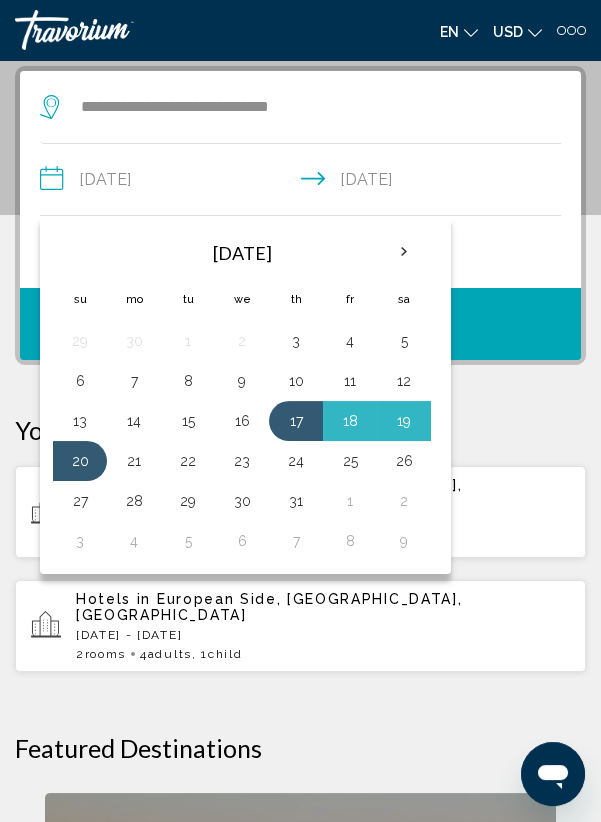 click on "**********" at bounding box center (304, 182) 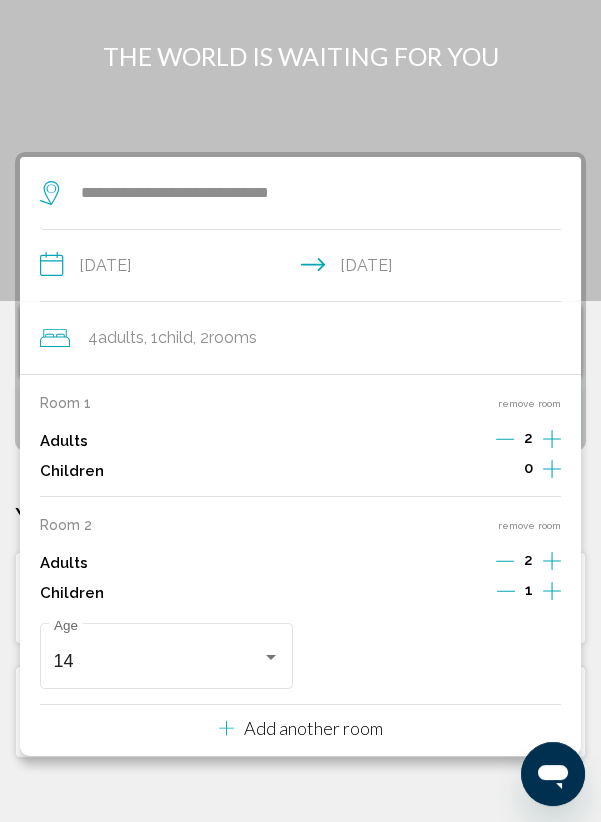 scroll, scrollTop: 0, scrollLeft: 0, axis: both 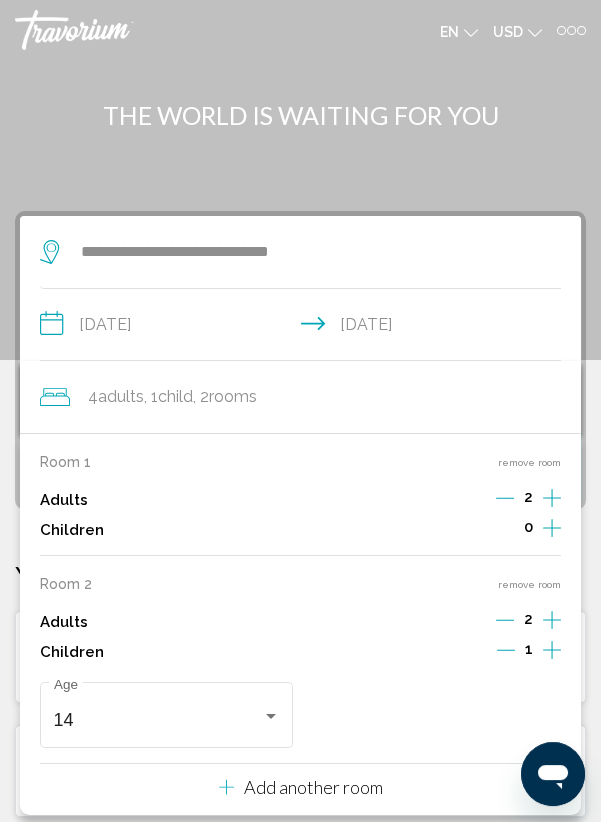 click on "**********" at bounding box center (304, 327) 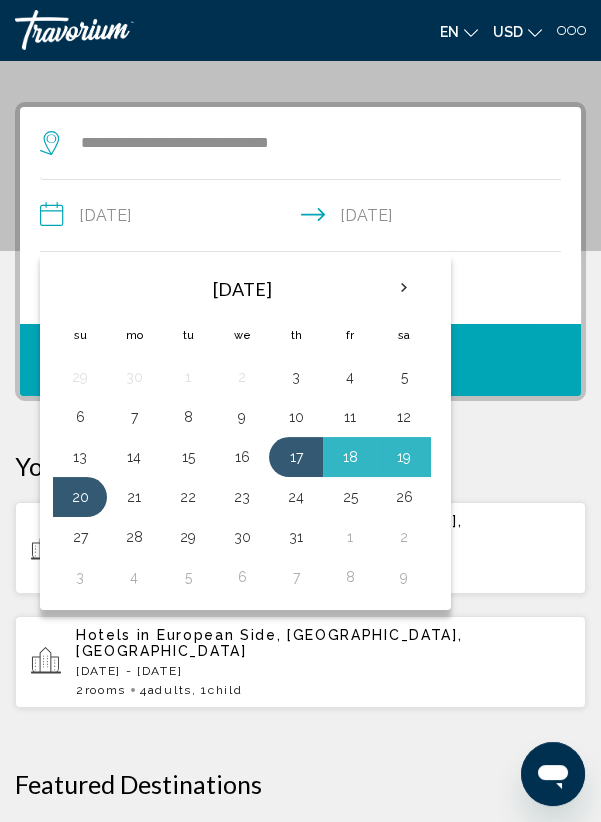scroll, scrollTop: 145, scrollLeft: 0, axis: vertical 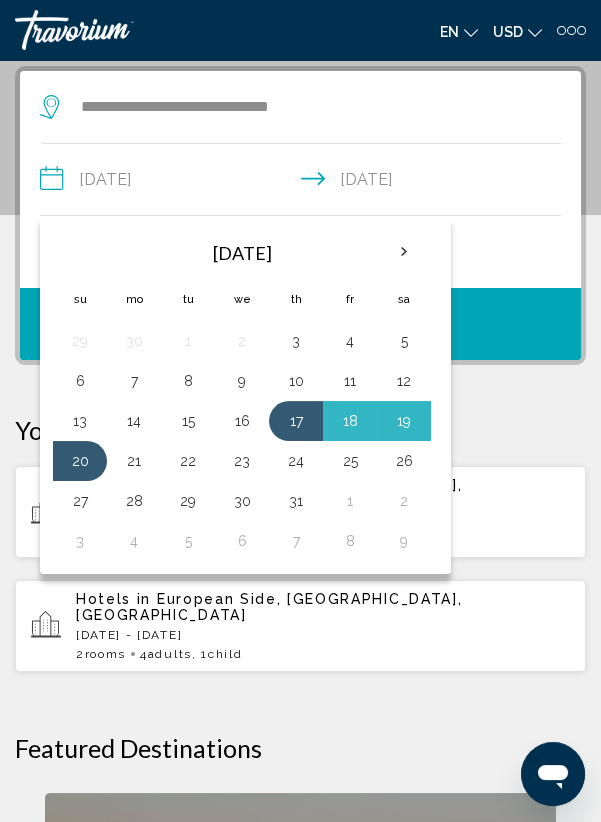 click on "20" at bounding box center [80, 461] 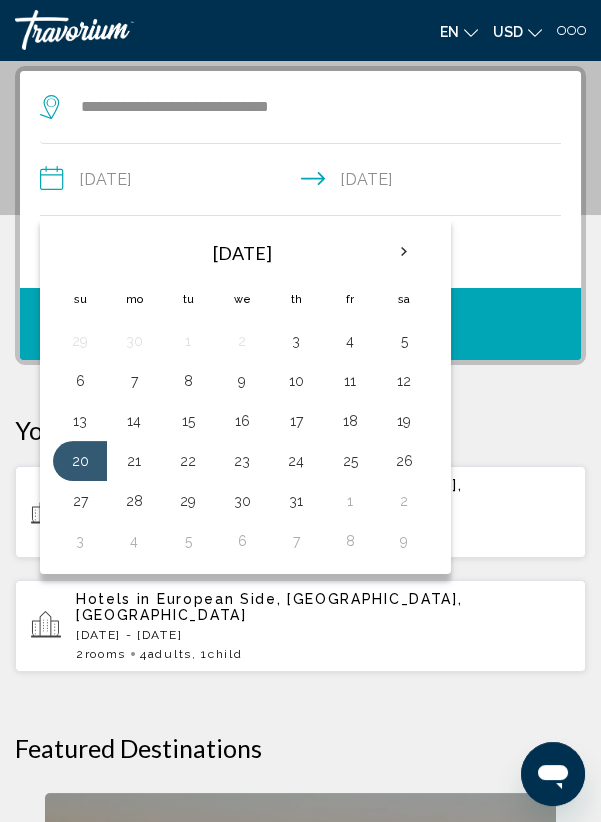 click on "17" at bounding box center (296, 421) 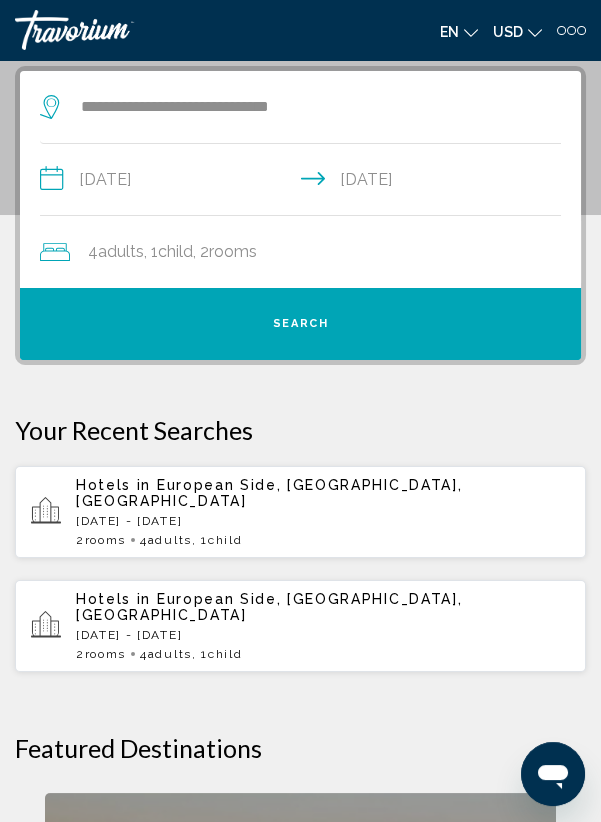 click on "Search" at bounding box center [300, 324] 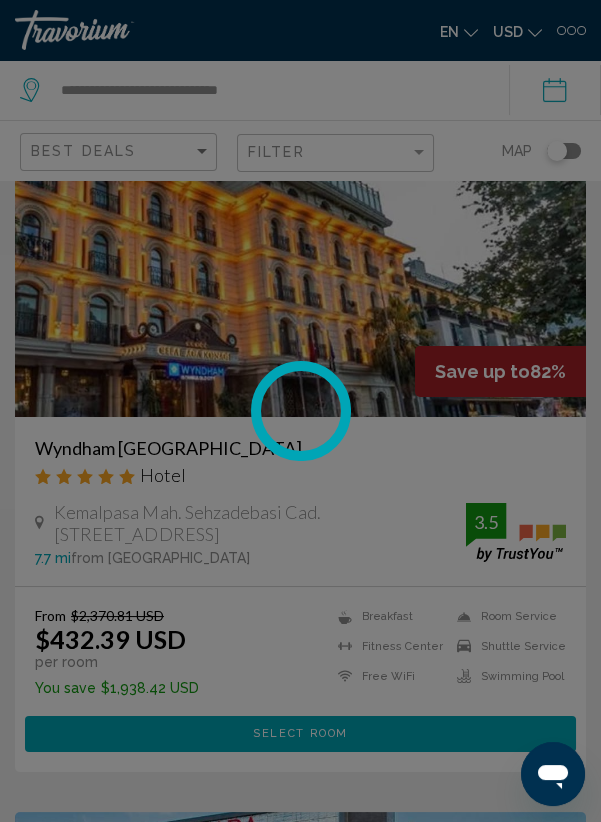 scroll, scrollTop: 0, scrollLeft: 0, axis: both 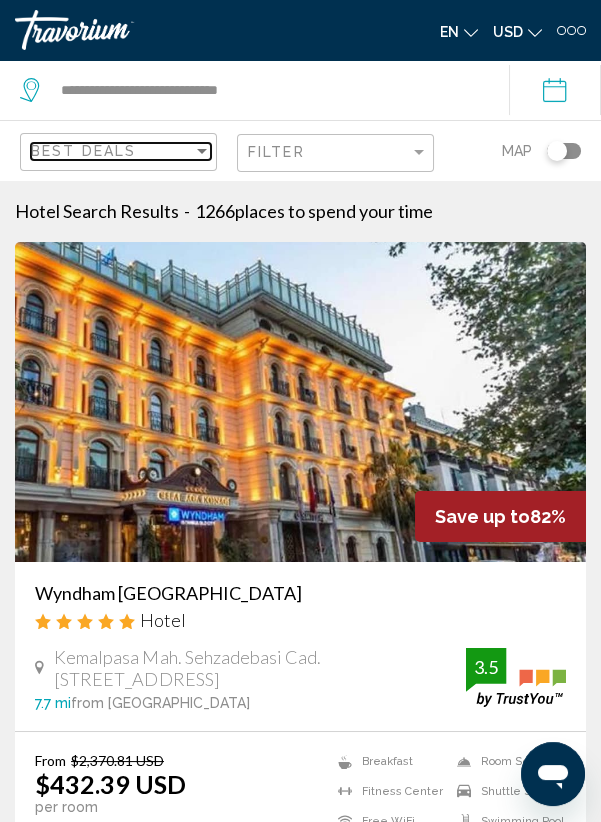 click on "Best Deals" at bounding box center [112, 151] 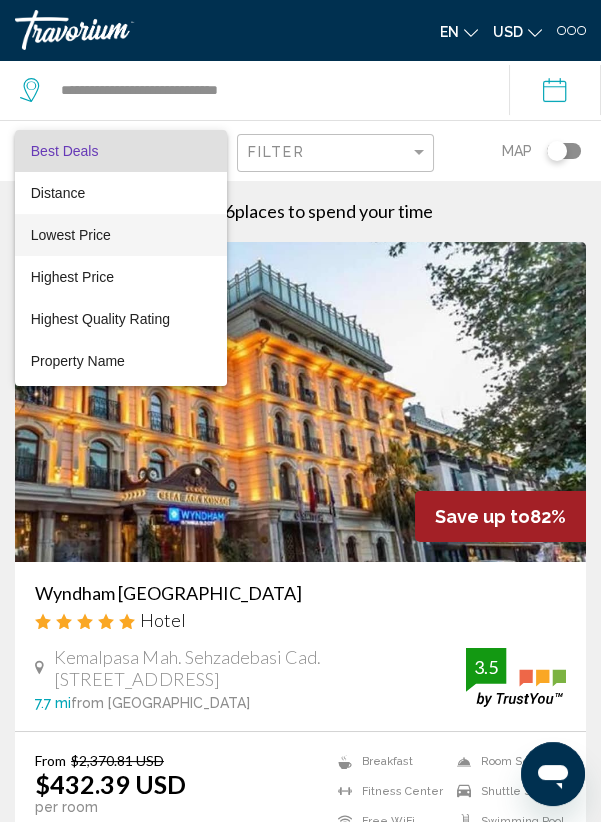 click on "Lowest Price" at bounding box center (121, 235) 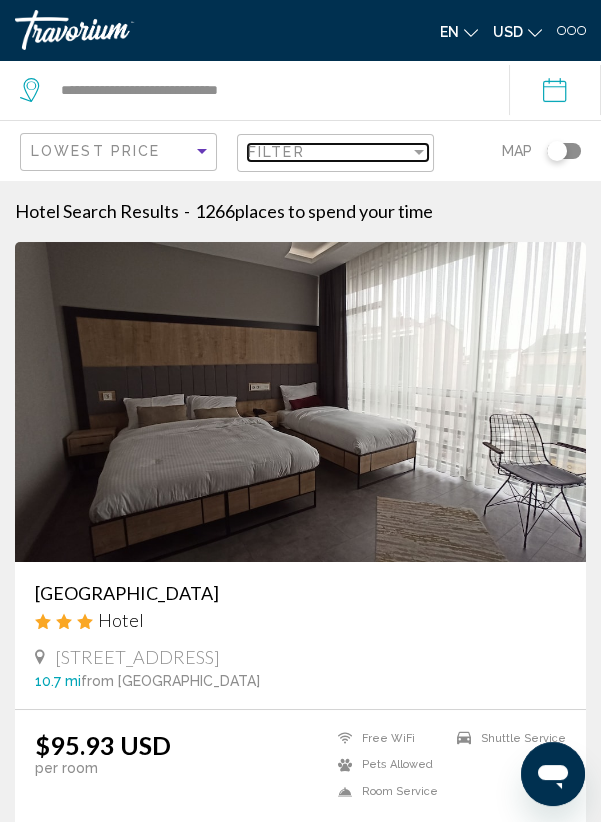 click on "Filter" at bounding box center (329, 152) 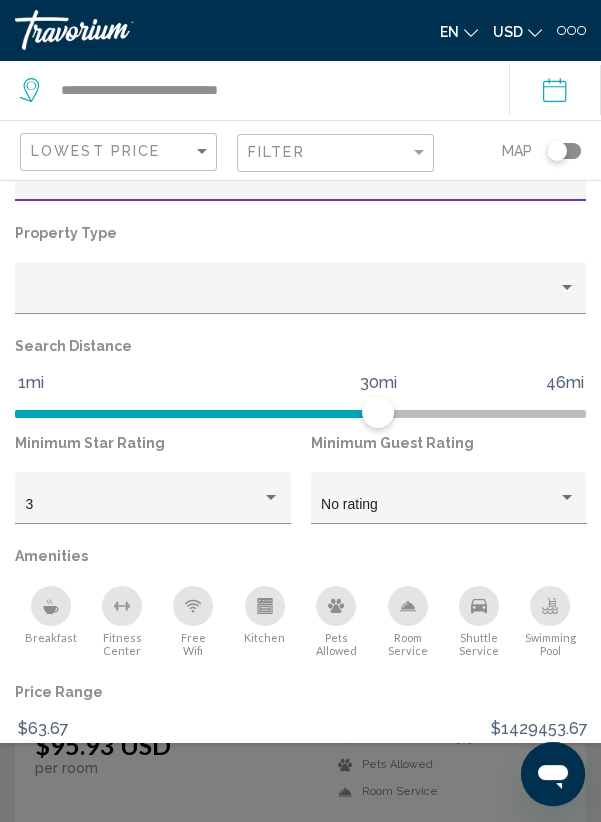 scroll, scrollTop: 141, scrollLeft: 0, axis: vertical 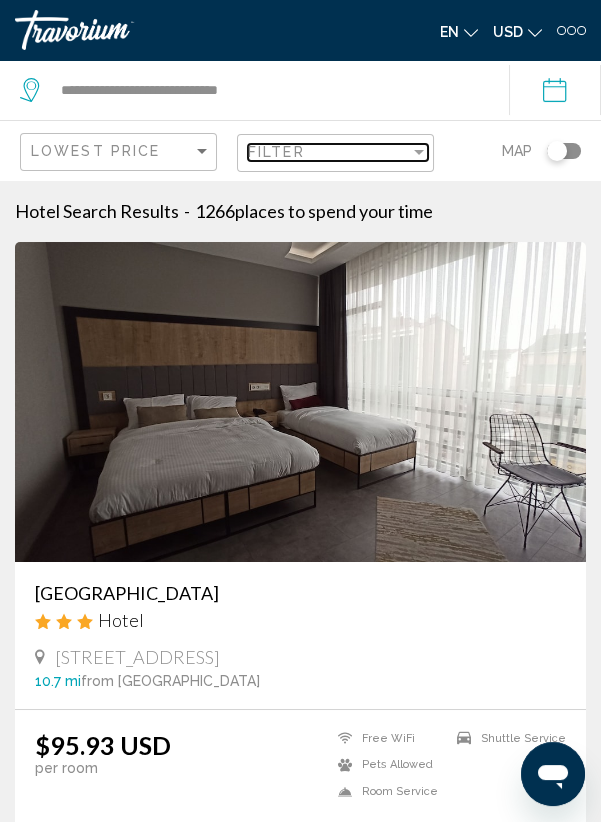 click on "Filter" at bounding box center [329, 152] 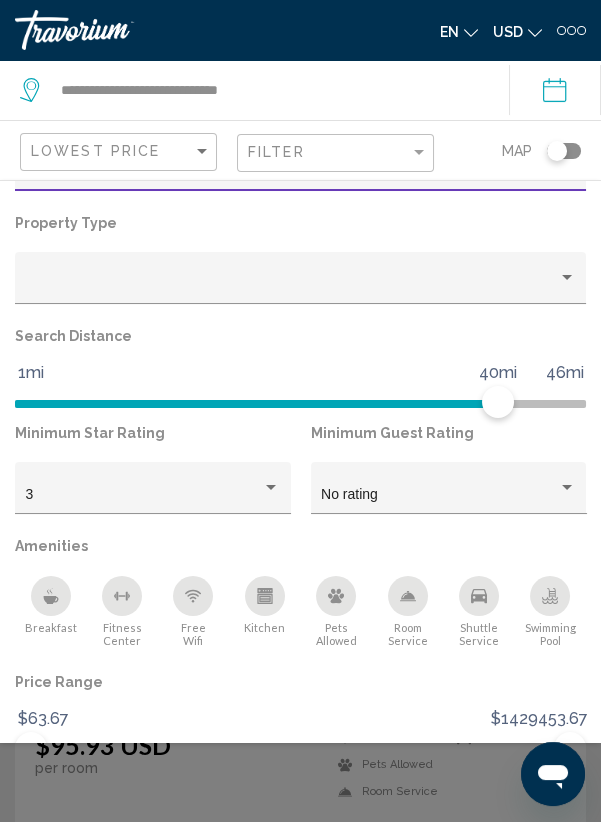 scroll, scrollTop: 141, scrollLeft: 0, axis: vertical 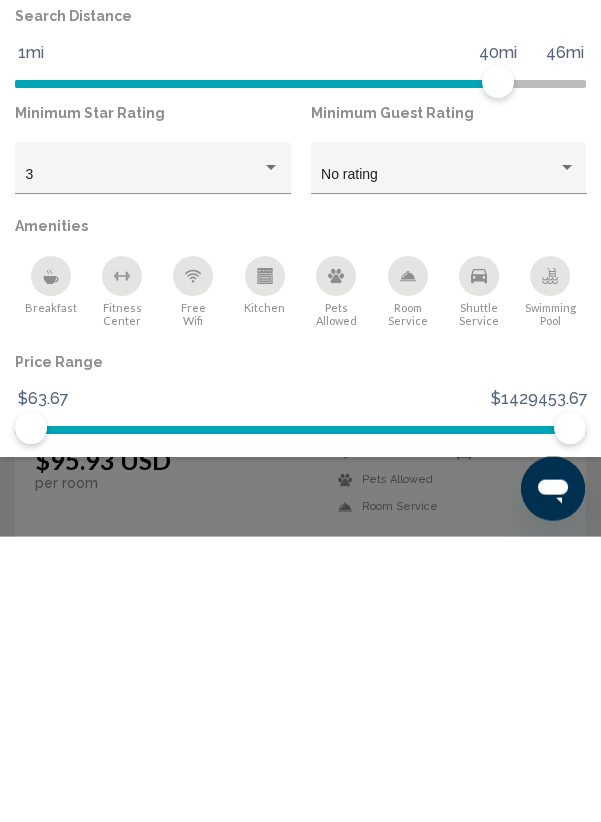 click 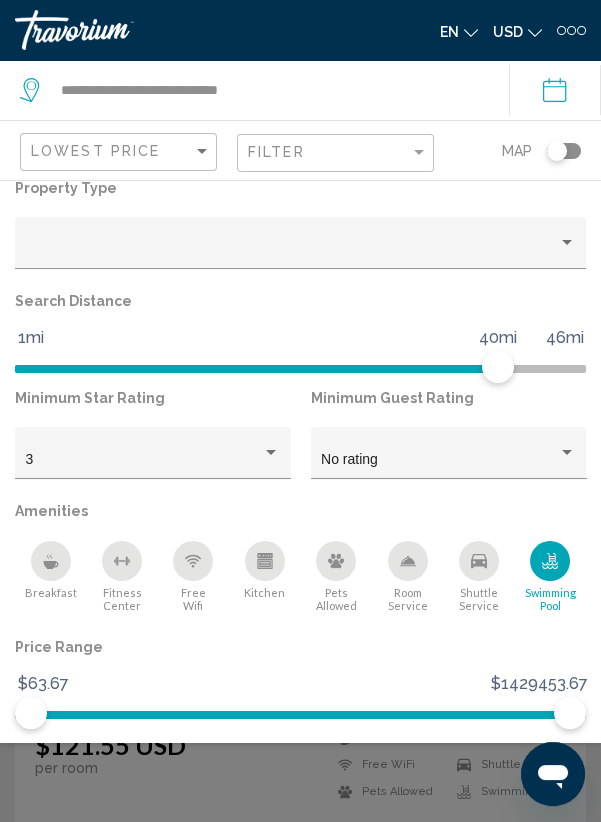 click 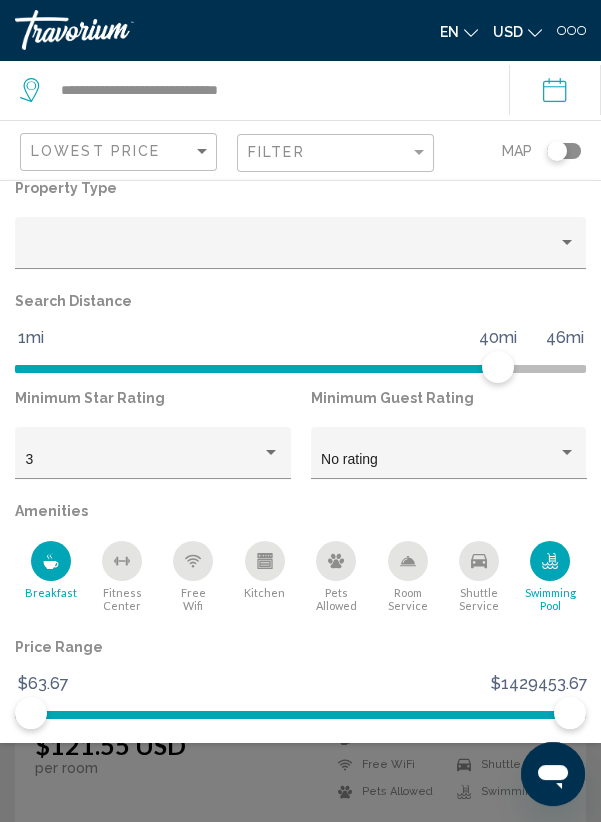 click 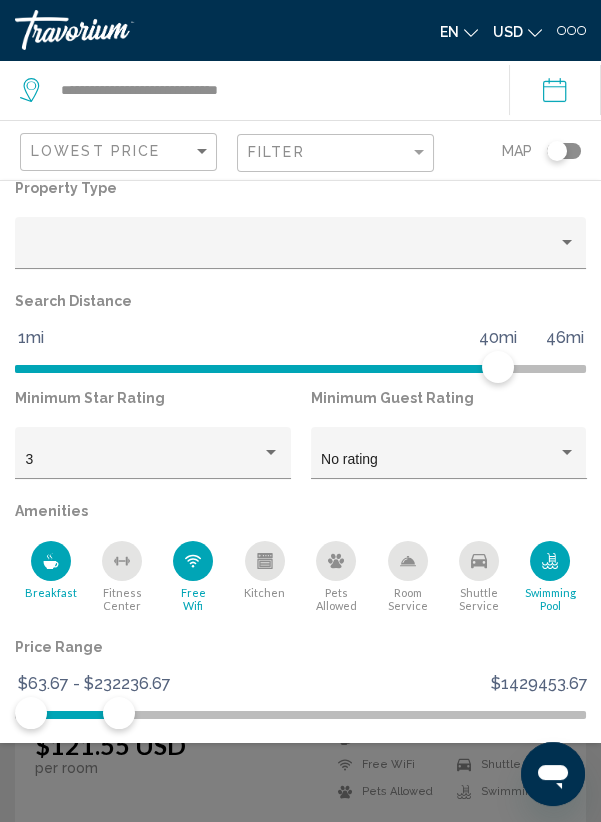 click on "Show Results" 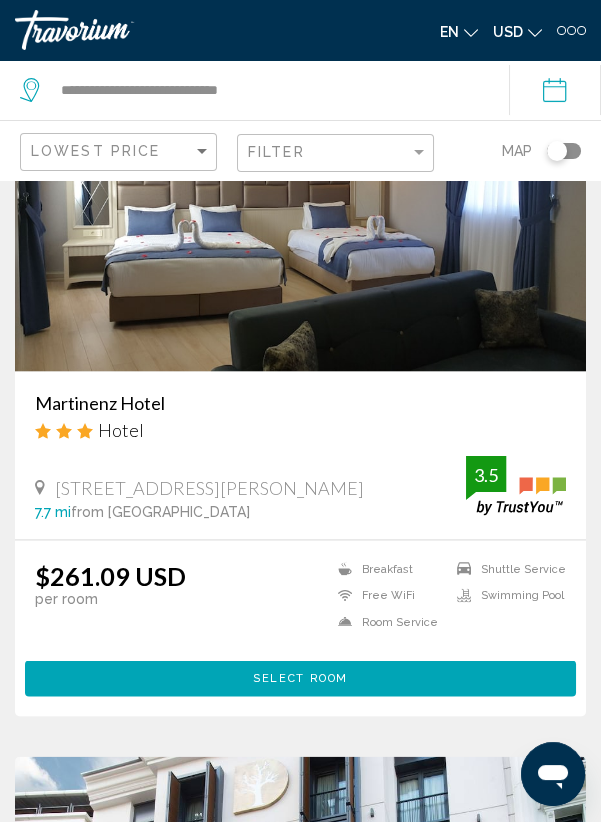 scroll, scrollTop: 5068, scrollLeft: 0, axis: vertical 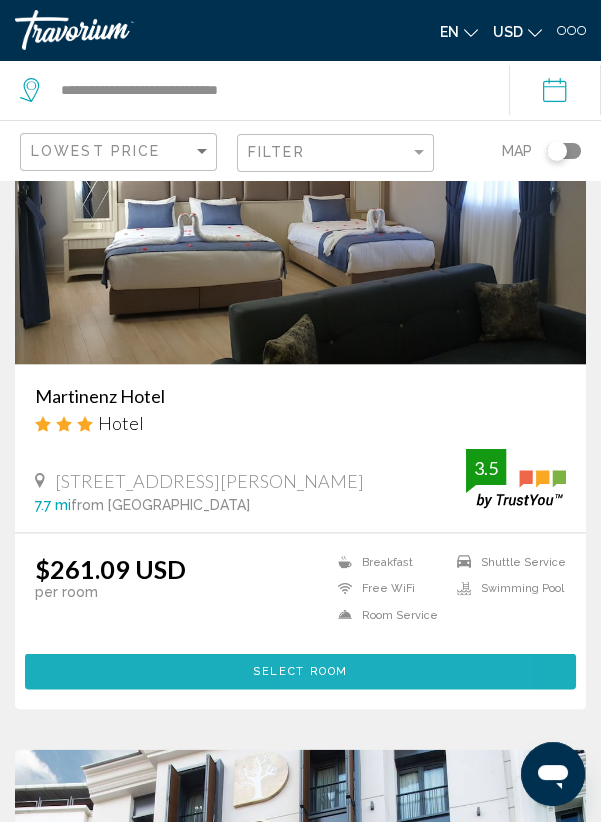 click on "Select Room" at bounding box center [300, 672] 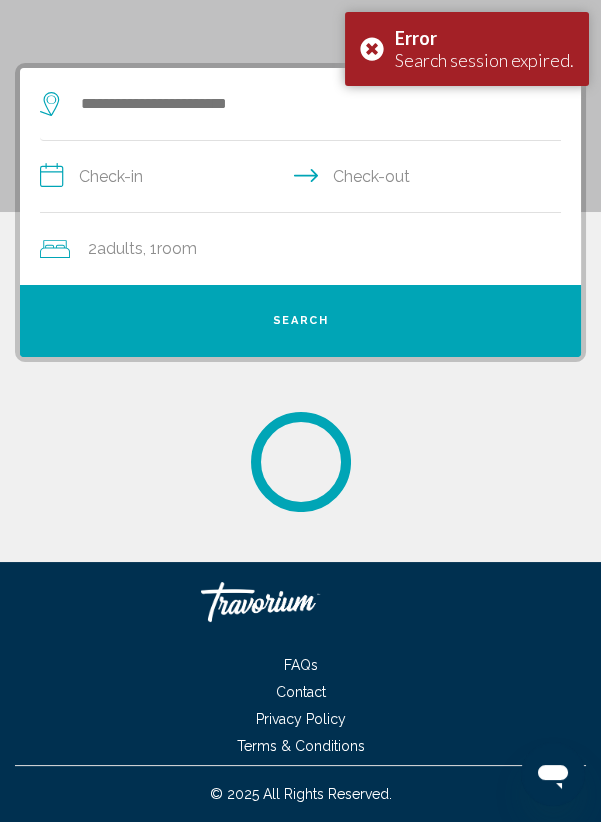 scroll, scrollTop: 0, scrollLeft: 0, axis: both 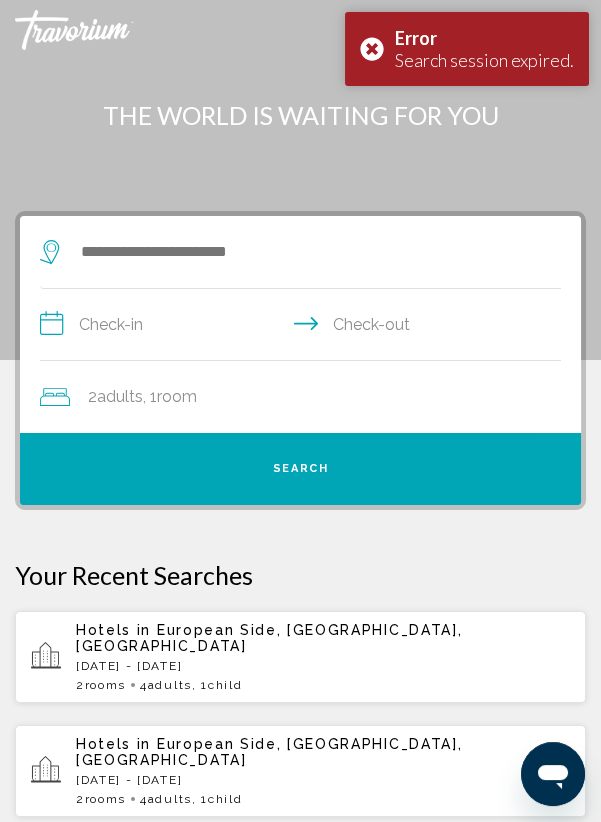 click on "Error   Search session expired." at bounding box center [467, 49] 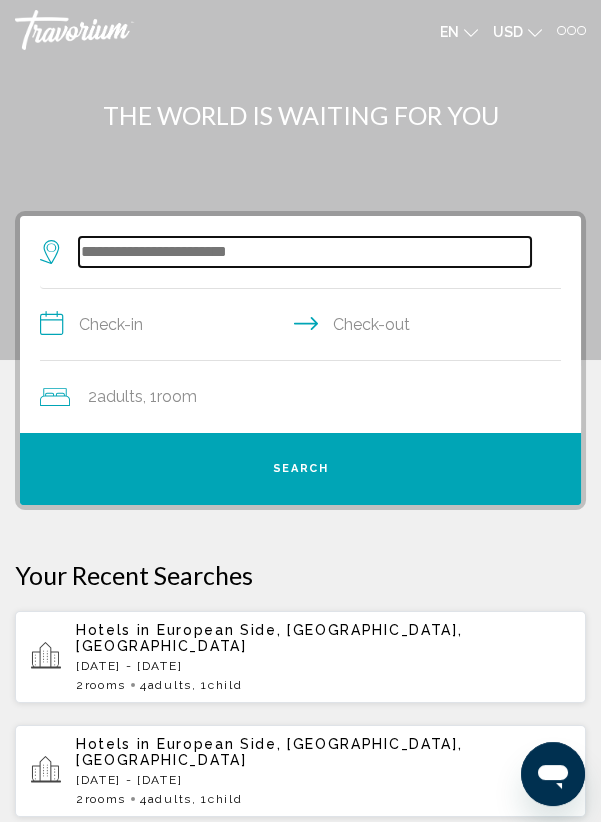 click at bounding box center (305, 252) 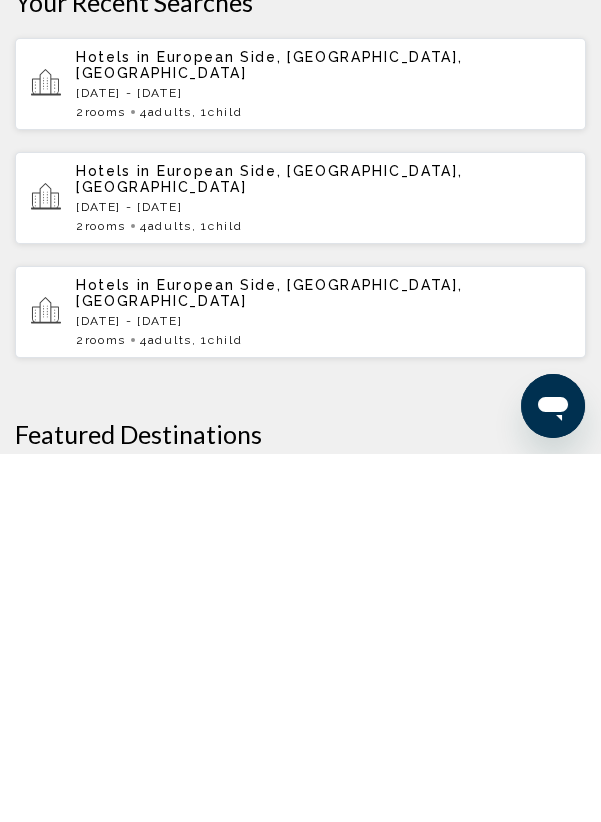 scroll, scrollTop: 214, scrollLeft: 0, axis: vertical 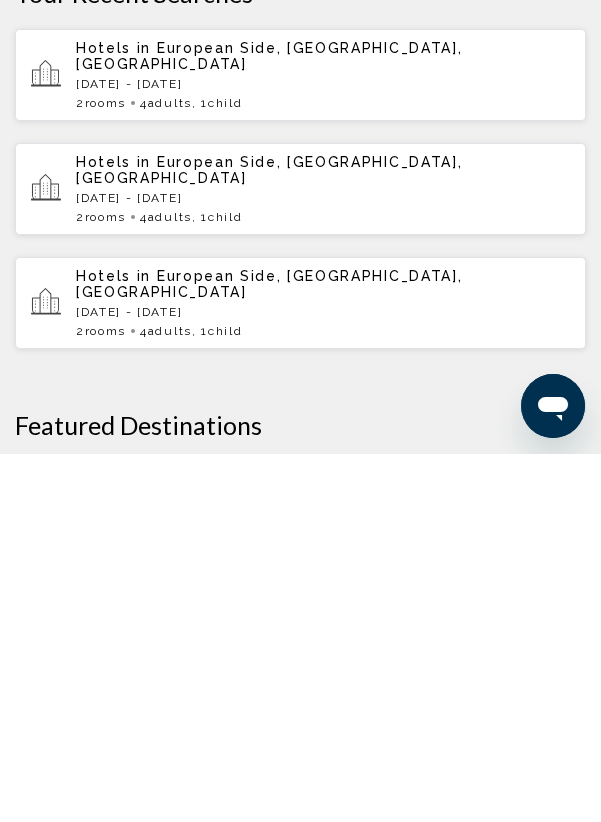 type on "*********" 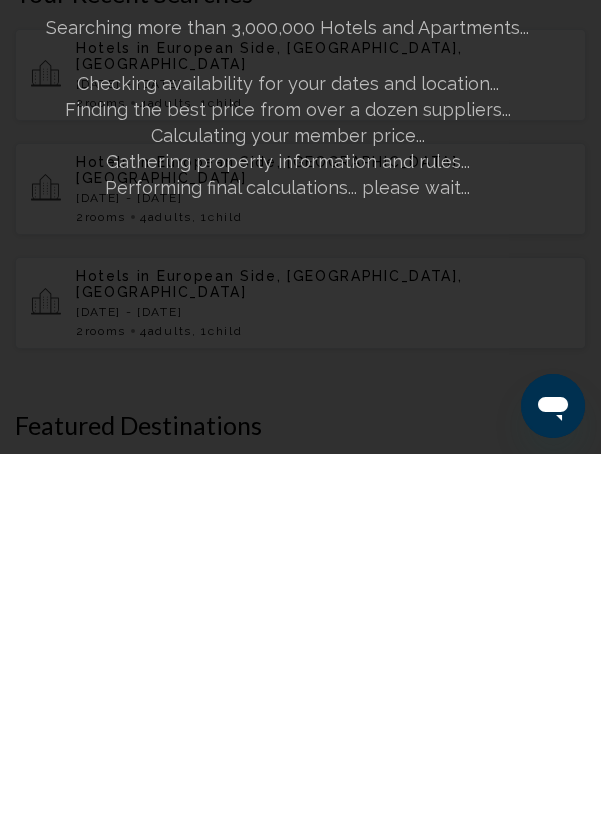 click on "Searching more than 3,000,000 Hotels and Apartments...
Checking availability for your dates and location..." 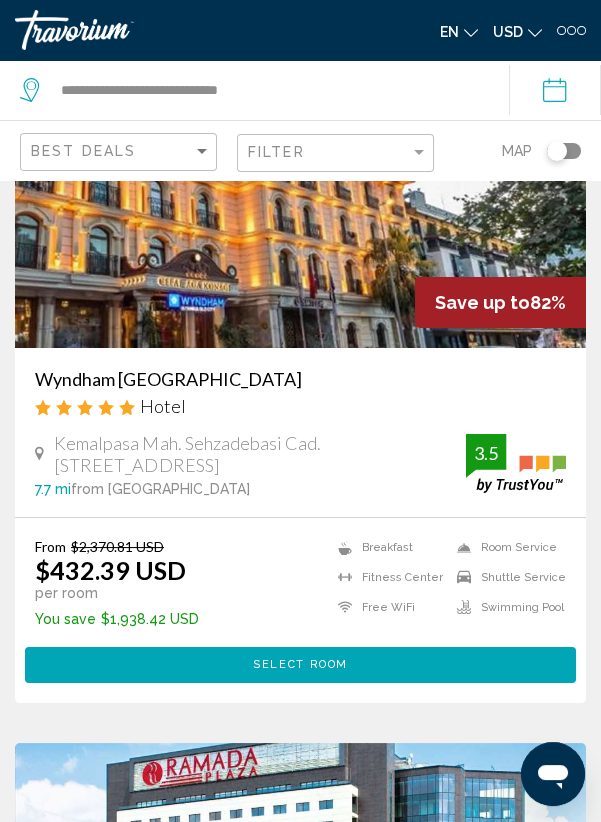 scroll, scrollTop: 0, scrollLeft: 0, axis: both 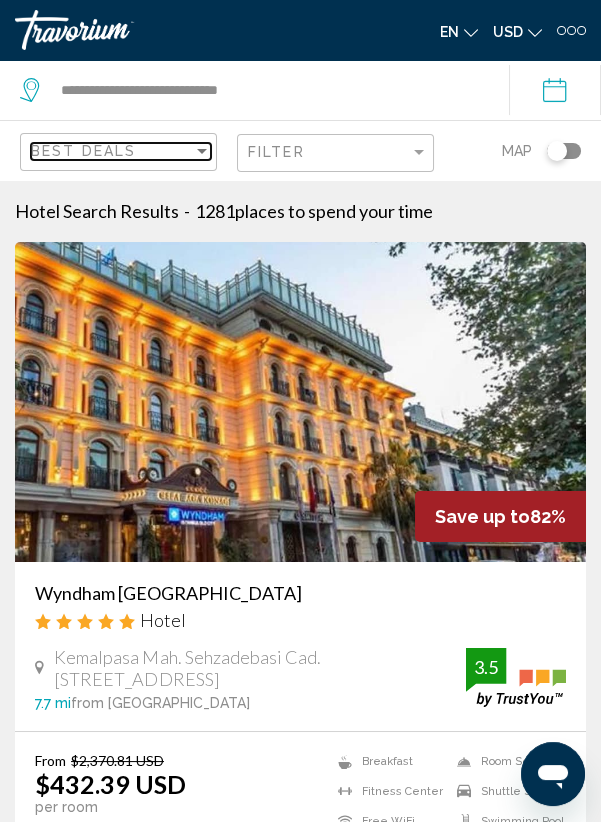 click on "Best Deals" at bounding box center [112, 151] 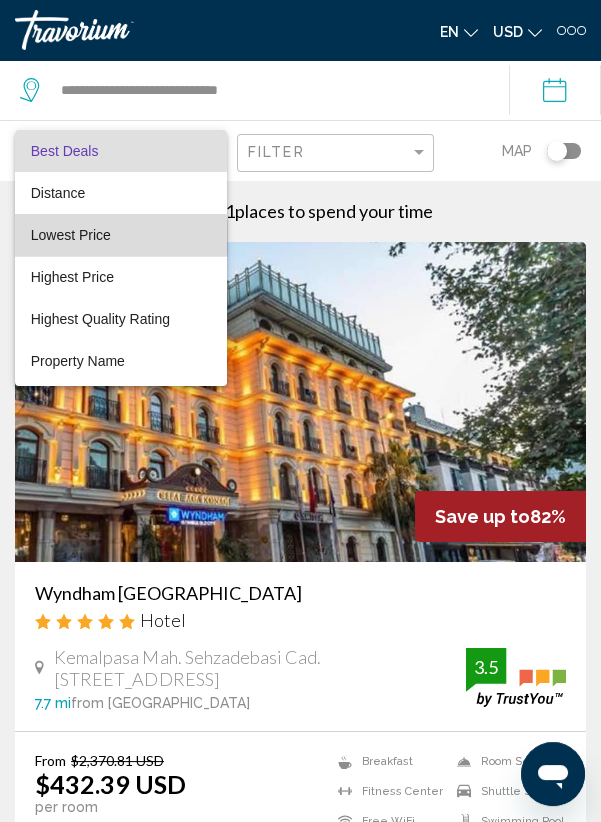 click on "Lowest Price" at bounding box center (71, 235) 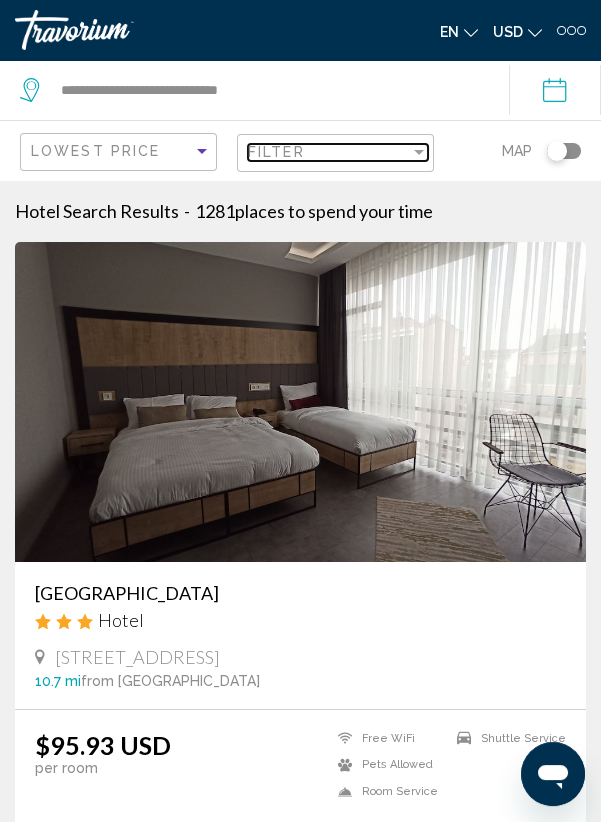 click on "Filter" at bounding box center (329, 152) 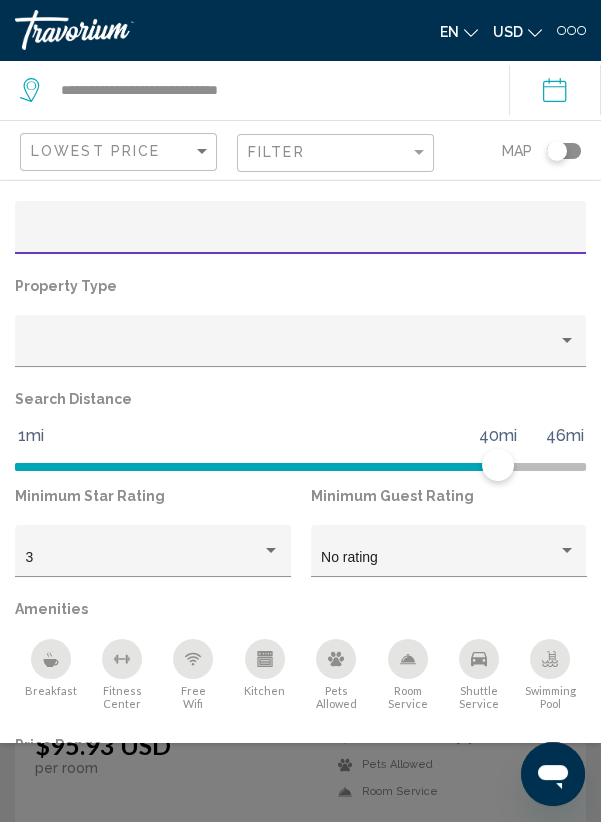 scroll, scrollTop: 141, scrollLeft: 0, axis: vertical 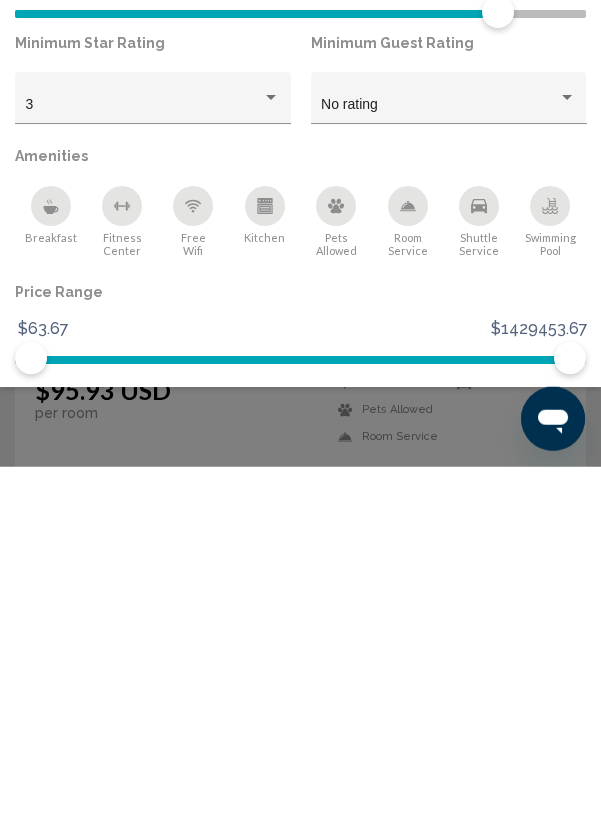 click 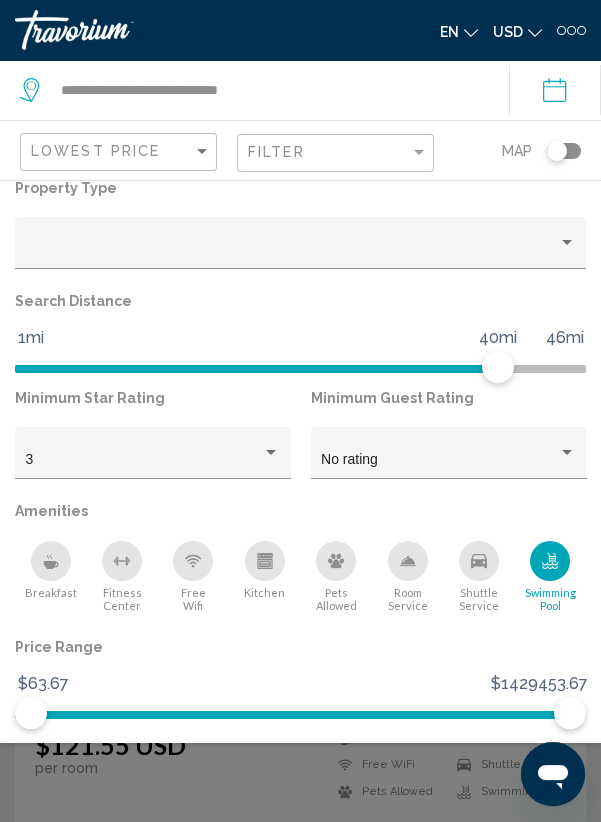 click 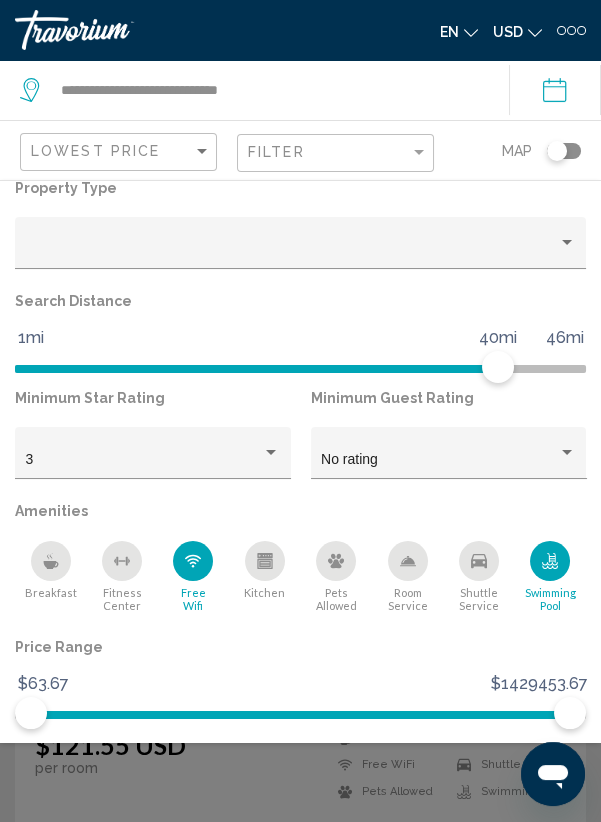 click 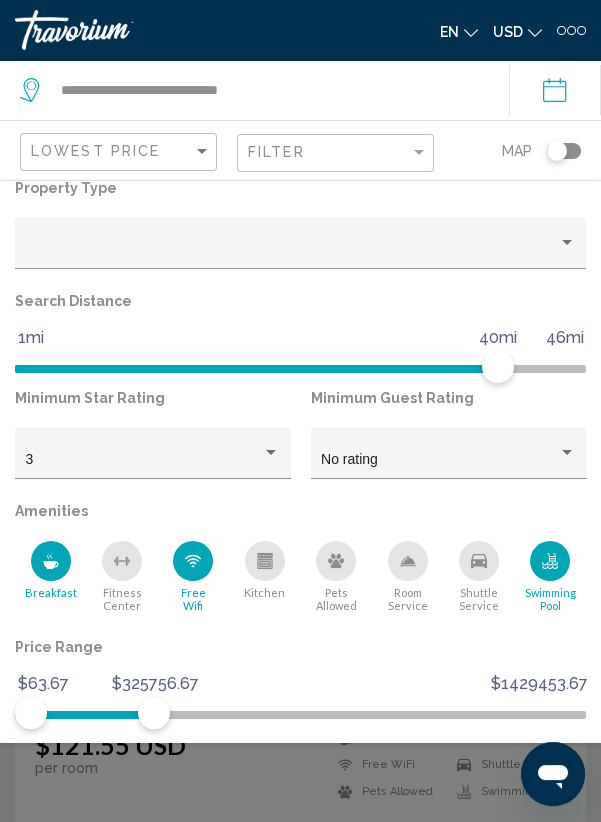 click on "Show Results" 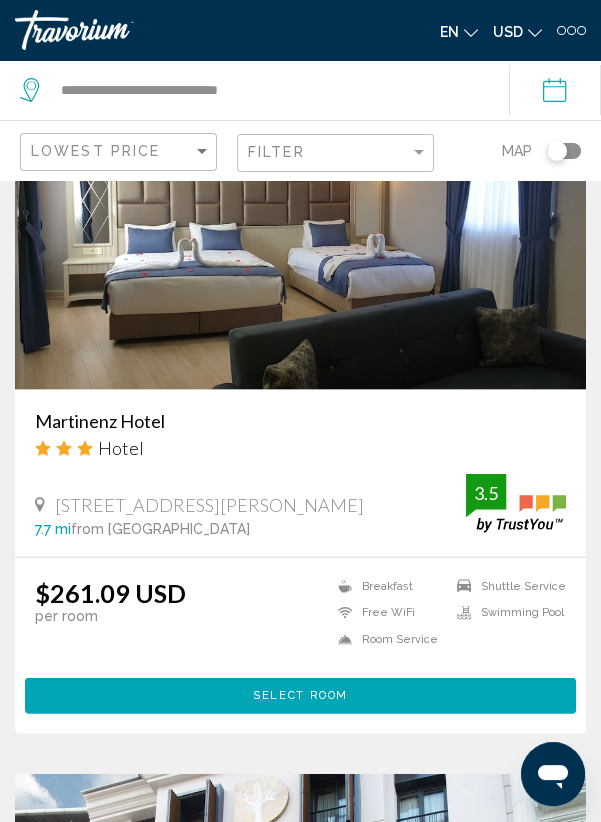 scroll, scrollTop: 5753, scrollLeft: 0, axis: vertical 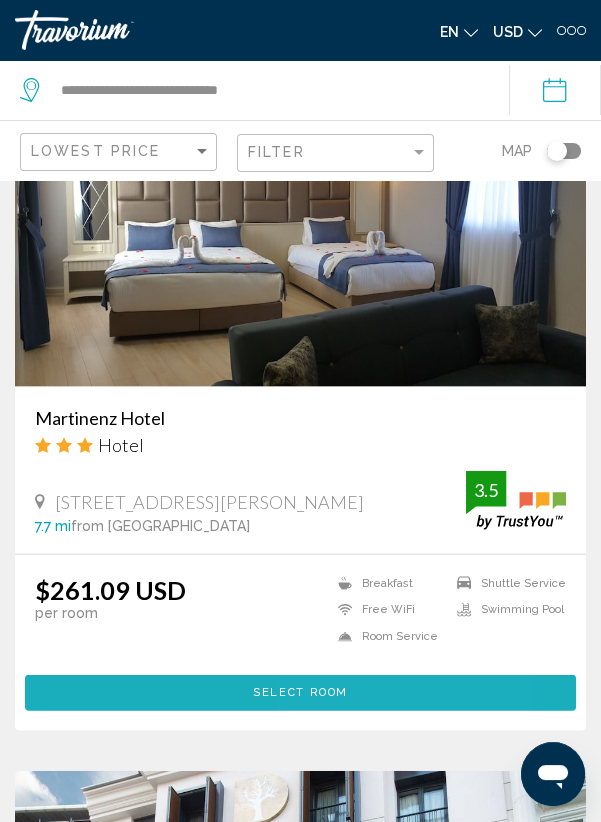 click on "Select Room" at bounding box center [300, 693] 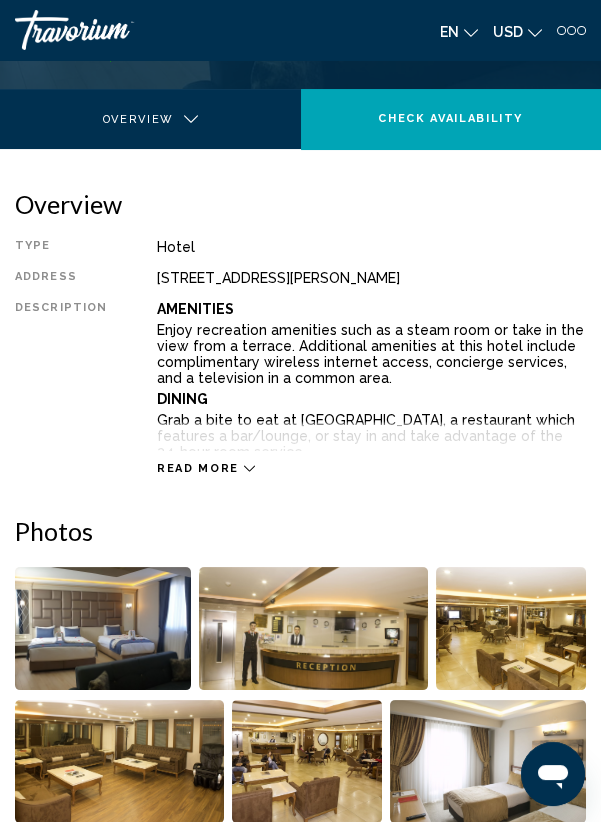 scroll, scrollTop: 399, scrollLeft: 0, axis: vertical 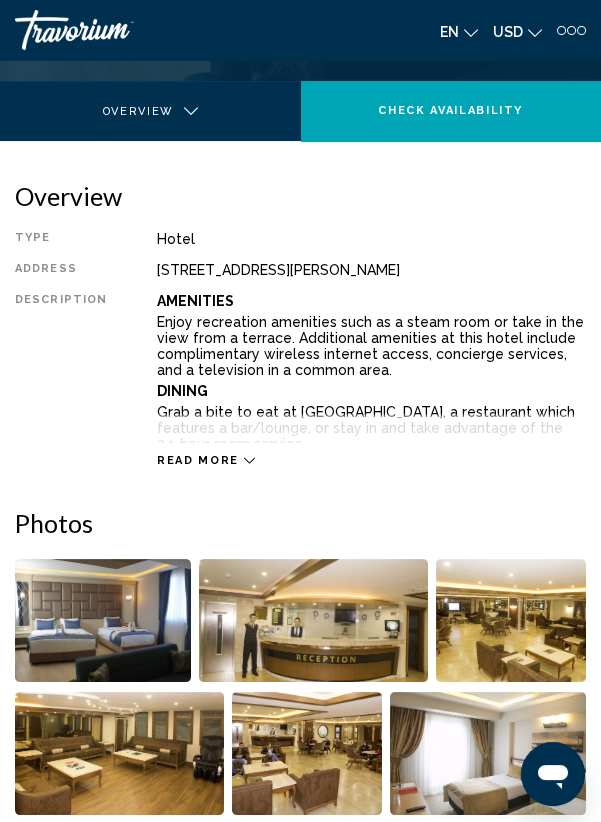 click on "Read more" at bounding box center [198, 460] 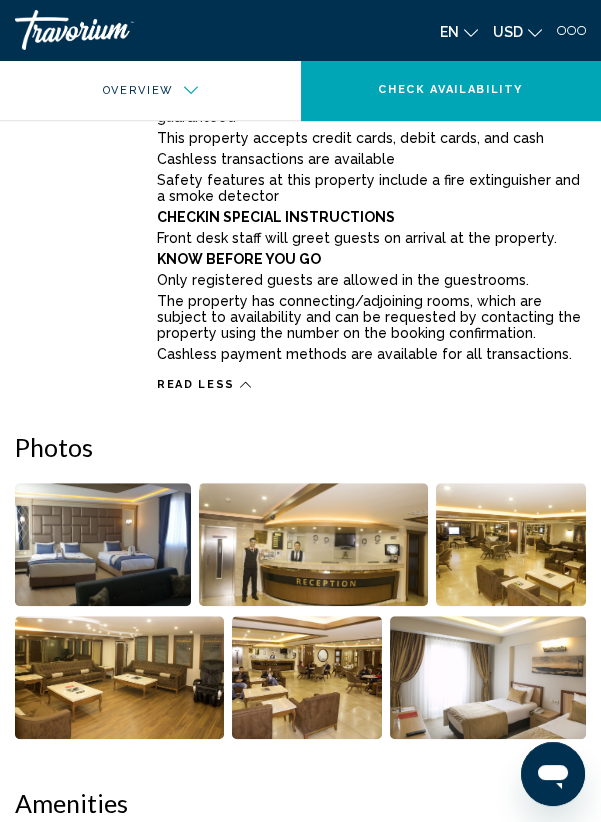 scroll, scrollTop: 1670, scrollLeft: 0, axis: vertical 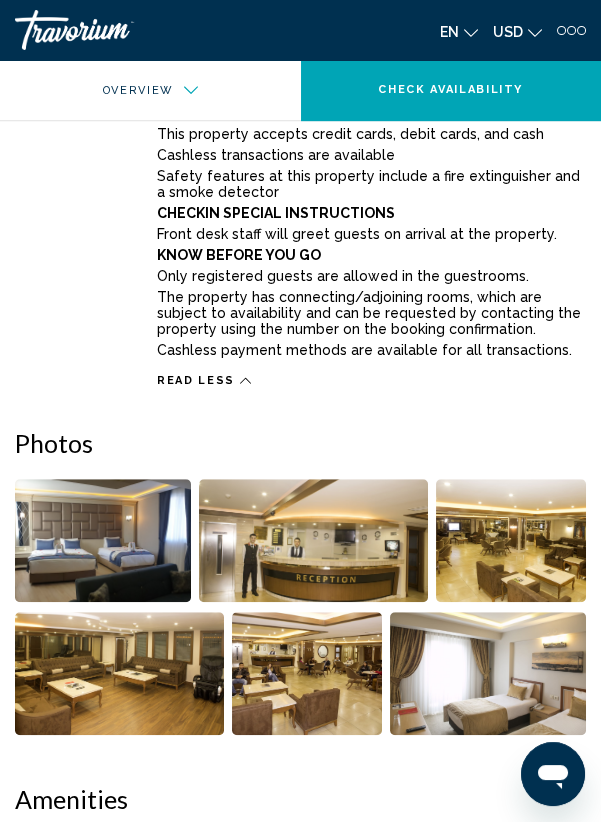 click at bounding box center (103, 540) 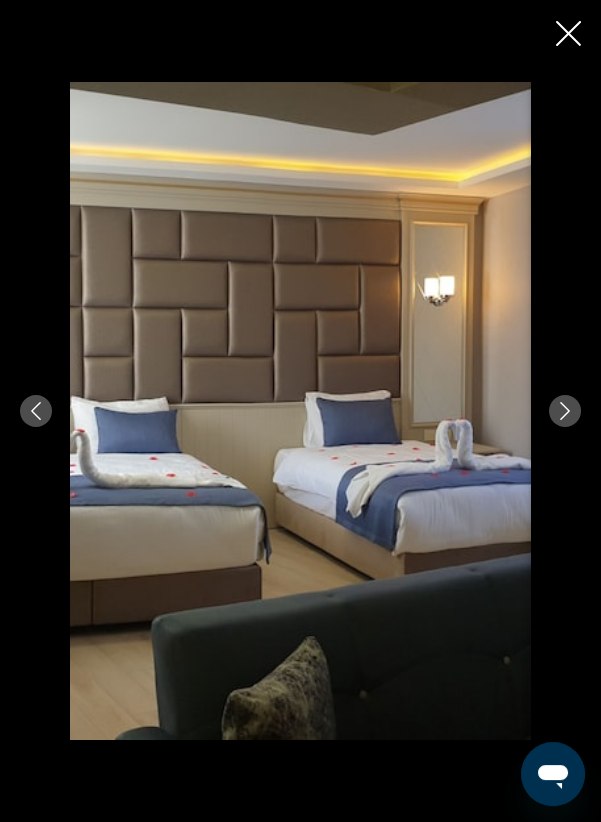 click at bounding box center [565, 411] 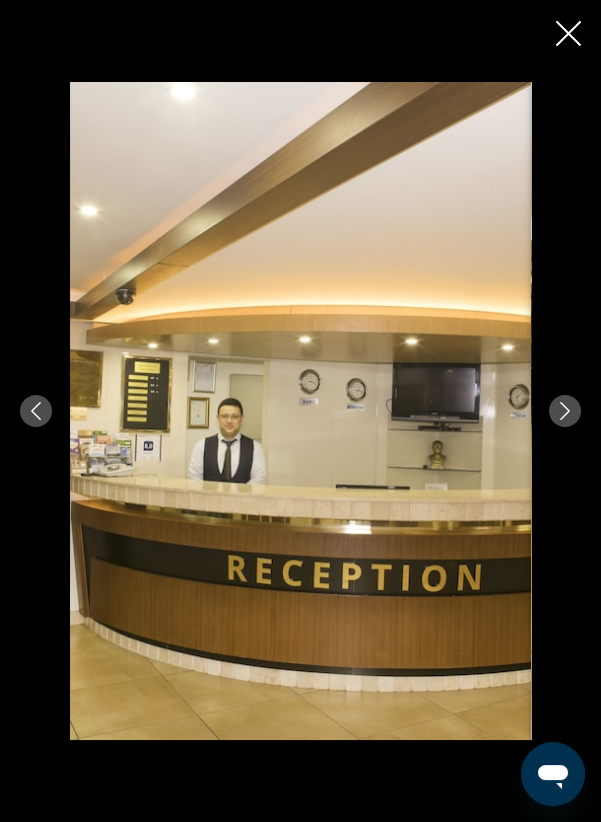 click at bounding box center [565, 411] 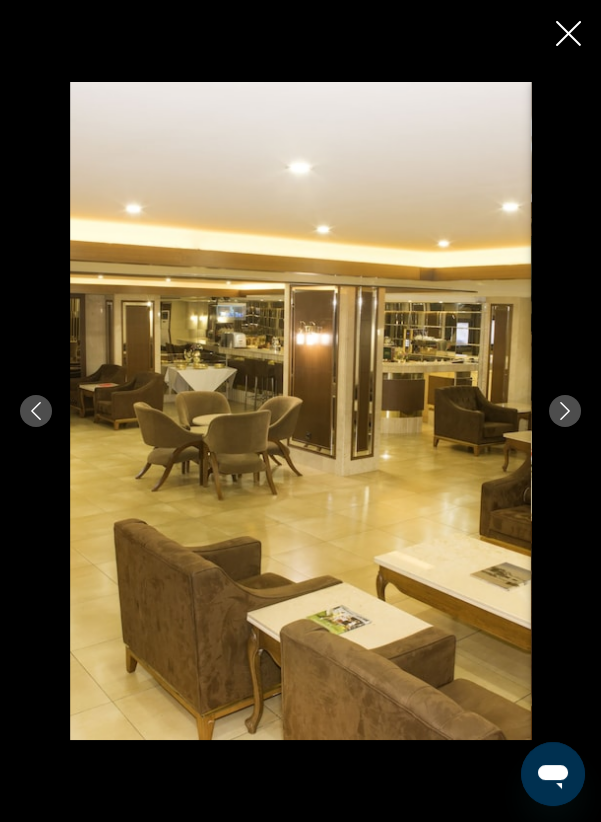 click at bounding box center [565, 411] 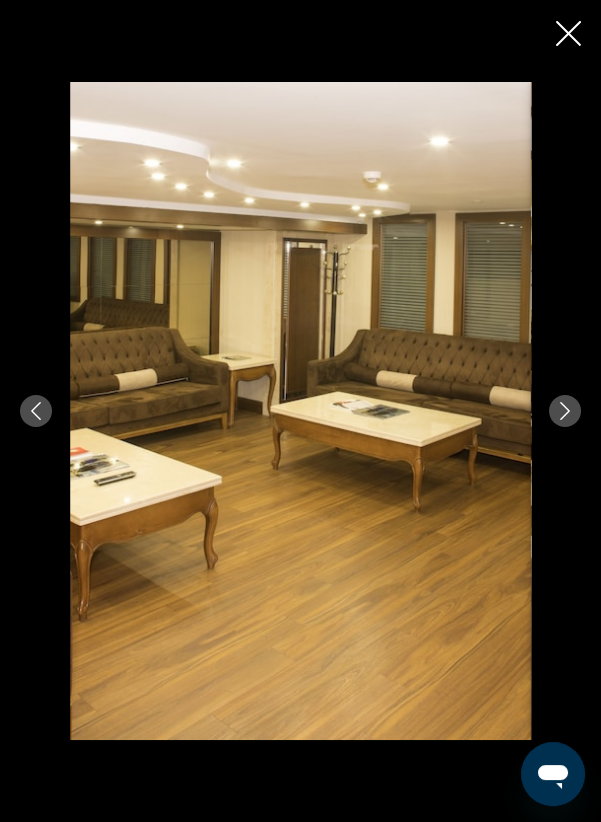click at bounding box center [565, 411] 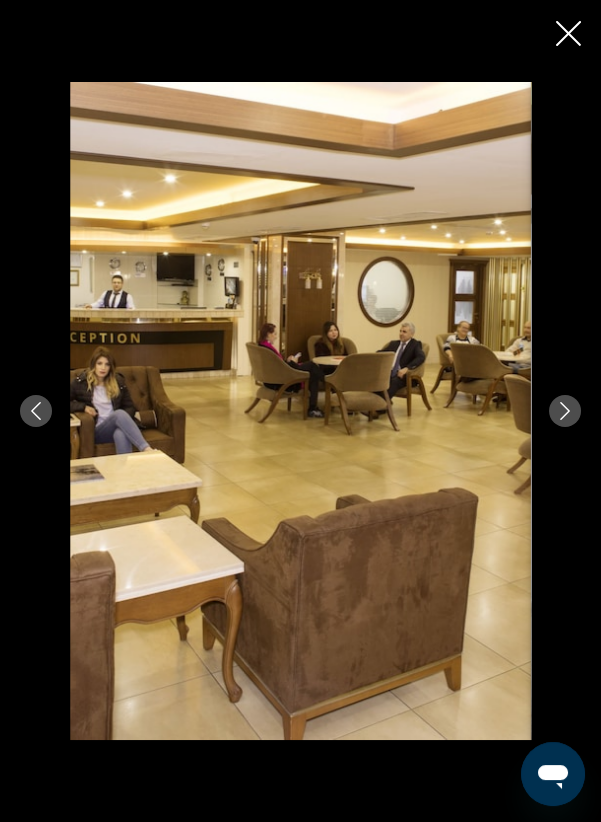 click at bounding box center (300, 411) 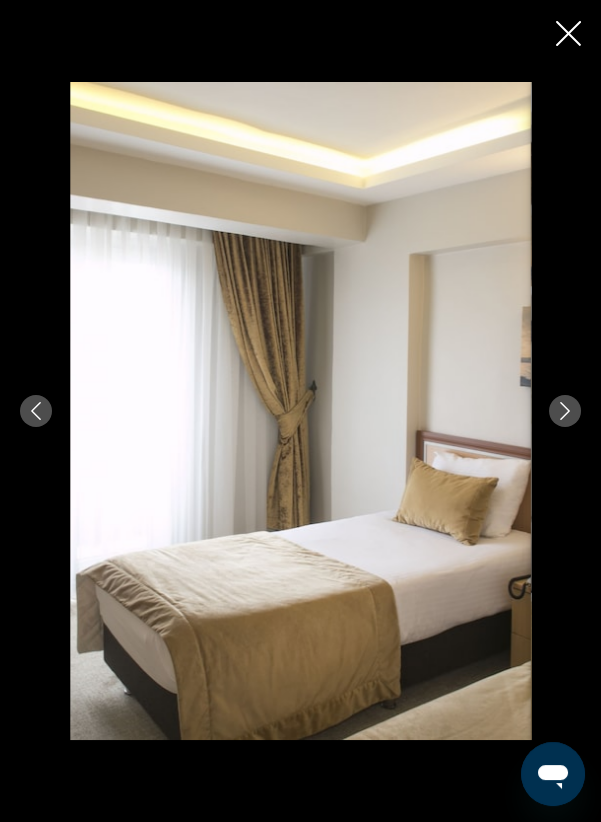 click at bounding box center (565, 411) 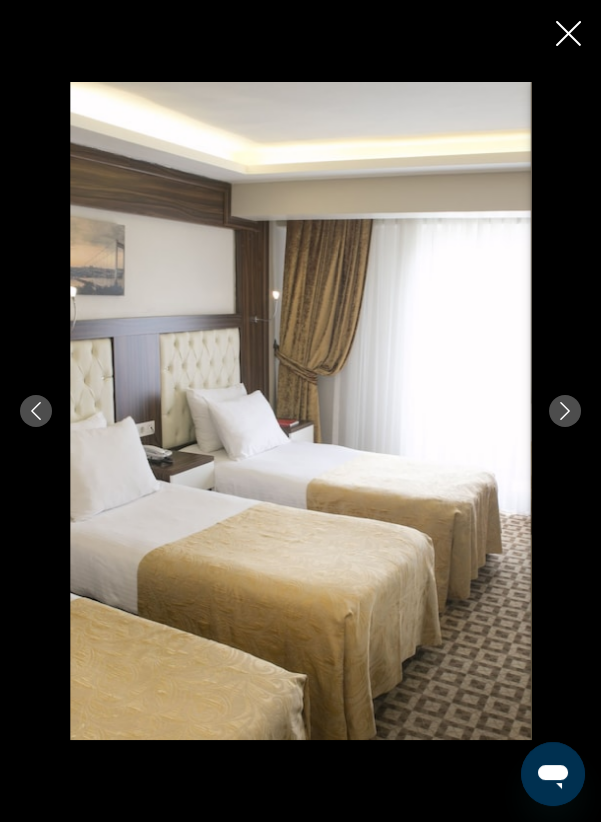 click at bounding box center (565, 411) 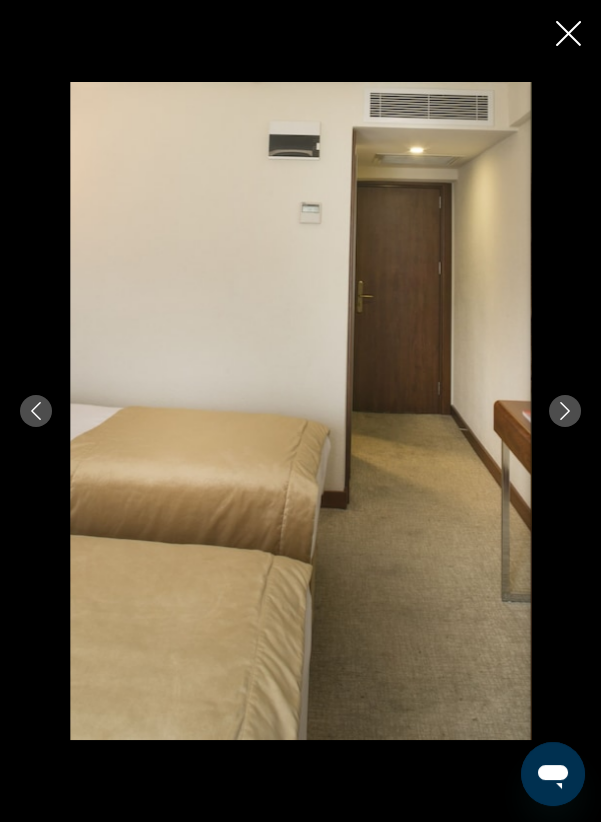 click at bounding box center (565, 411) 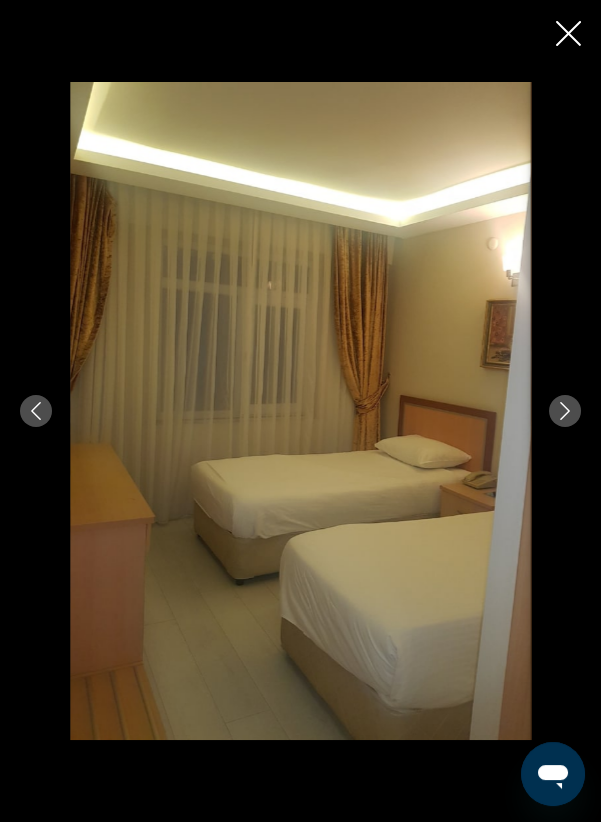 click at bounding box center [300, 411] 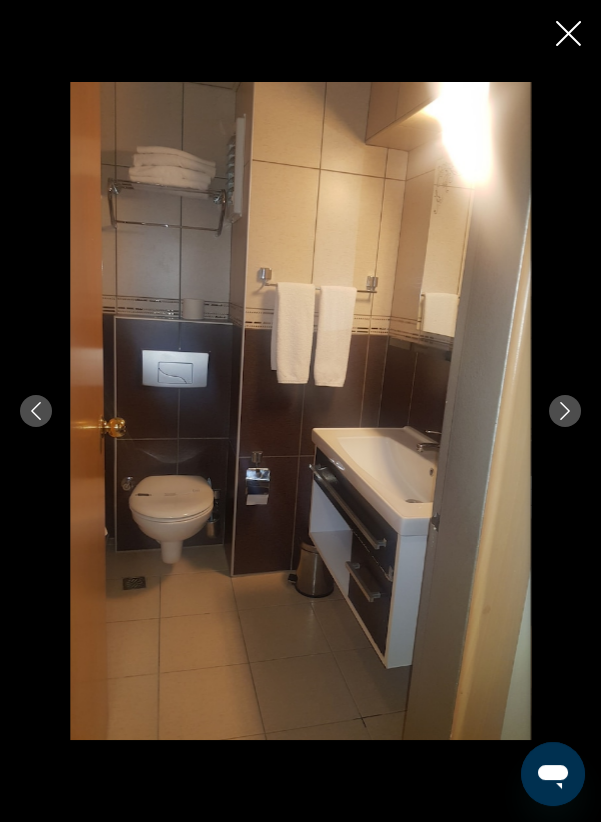 click at bounding box center [565, 411] 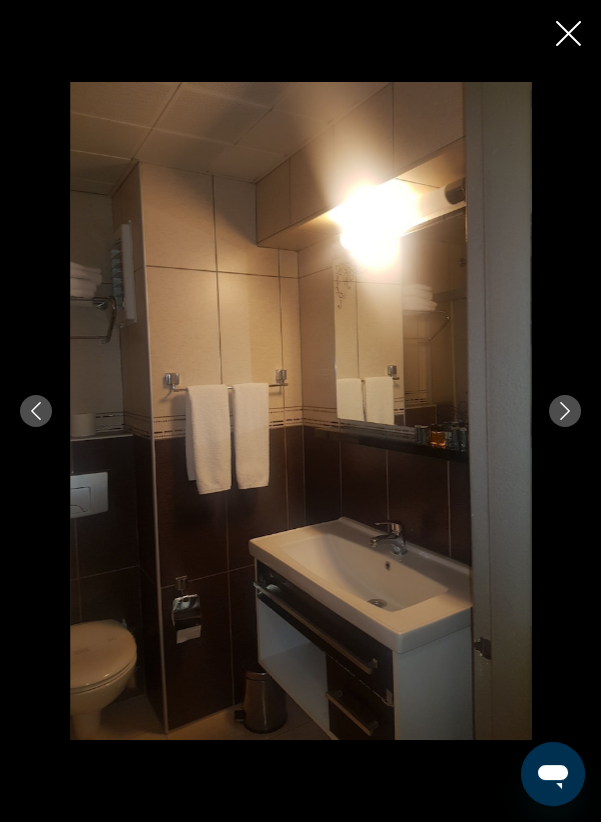 click at bounding box center (565, 411) 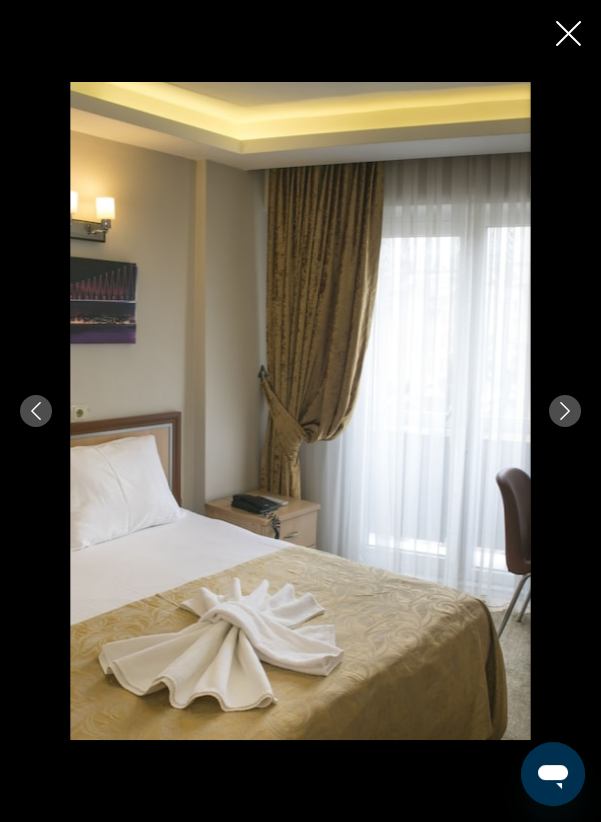 click at bounding box center [565, 411] 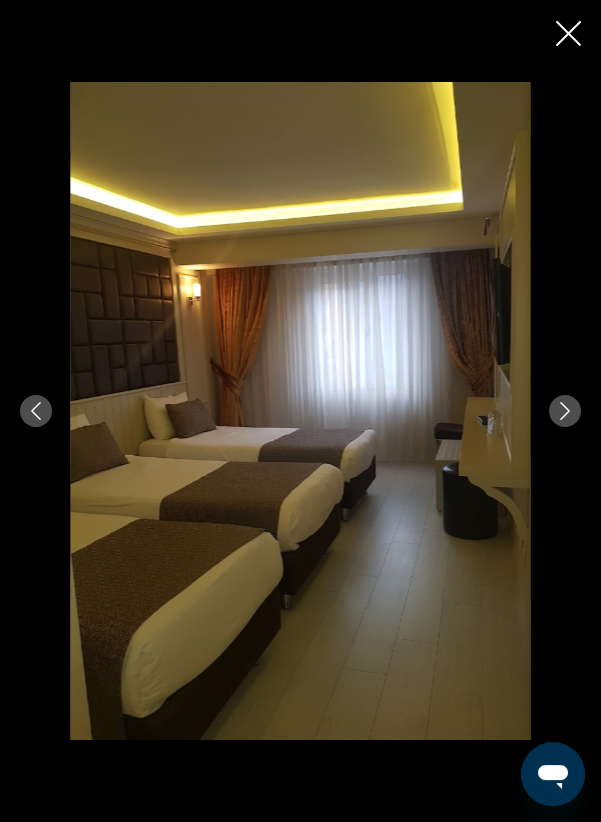 click at bounding box center [565, 411] 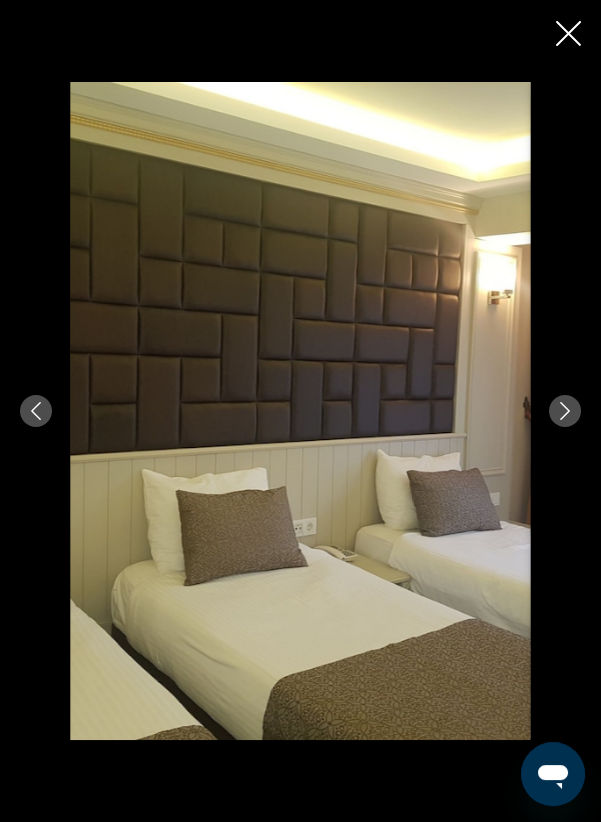 click at bounding box center (565, 411) 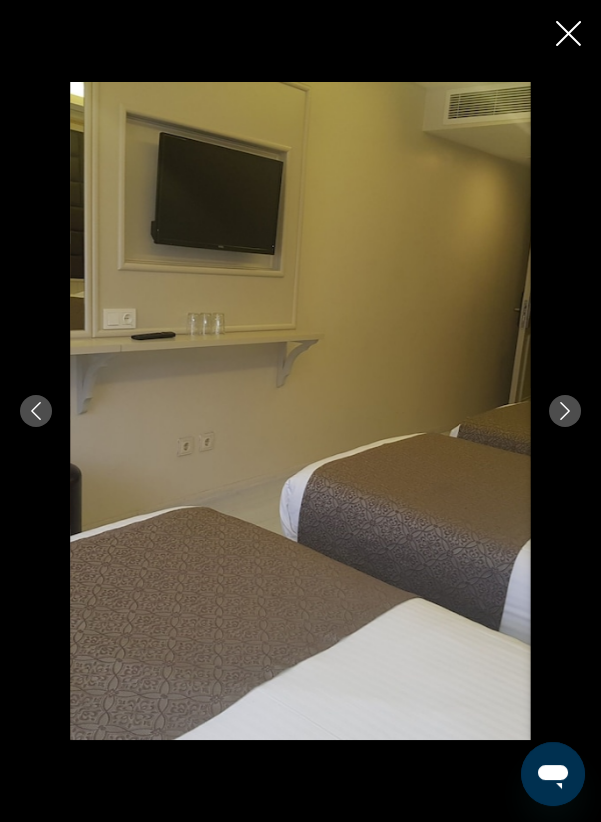 click at bounding box center (565, 411) 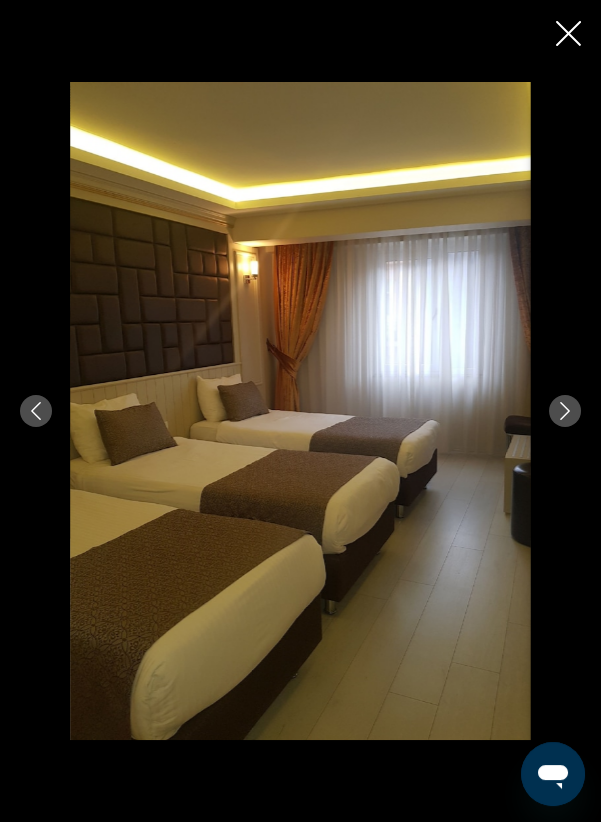 click at bounding box center [565, 411] 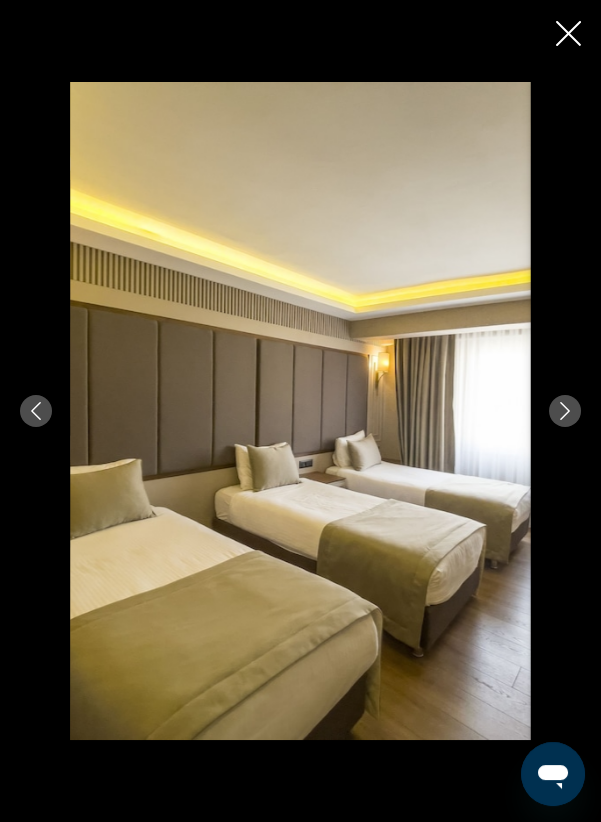 click at bounding box center (565, 411) 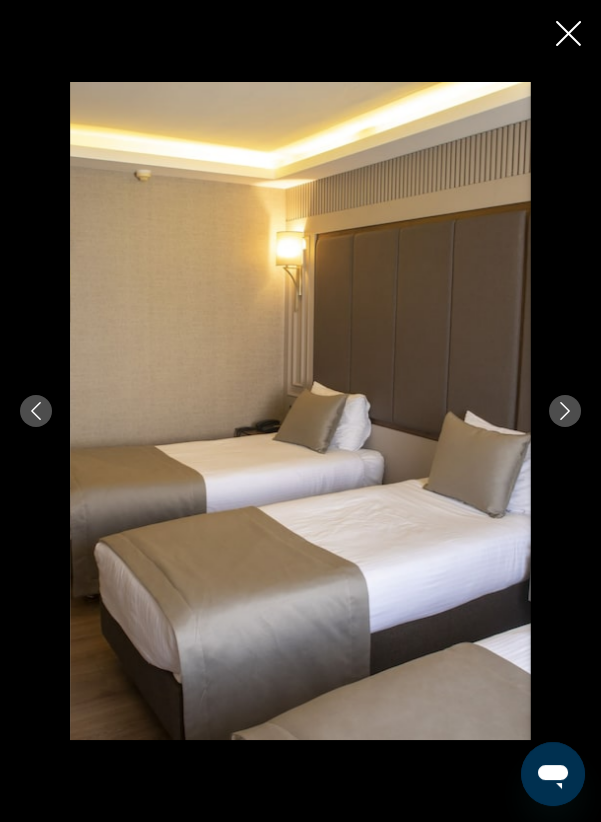 click at bounding box center (565, 411) 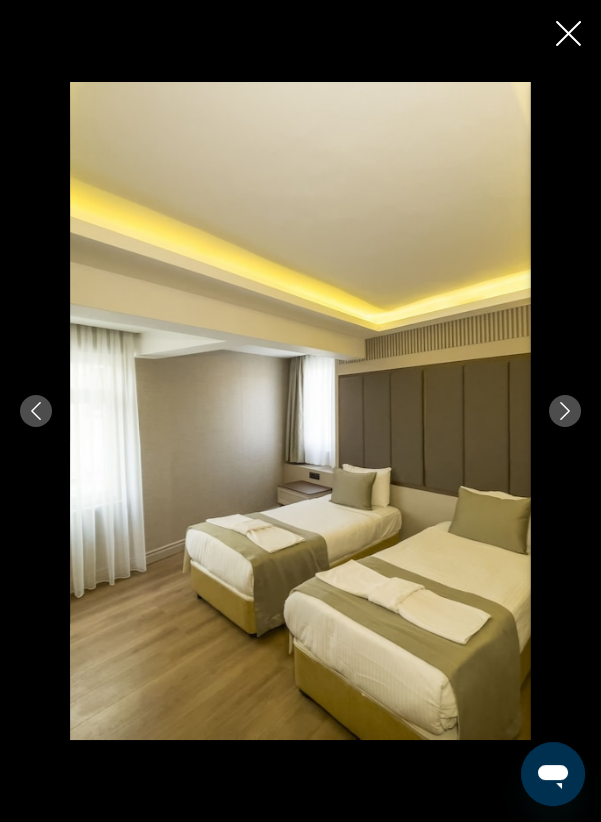 click at bounding box center [565, 411] 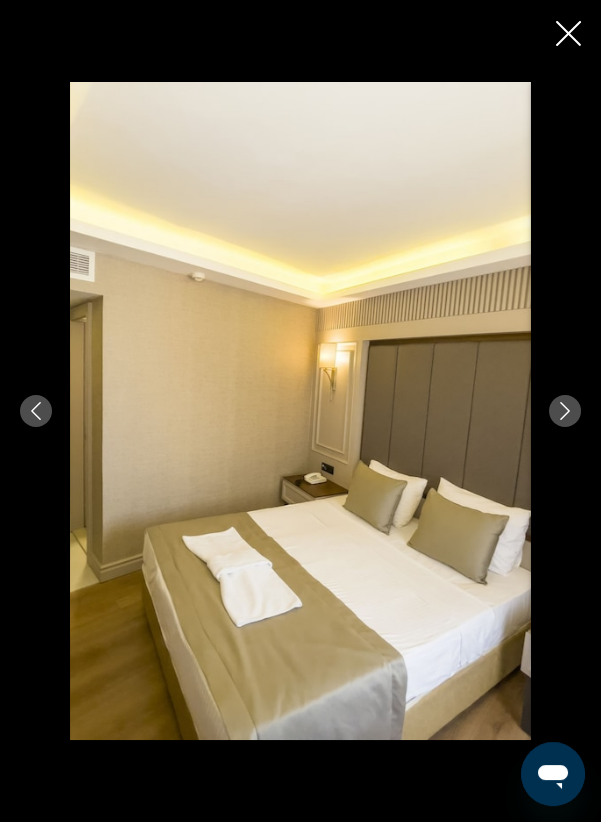 click at bounding box center (565, 411) 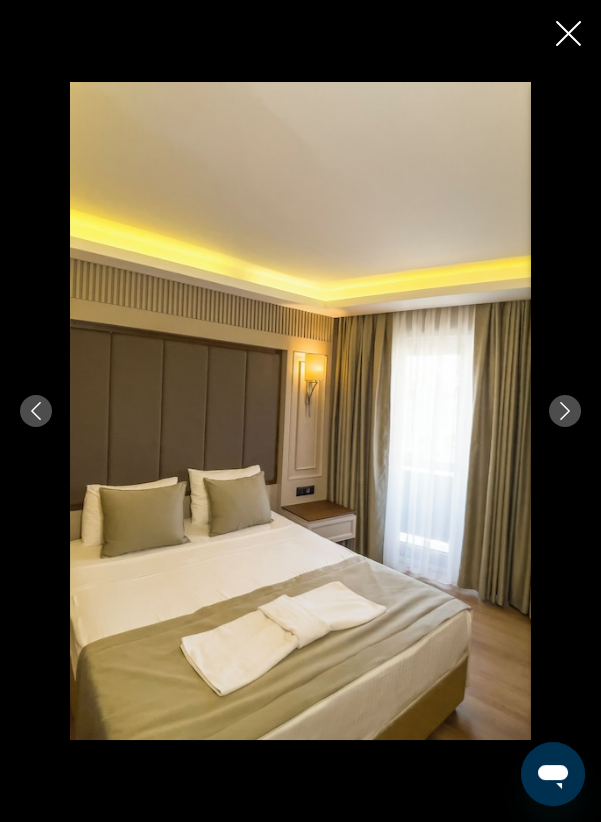 click at bounding box center [565, 411] 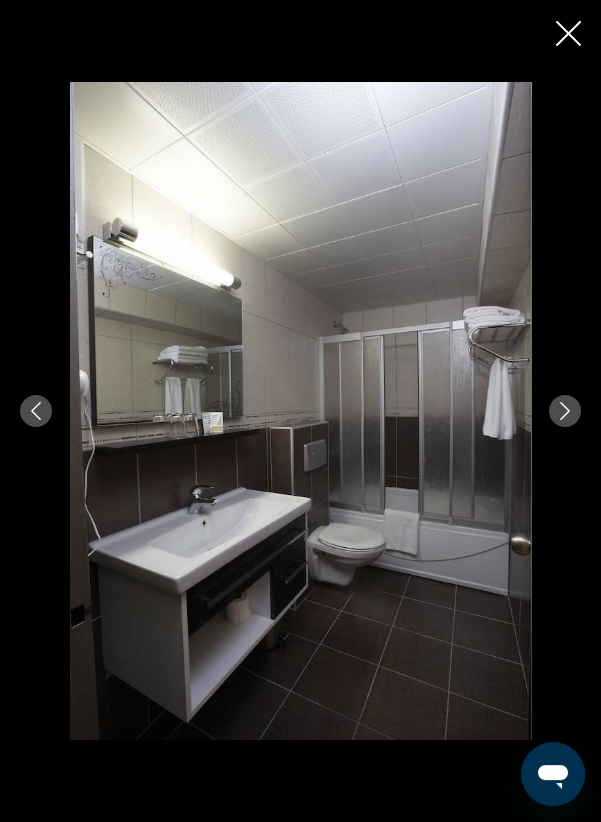 click at bounding box center (300, 411) 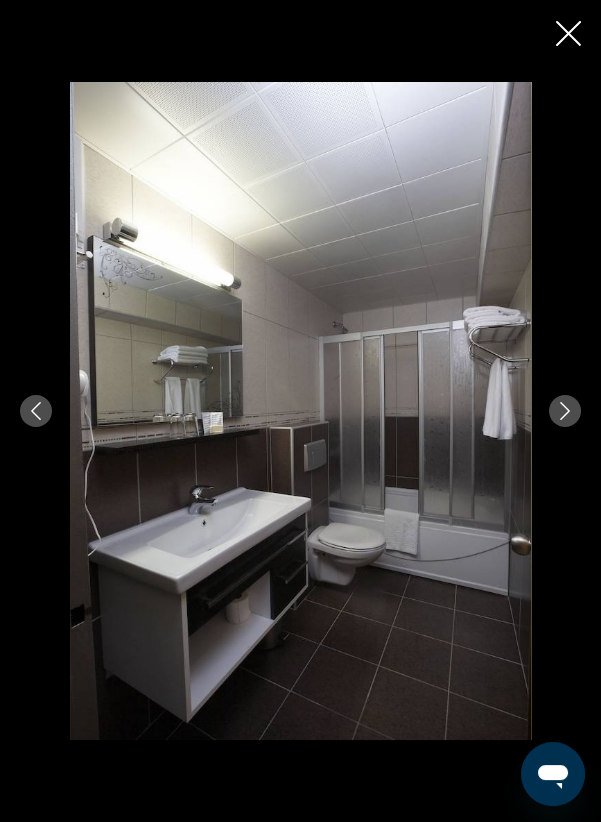 scroll, scrollTop: 1668, scrollLeft: 0, axis: vertical 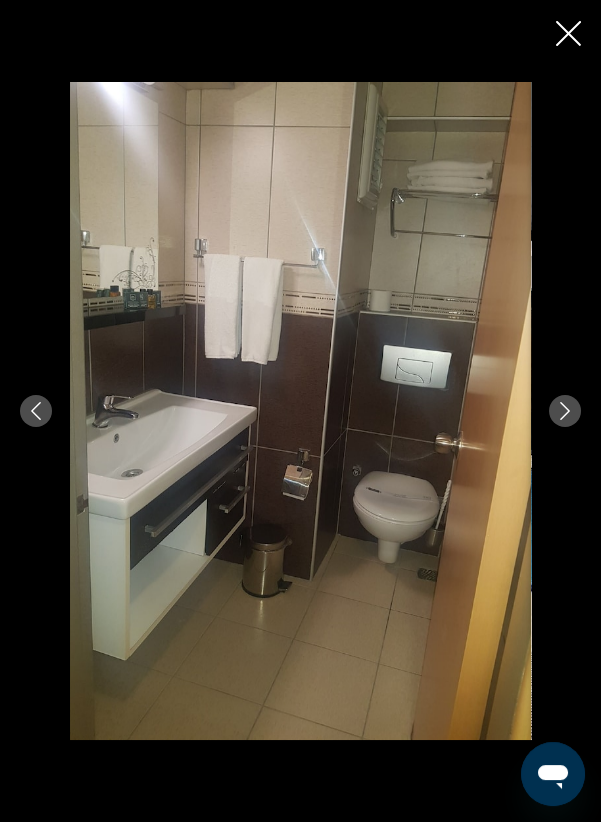 click at bounding box center (565, 411) 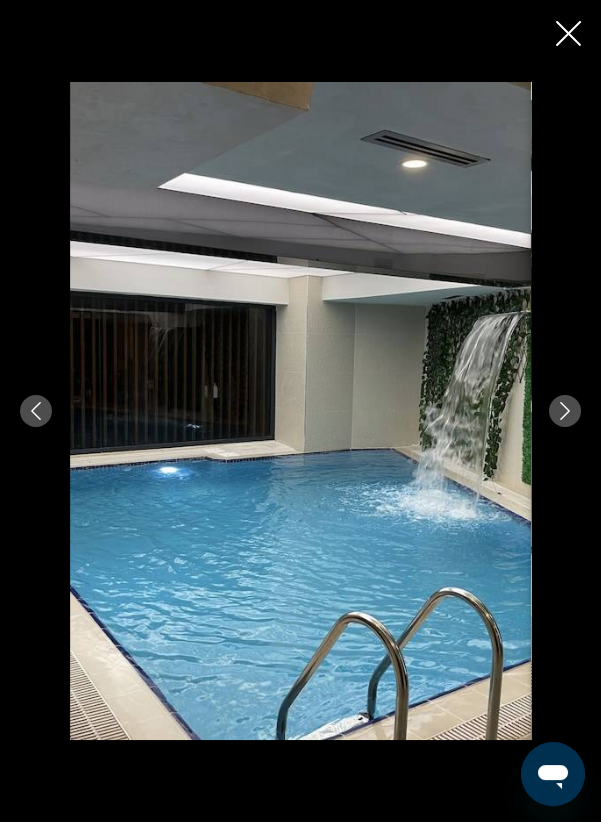 click at bounding box center (565, 411) 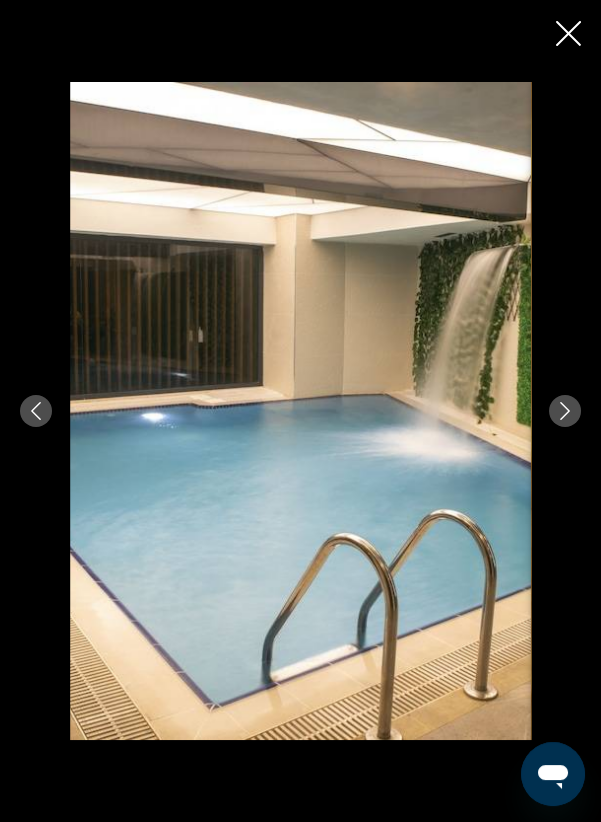 click at bounding box center (565, 411) 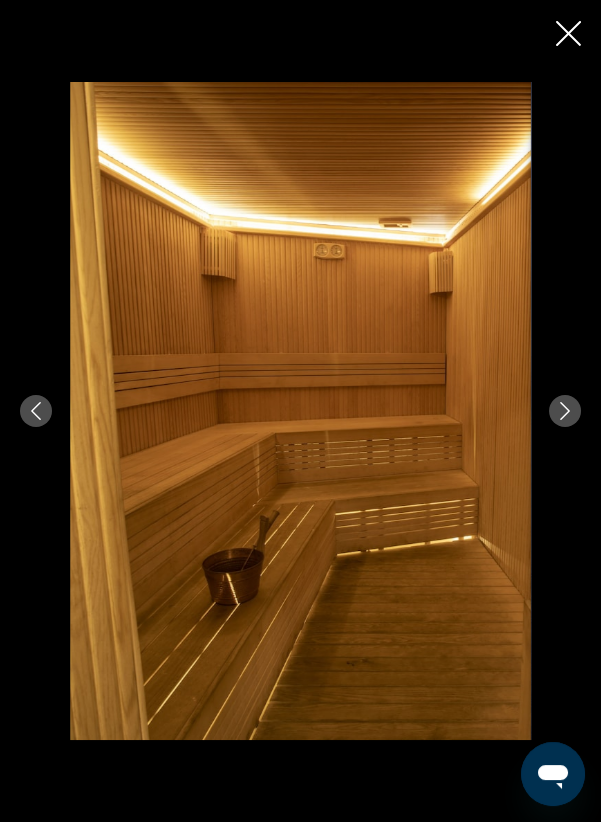 click at bounding box center (565, 411) 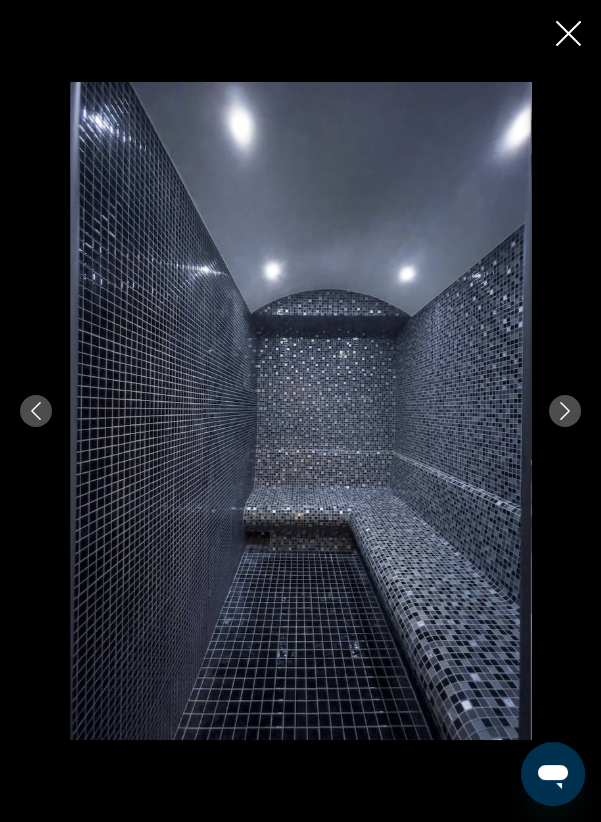 click at bounding box center (565, 411) 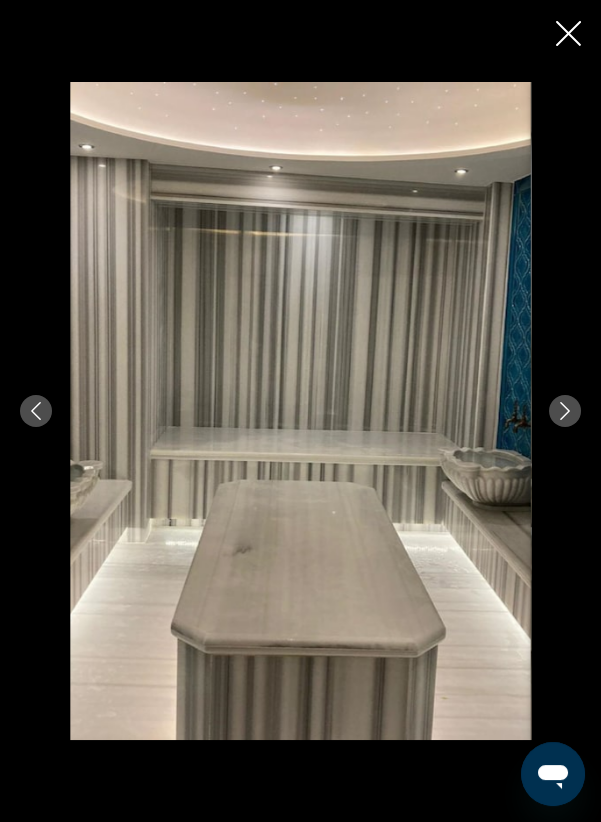 click at bounding box center [300, 411] 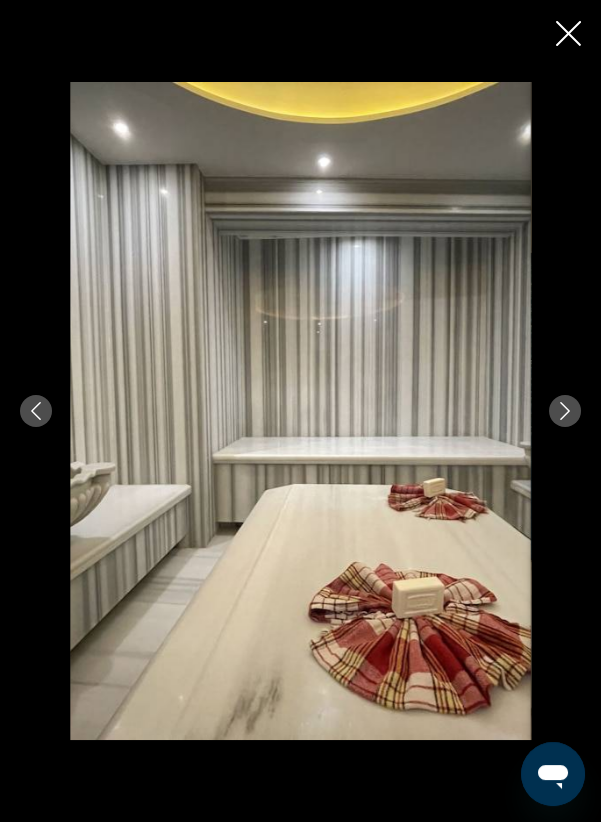 click at bounding box center [300, 411] 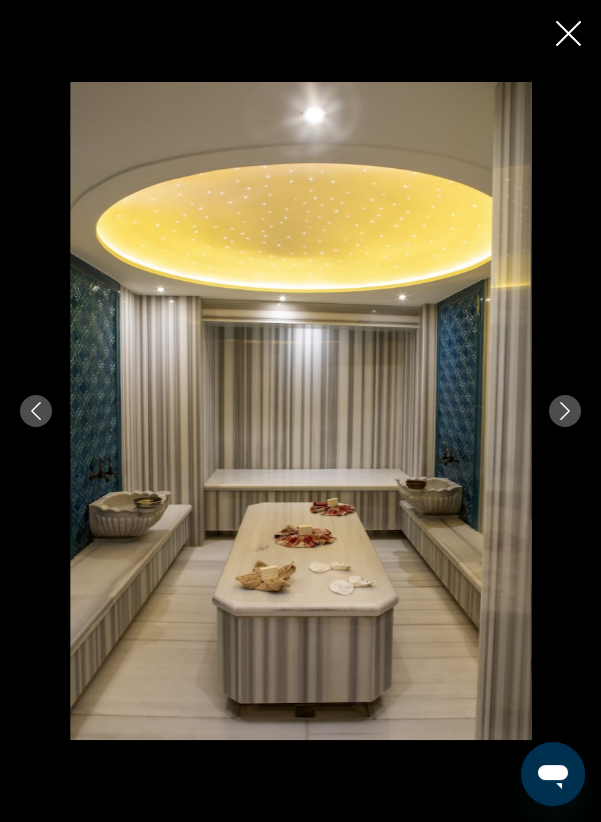 click at bounding box center (300, 411) 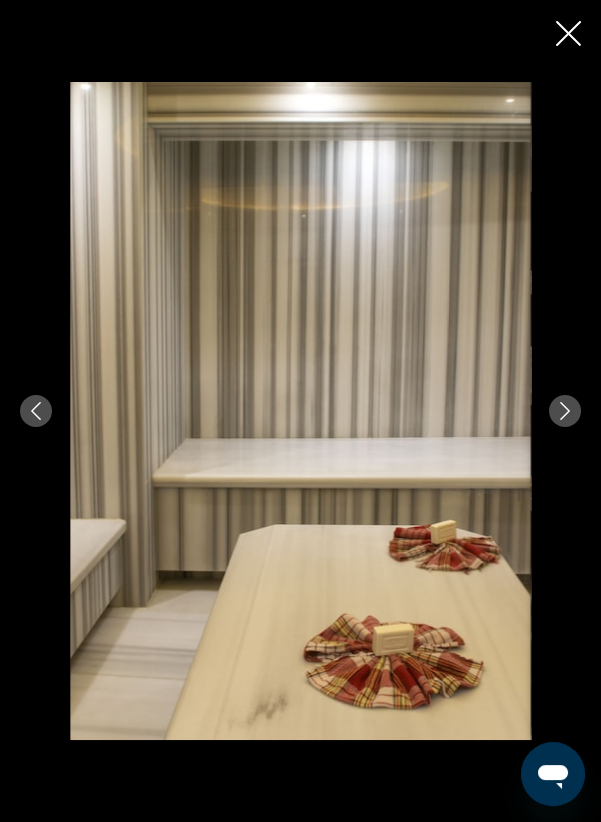 click at bounding box center [565, 411] 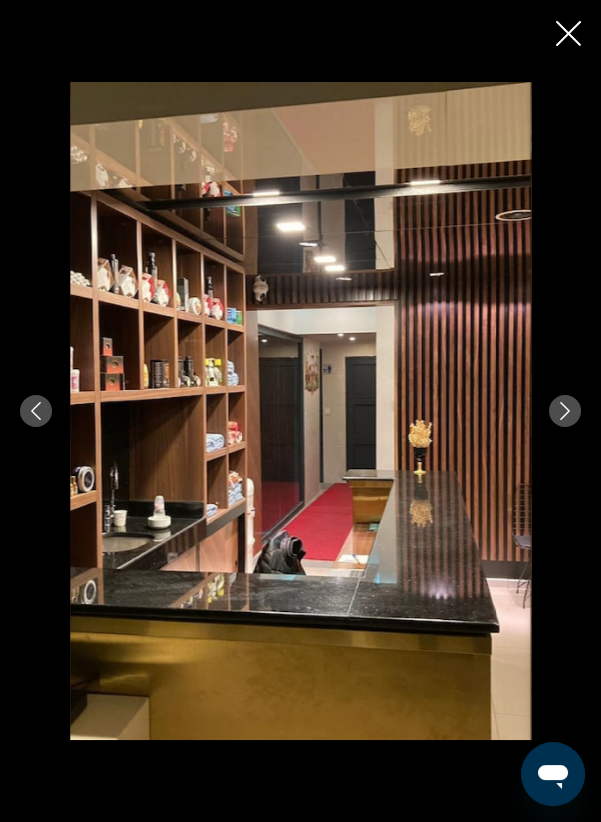 click at bounding box center (565, 411) 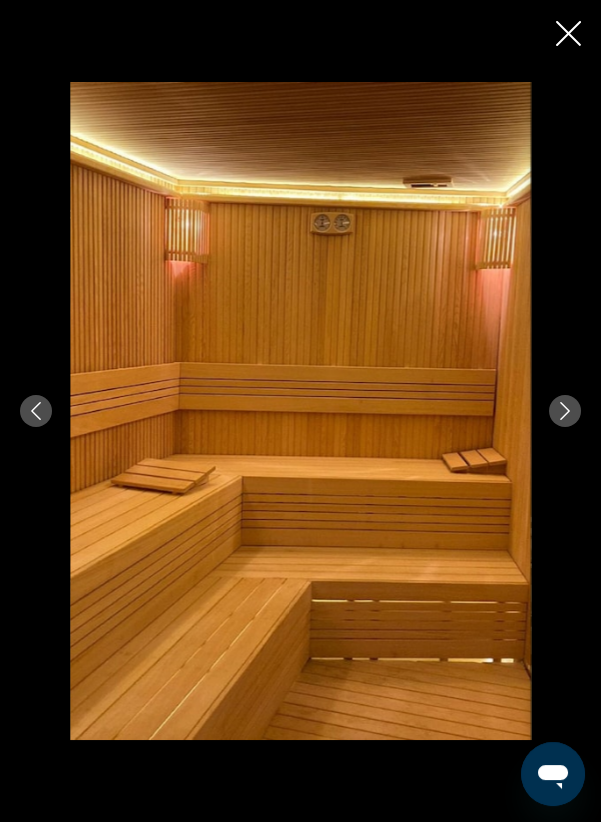 click at bounding box center (565, 411) 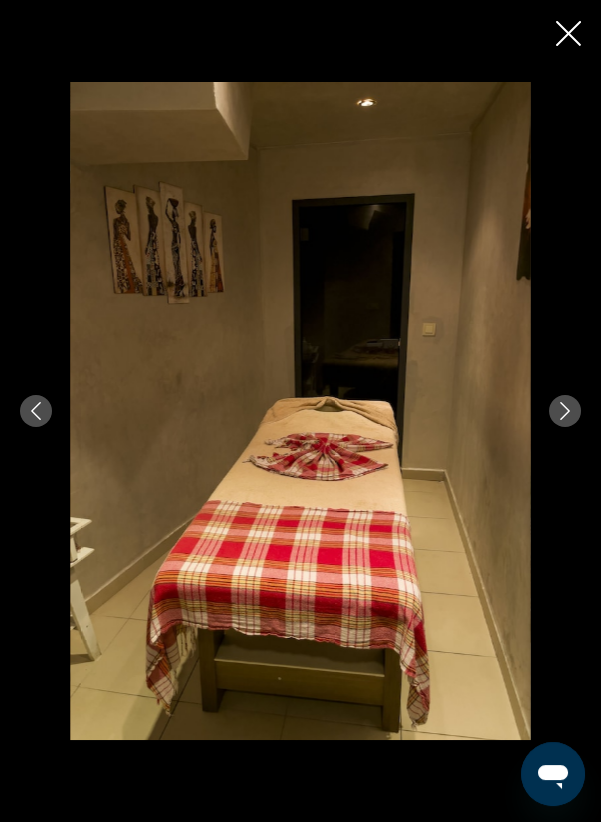 click at bounding box center (565, 411) 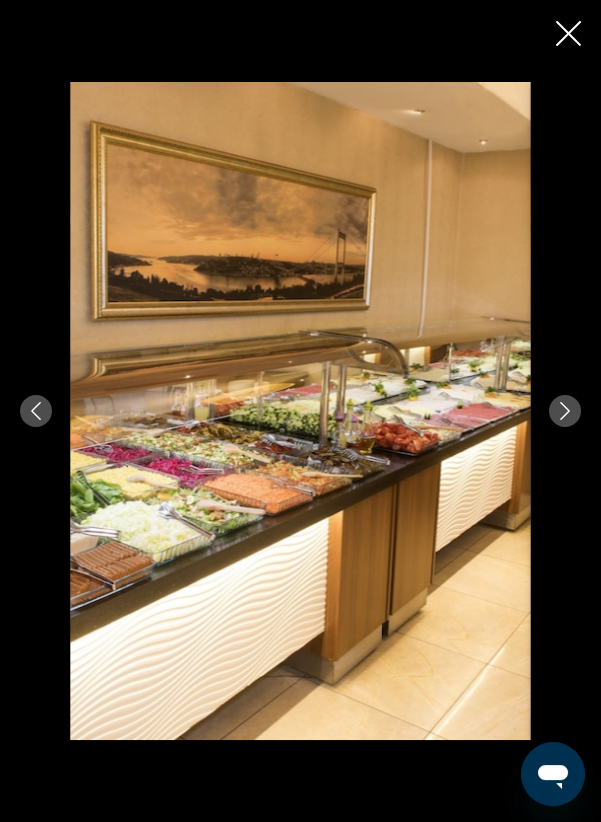 click at bounding box center [565, 411] 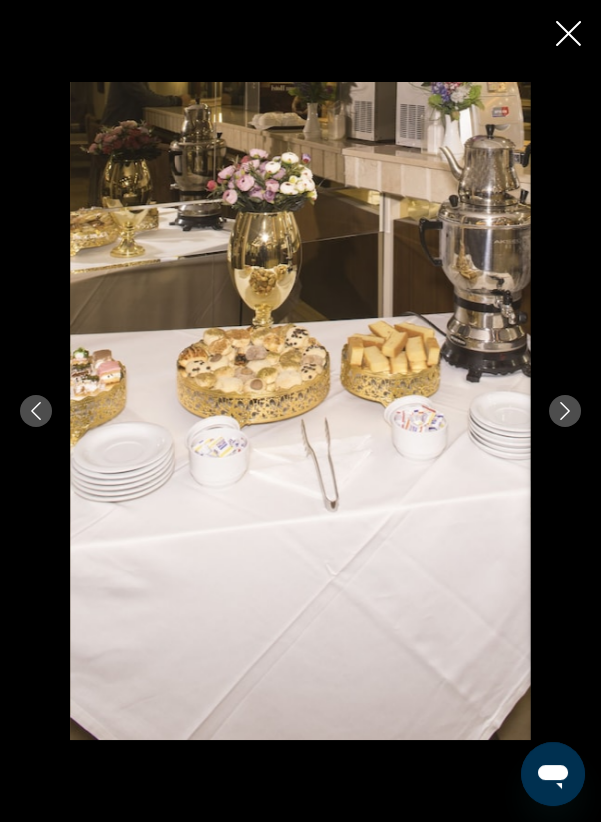 click at bounding box center [300, 411] 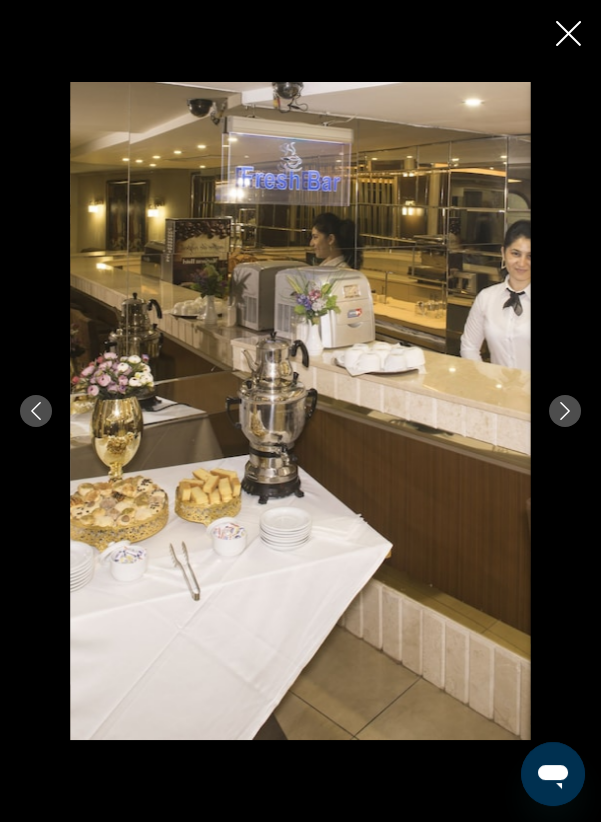 click at bounding box center [565, 411] 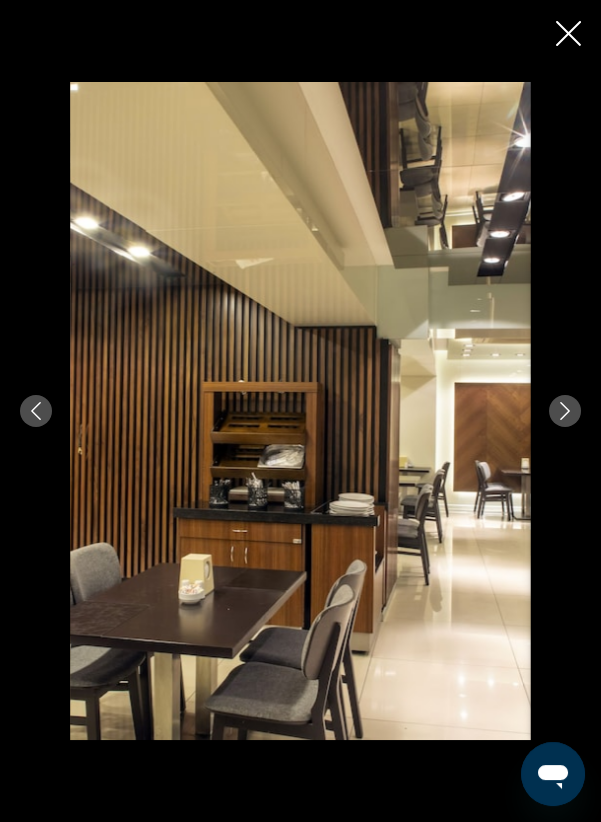 click at bounding box center (565, 411) 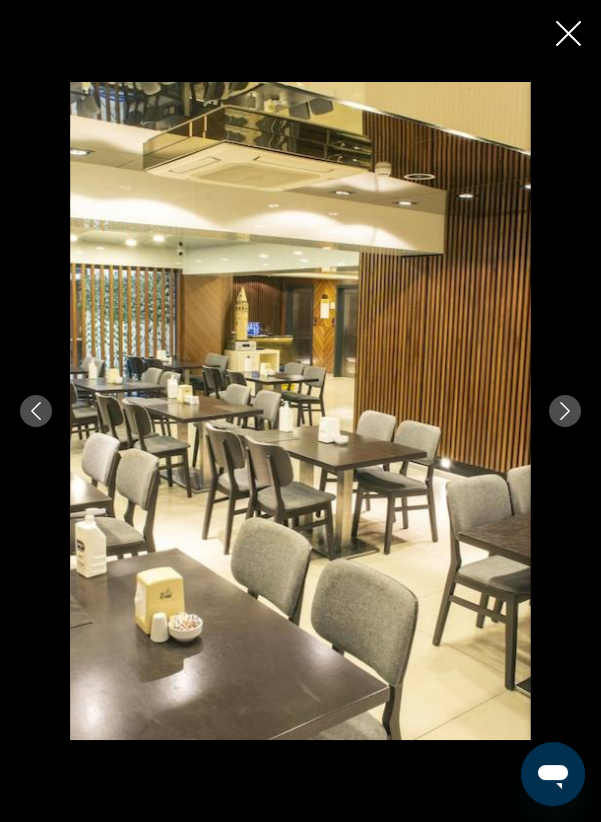 click at bounding box center (565, 411) 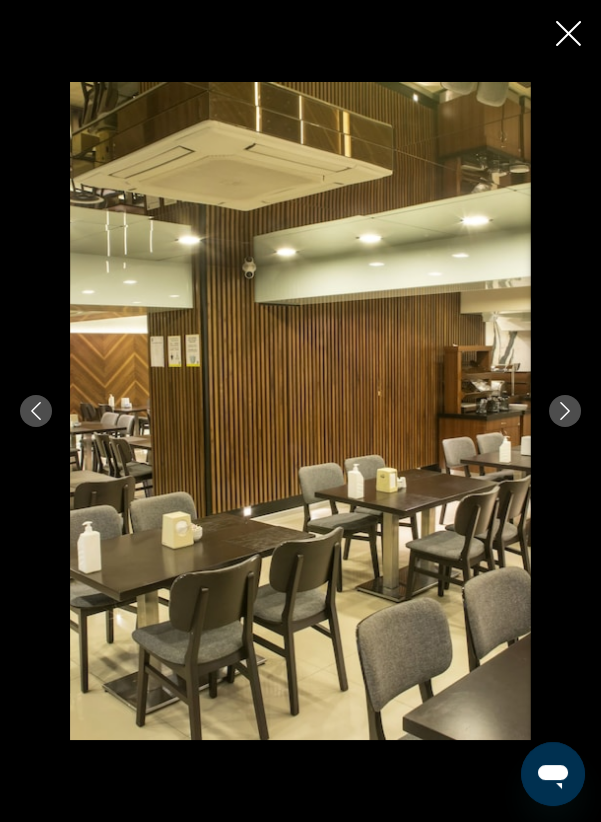 click at bounding box center (300, 411) 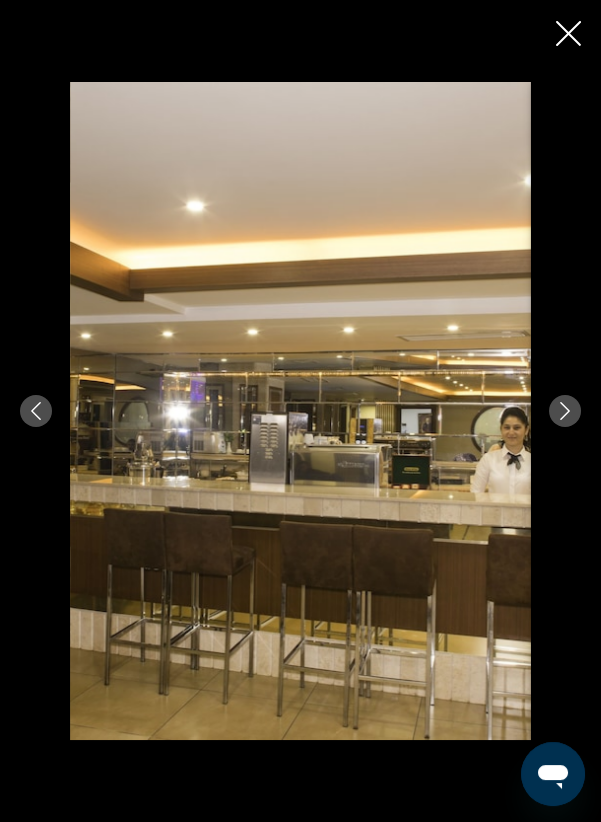 click at bounding box center [565, 411] 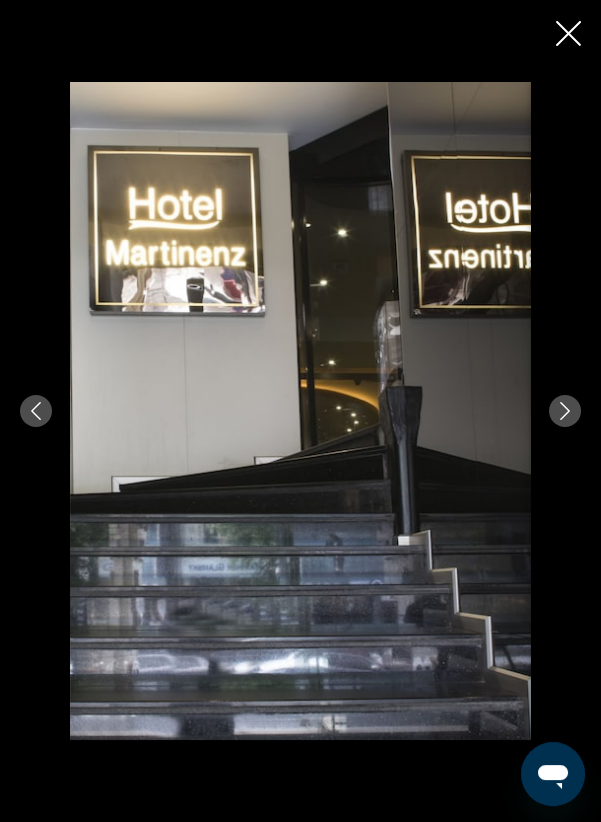 click at bounding box center (565, 411) 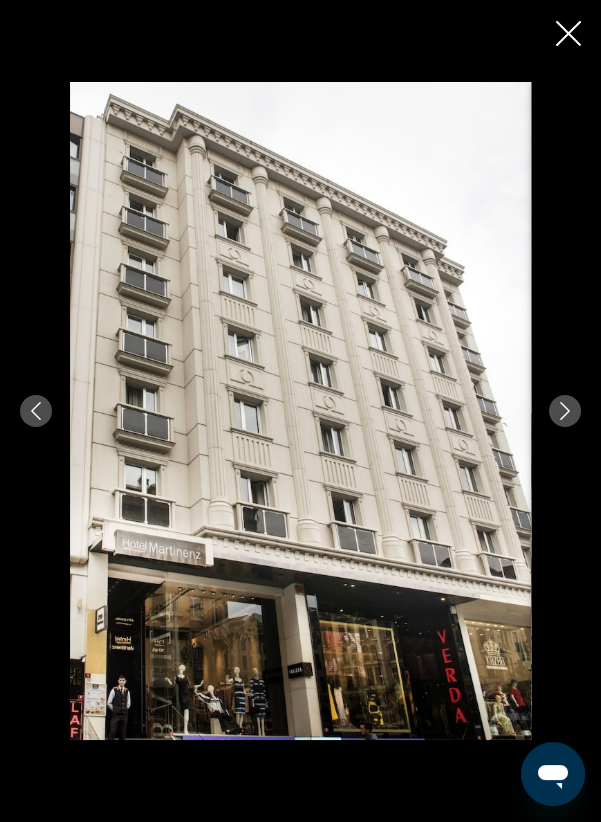 click at bounding box center (565, 411) 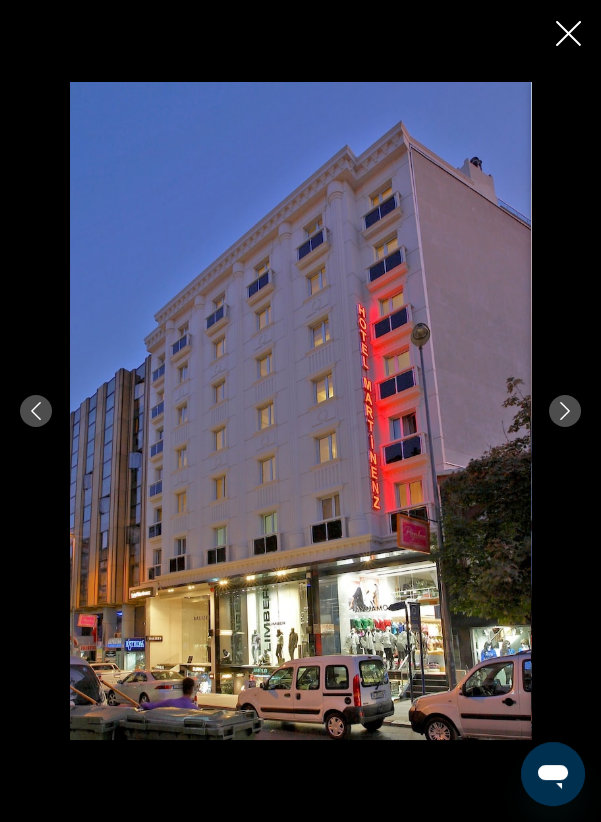 click at bounding box center [300, 411] 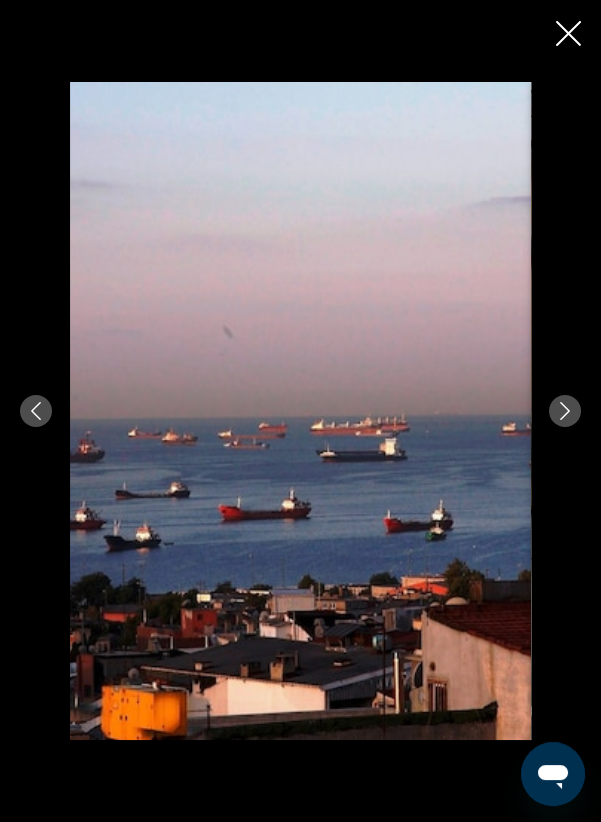 click at bounding box center [565, 411] 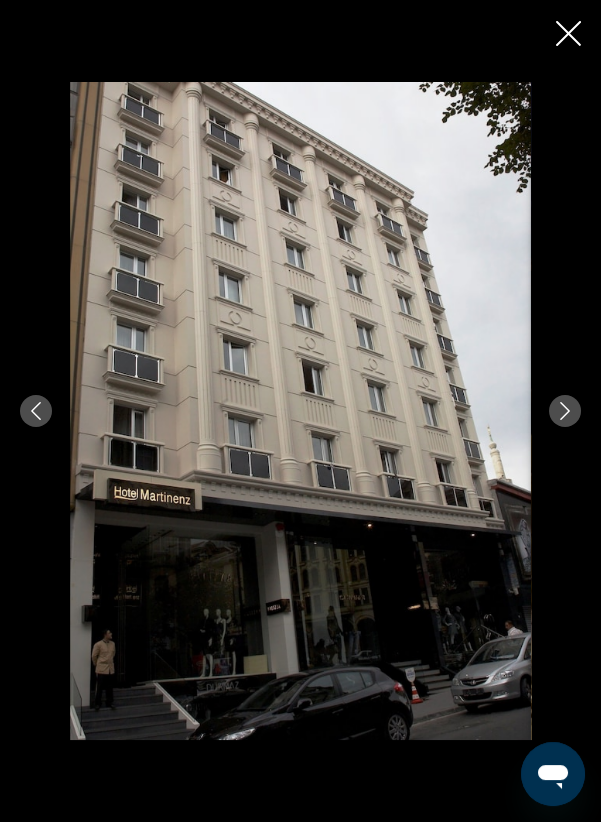 click at bounding box center [565, 411] 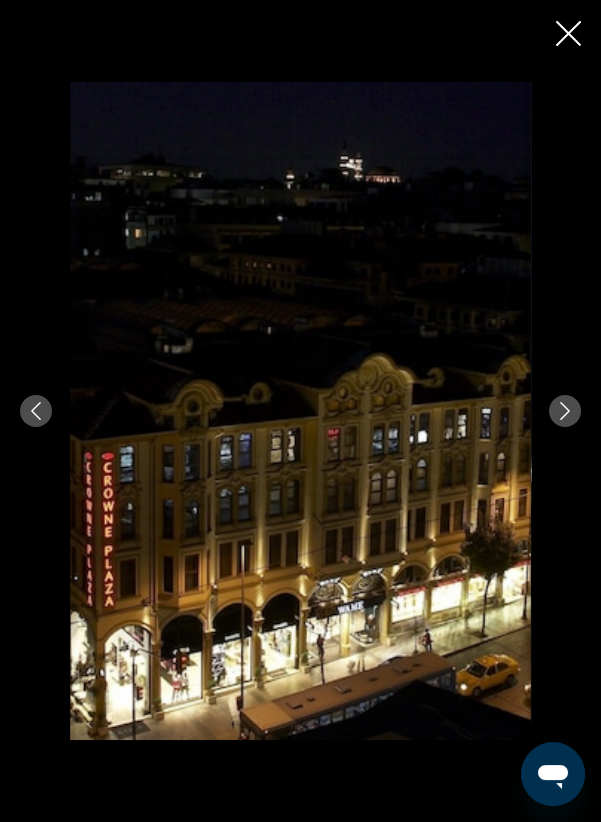 click at bounding box center [565, 411] 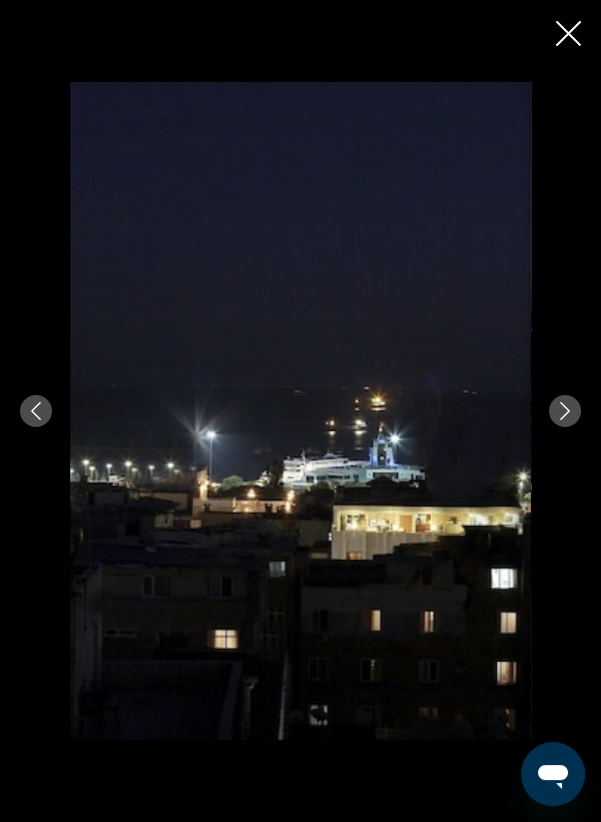 click at bounding box center (565, 411) 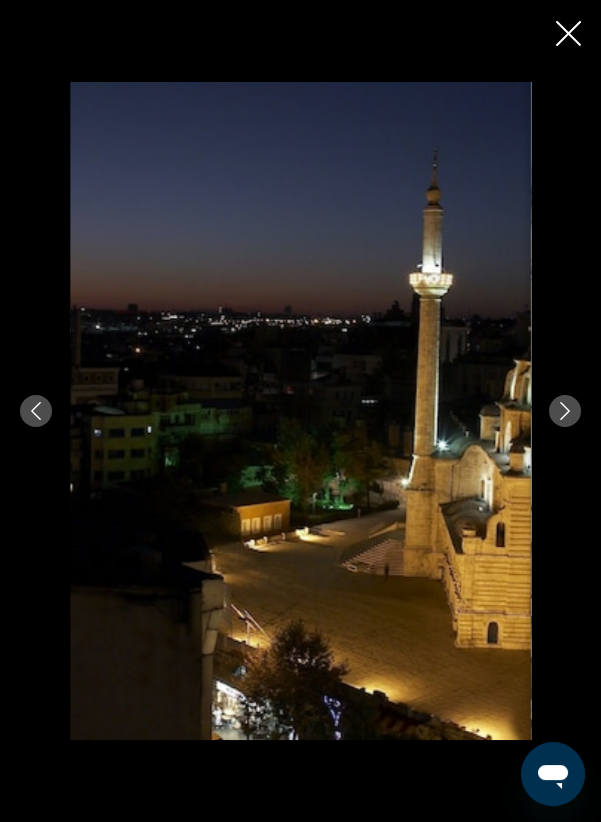click at bounding box center [565, 411] 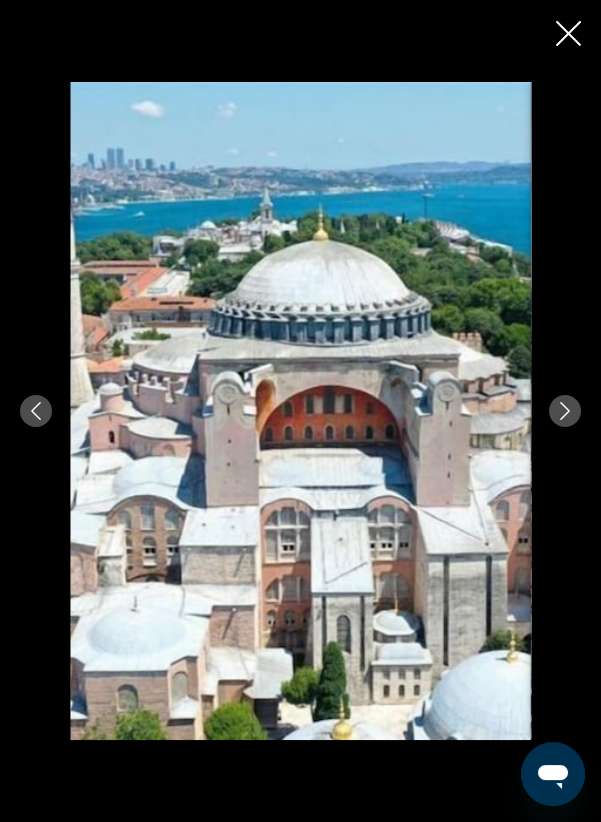 click at bounding box center [565, 411] 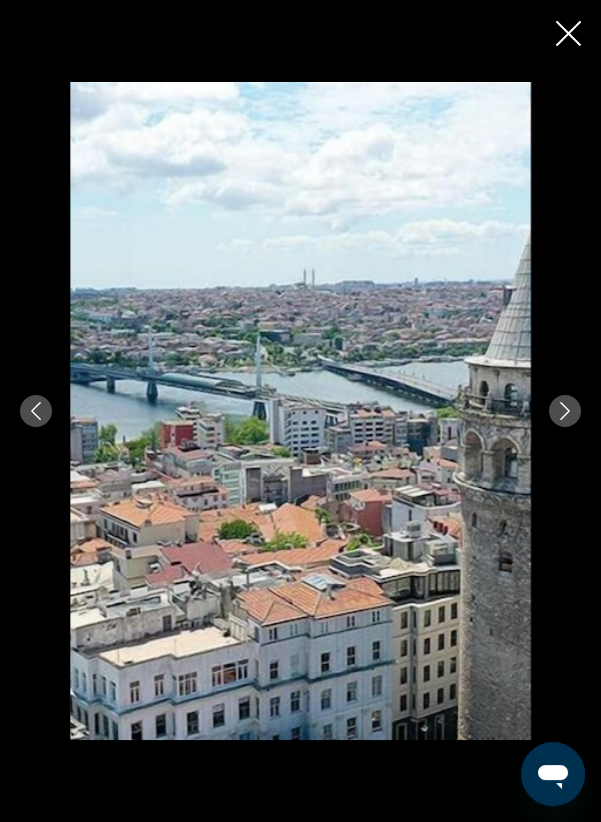 click at bounding box center [565, 411] 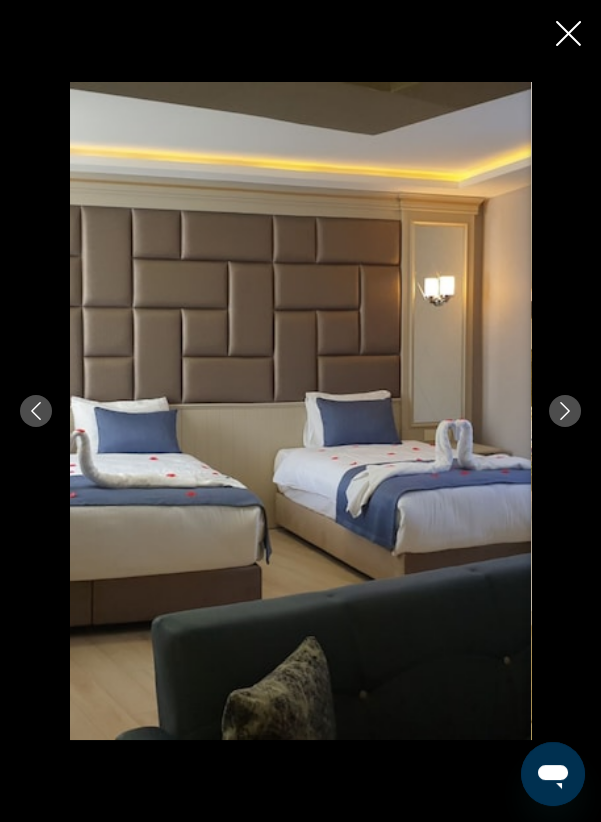 click at bounding box center [568, 35] 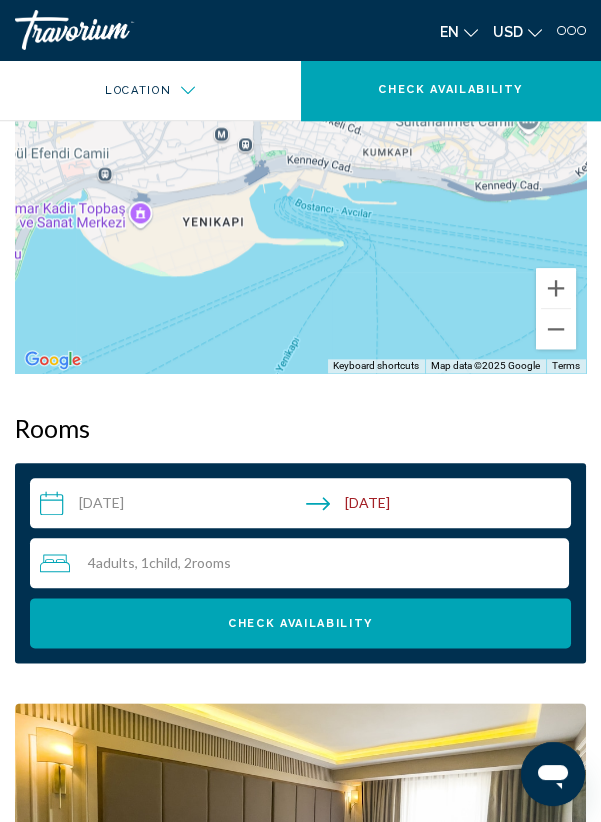 scroll, scrollTop: 3100, scrollLeft: 0, axis: vertical 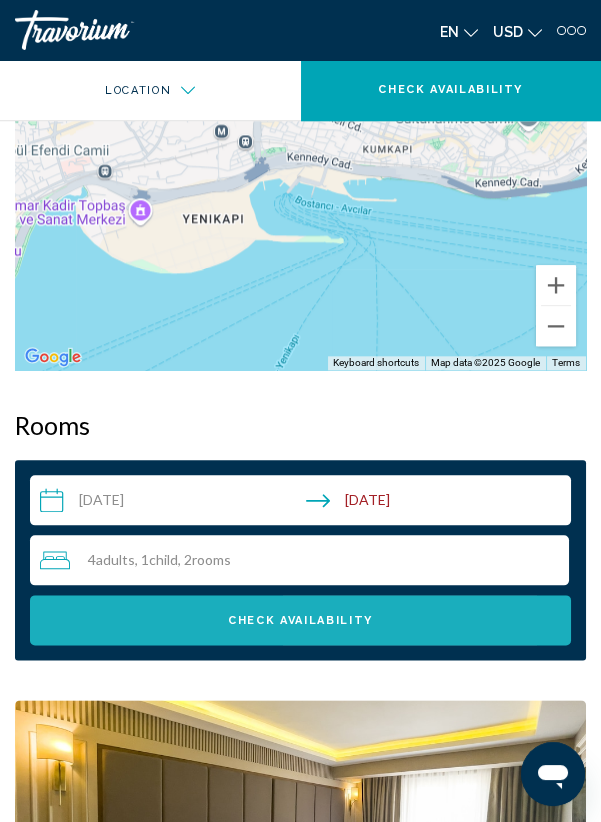 click on "Check Availability" at bounding box center [300, 620] 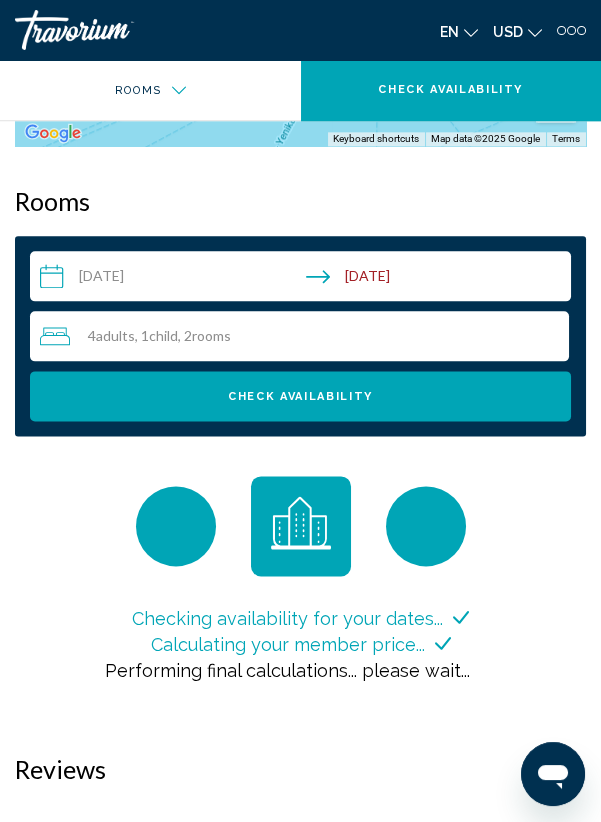 scroll, scrollTop: 3316, scrollLeft: 0, axis: vertical 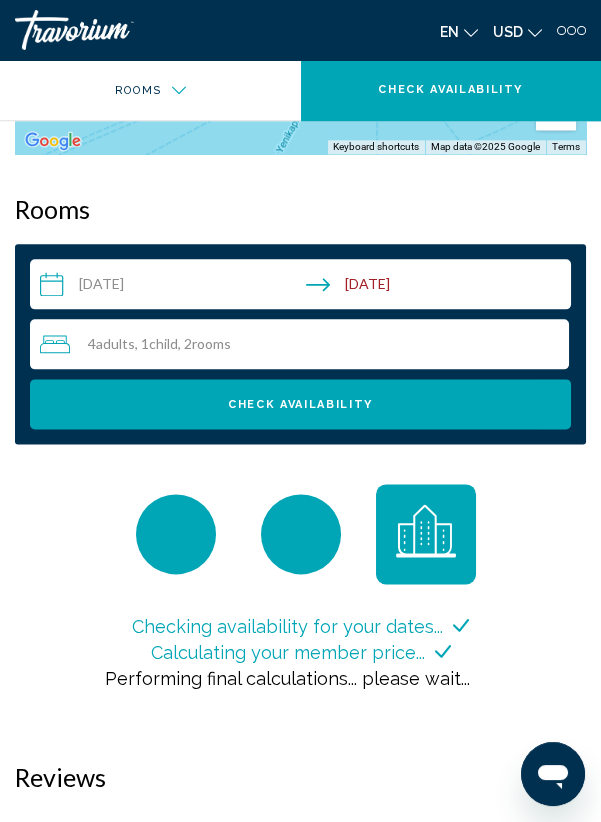 click on "Checking availability for your dates...
Calculating your member price...
Performing final calculations... please wait..." at bounding box center (300, 603) 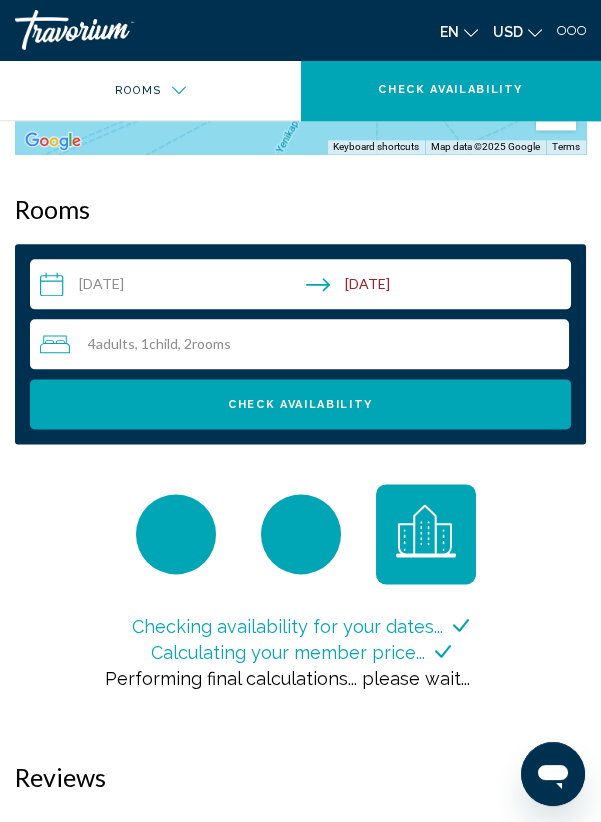 click on "Overview Type Hotel Address Laleli Koska Caddesi No:6 1 Fatih, Istanbul  34130, Turkey Description Amenities Enjoy recreation amenities such as a steam room or take in the view from a terrace. Additional amenities at this hotel include complimentary wireless internet access, concierge services, and a television in a common area. Dining Grab a bite to eat at Terrace Restaurant, a restaurant which features a bar/lounge, or stay in and take advantage of the 24-hour room service. Business Amenities Featured amenities include express check-in, express check-out, and dry cleaning/laundry services. A roundtrip airport shuttle is available for a surcharge. Rooms Make yourself at home in one of the 95 air-conditioned rooms featuring minibars and LCD televisions. Your Select Comfort bed comes with premium bedding. Satellite television is provided for your entertainment. Private bathrooms with shower/tub combinations feature deep soaking bathtubs and complimentary toiletries. Attractions Laleli Mosque - 0.1 km / 0.1 mi" at bounding box center [300, -510] 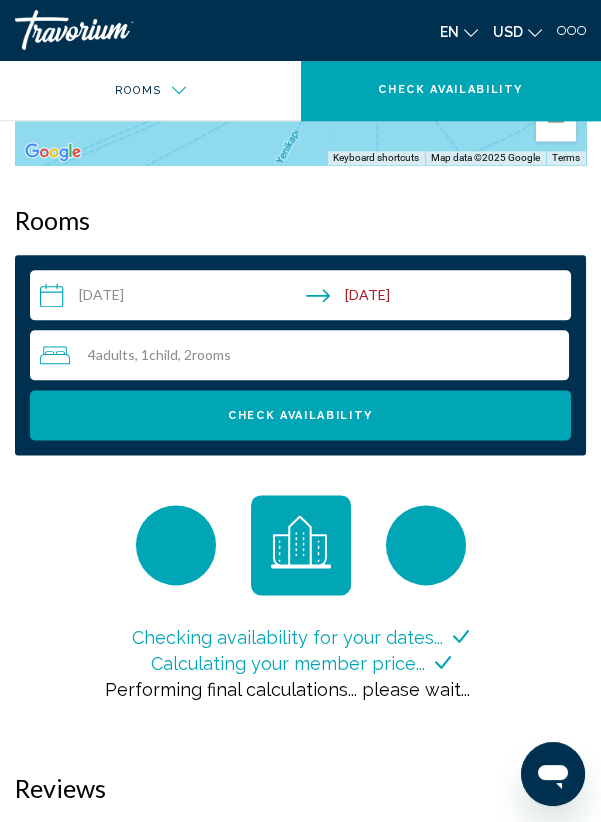 scroll, scrollTop: 3284, scrollLeft: 0, axis: vertical 